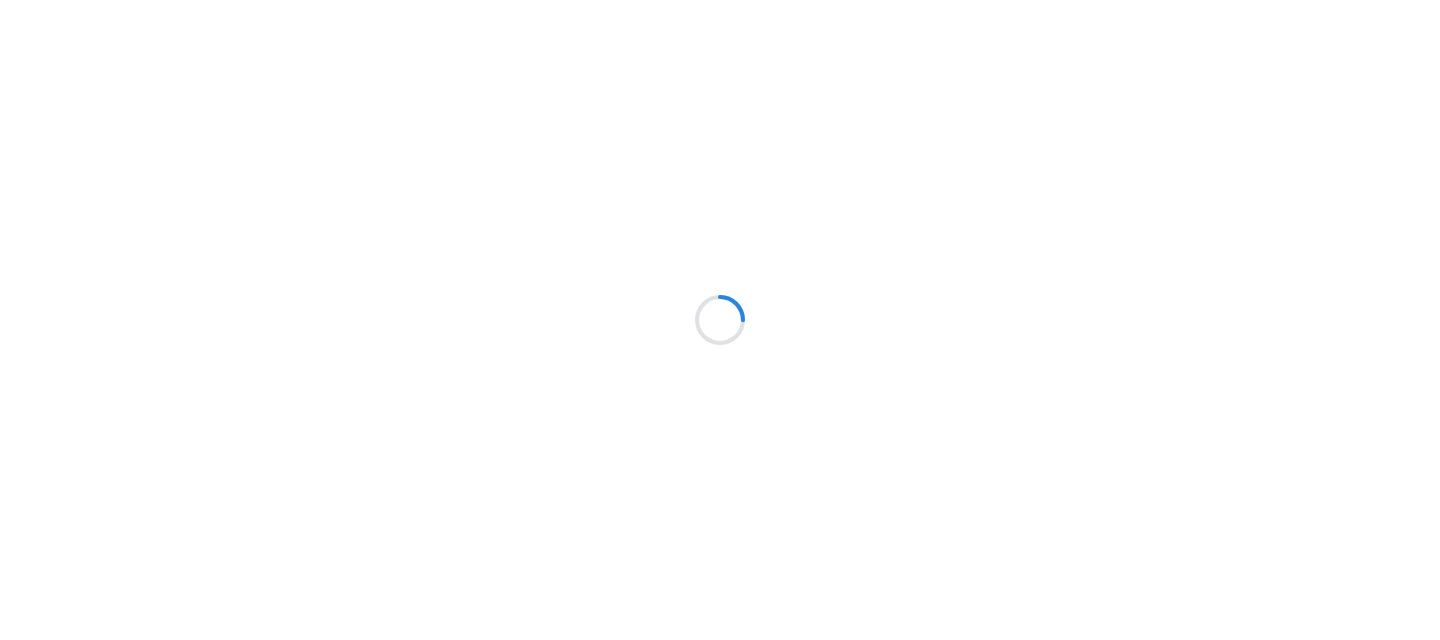 scroll, scrollTop: 0, scrollLeft: 0, axis: both 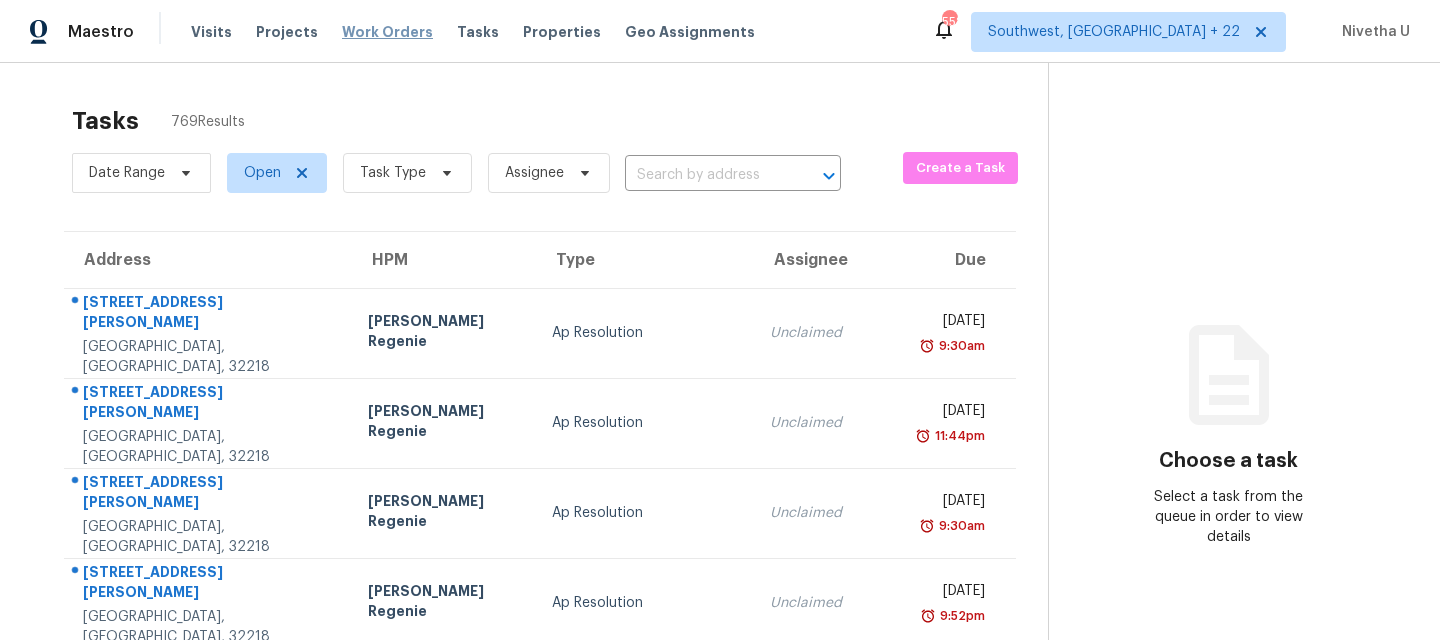 click on "Work Orders" at bounding box center (387, 32) 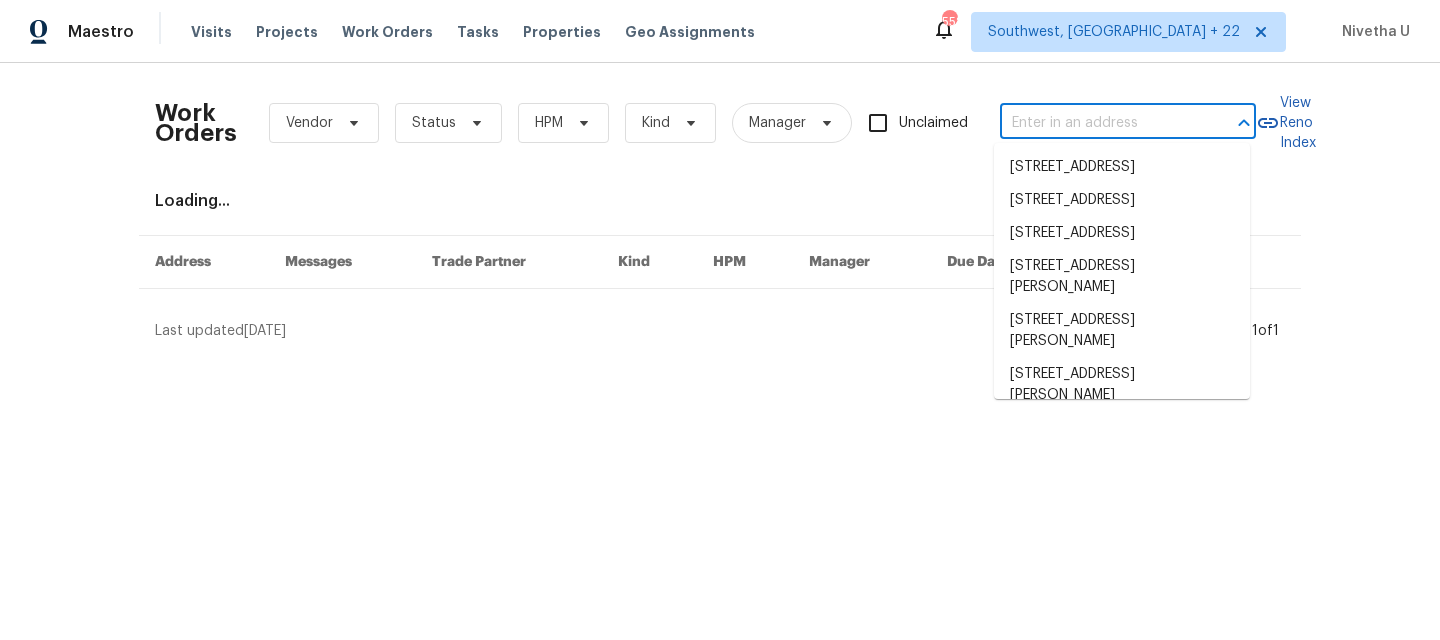 click at bounding box center (1100, 123) 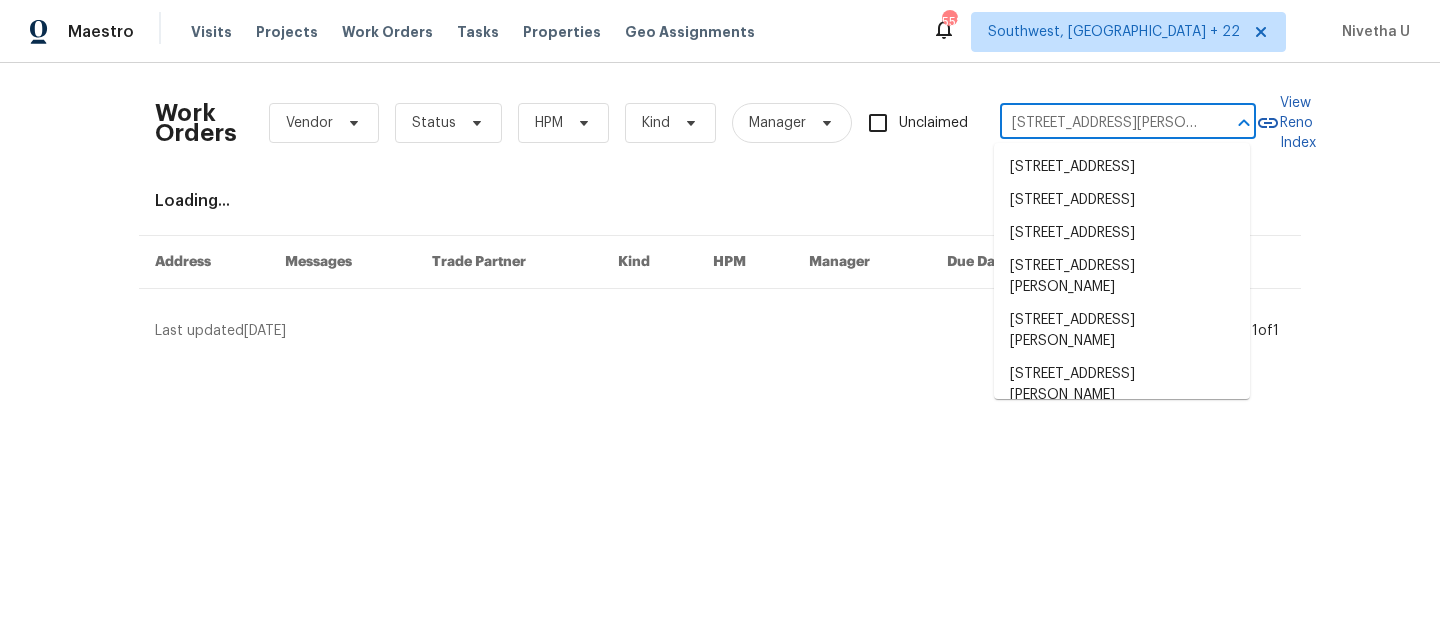 scroll, scrollTop: 0, scrollLeft: 93, axis: horizontal 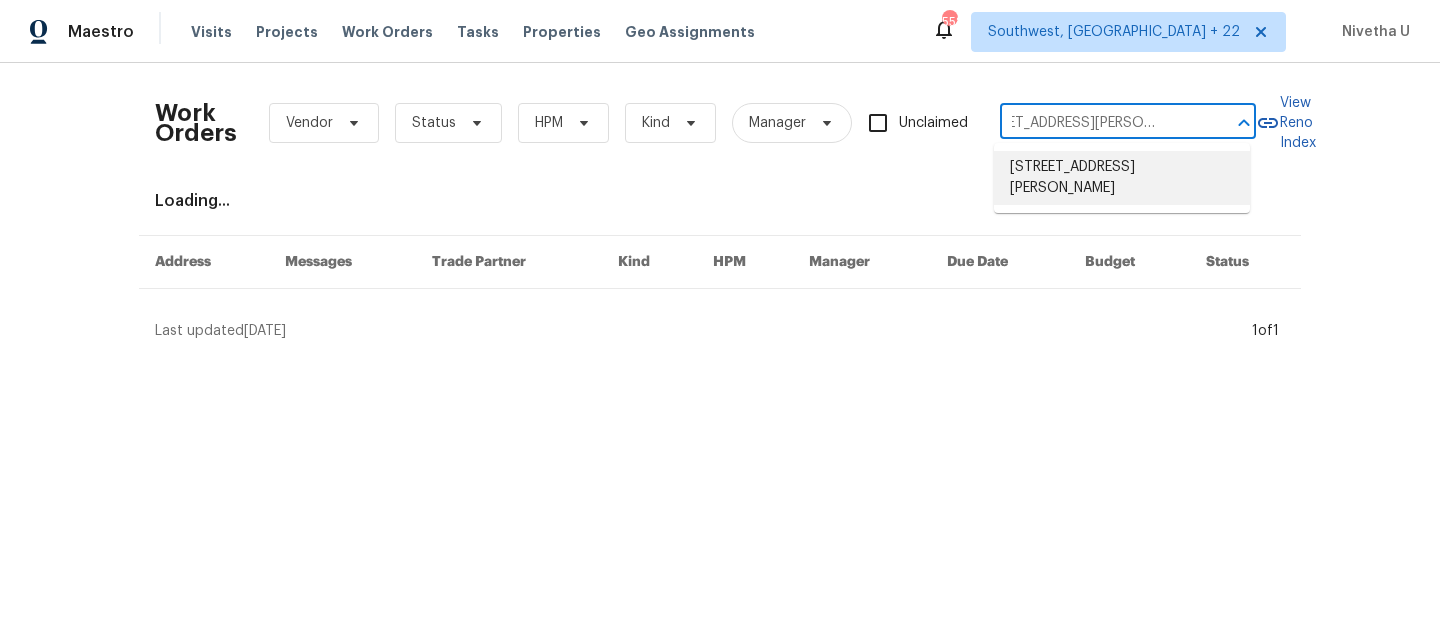 click on "7480 Ortega Hills Dr, Jacksonville, FL 32244" at bounding box center [1122, 178] 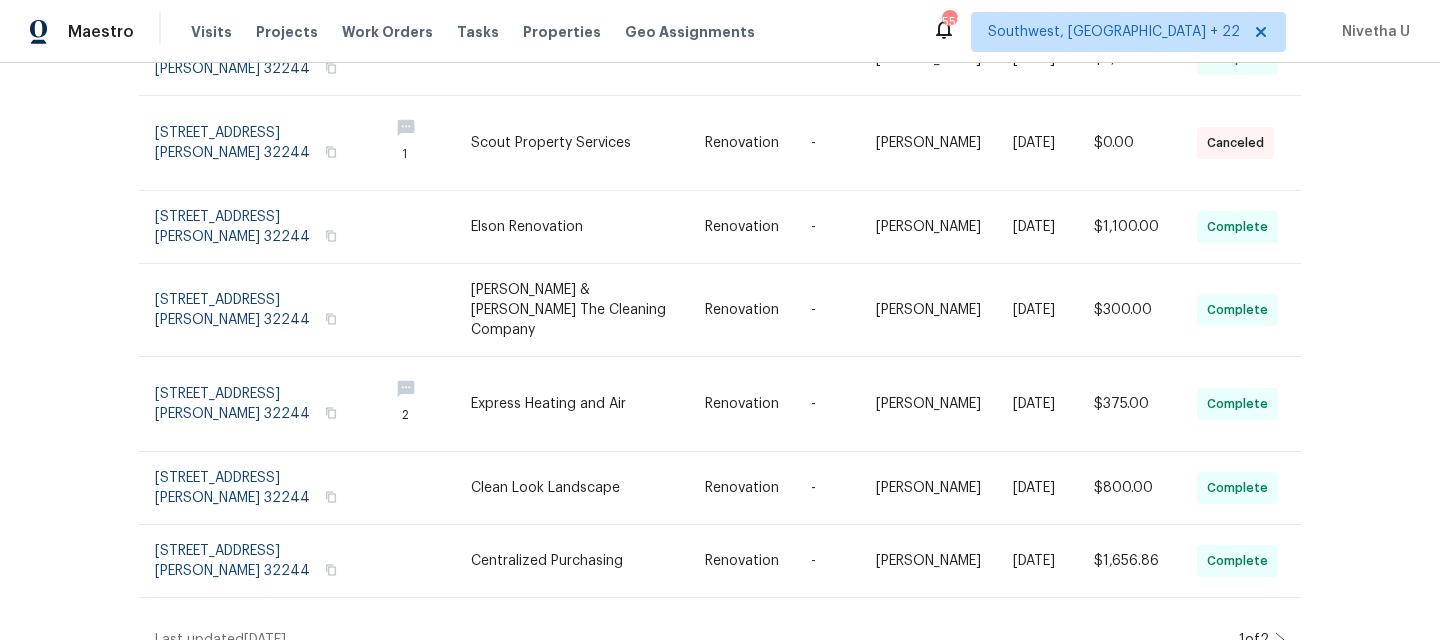 scroll, scrollTop: 0, scrollLeft: 0, axis: both 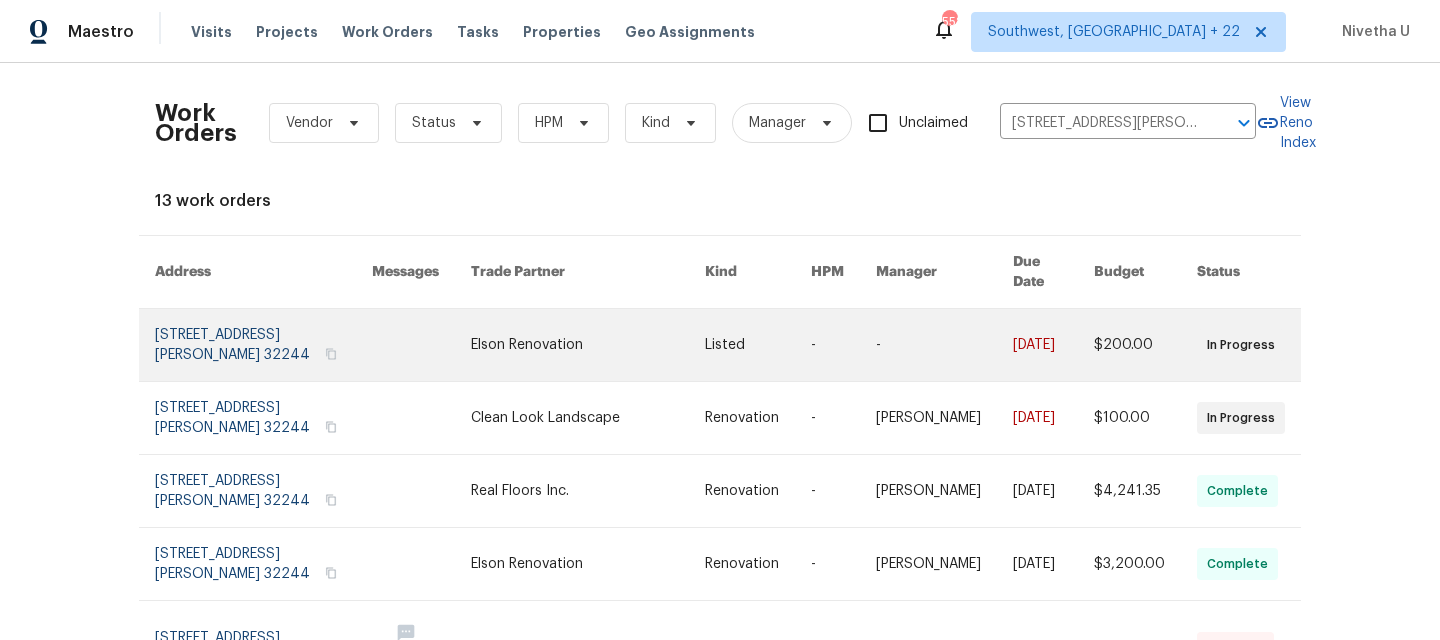 click at bounding box center (263, 345) 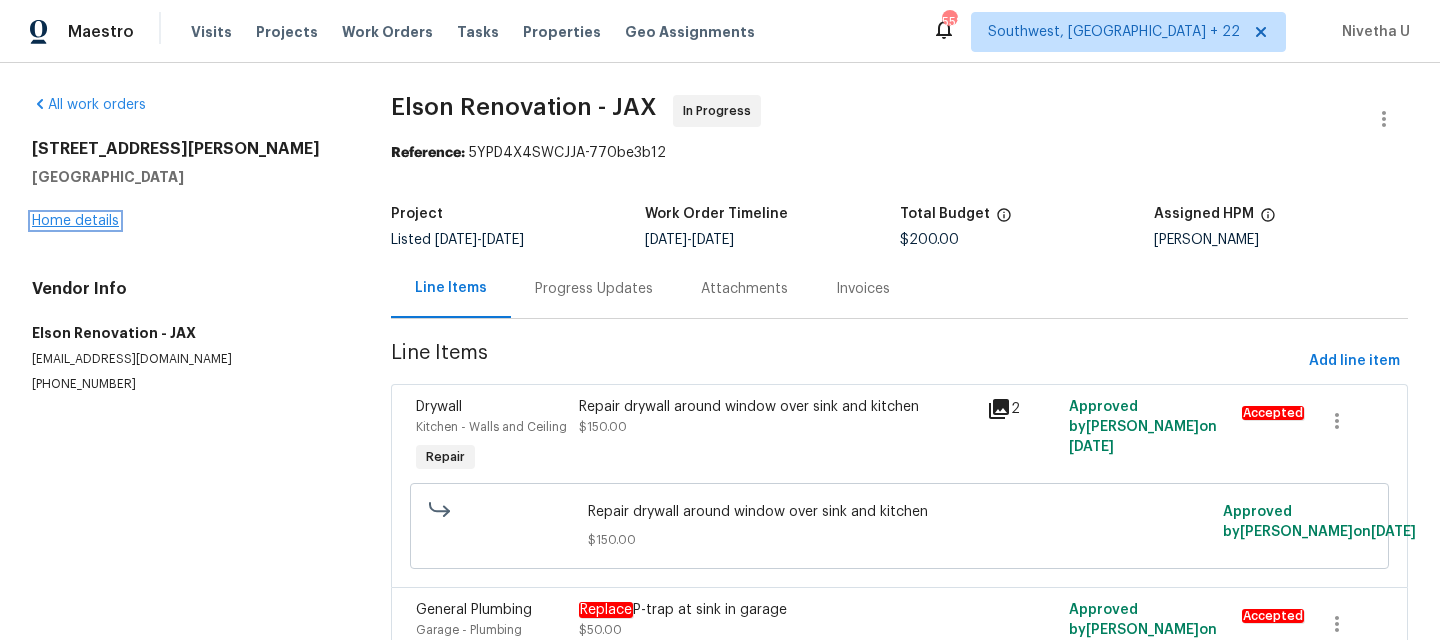 click on "Home details" at bounding box center [75, 221] 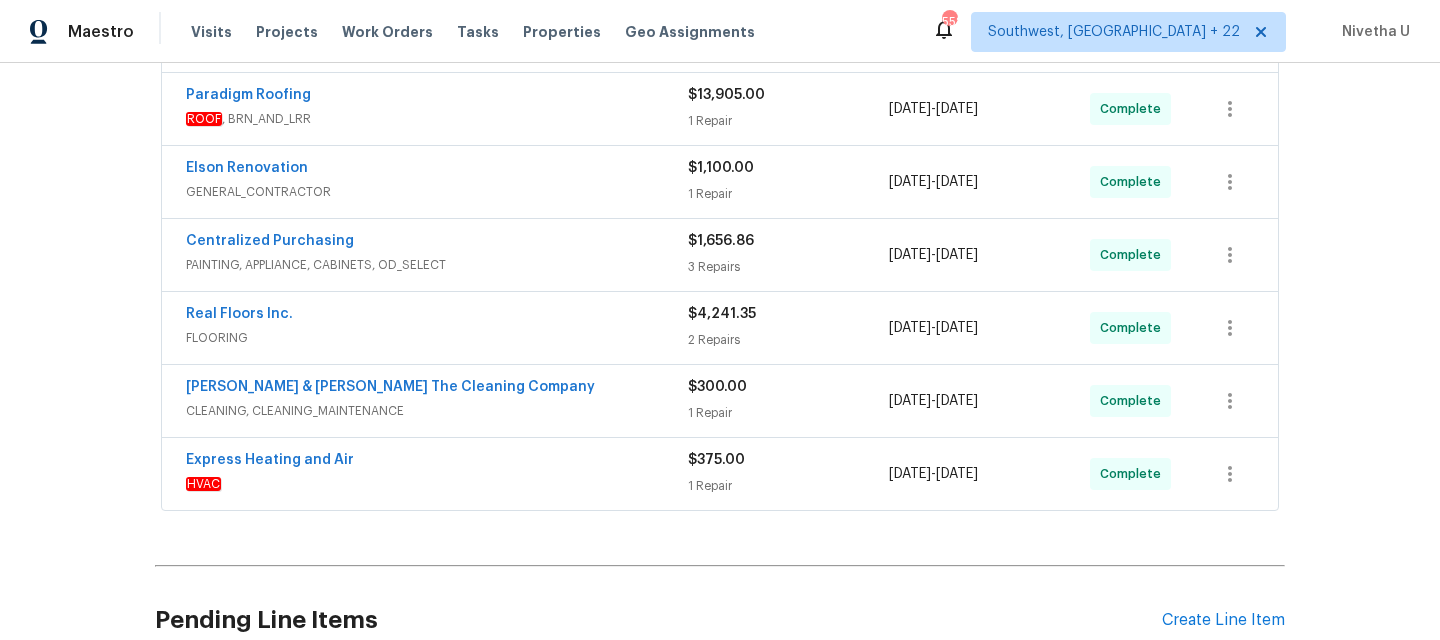 scroll, scrollTop: 827, scrollLeft: 0, axis: vertical 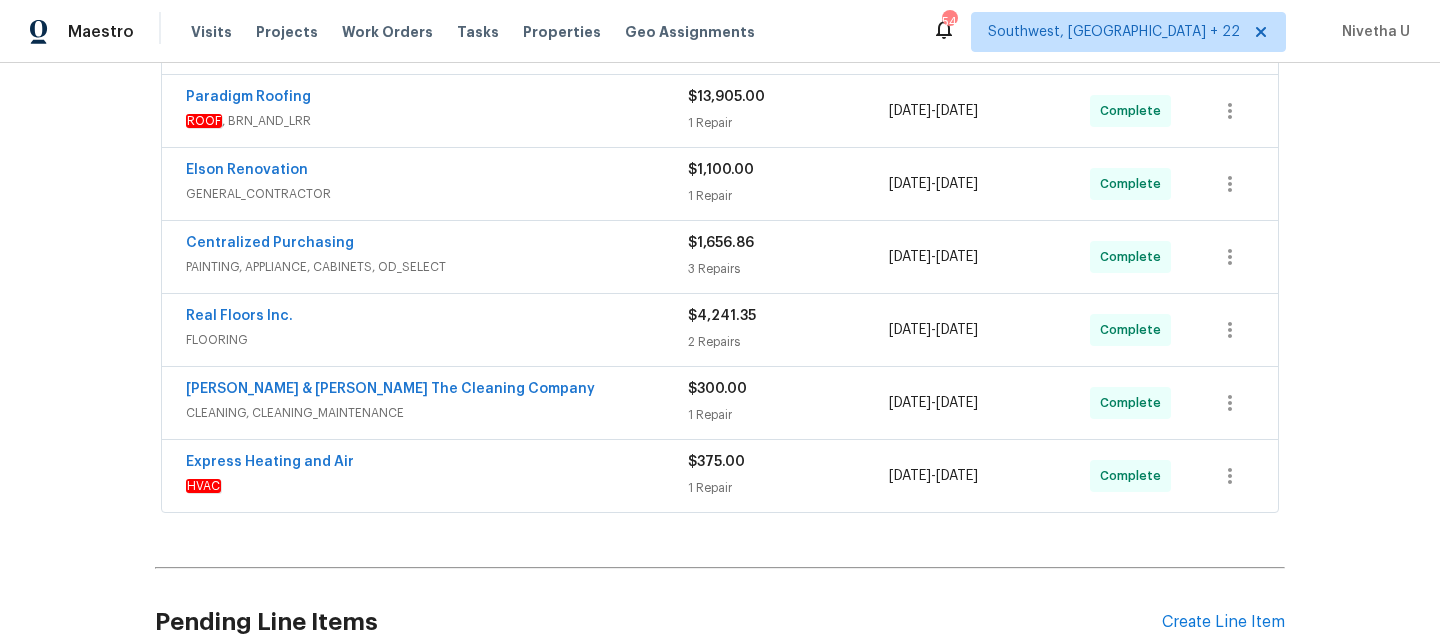 click on "HVAC" at bounding box center [437, 486] 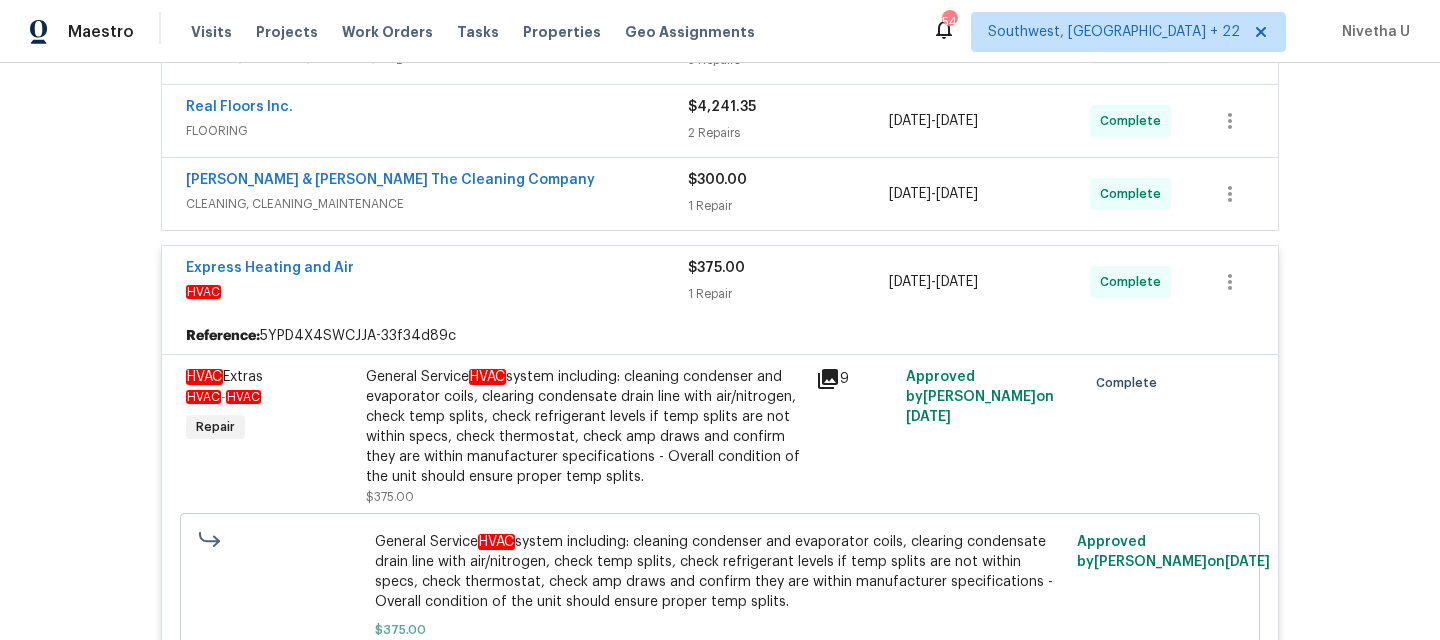 scroll, scrollTop: 1032, scrollLeft: 0, axis: vertical 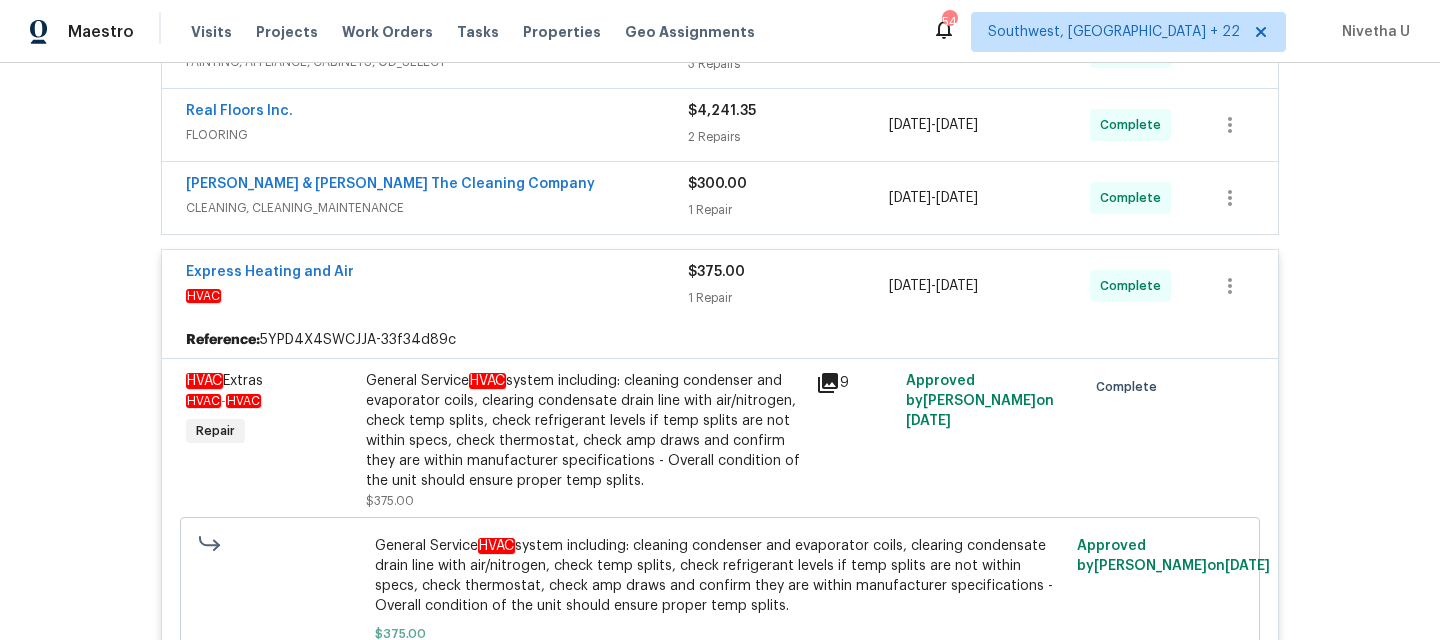 click on "Express Heating and Air" at bounding box center (437, 274) 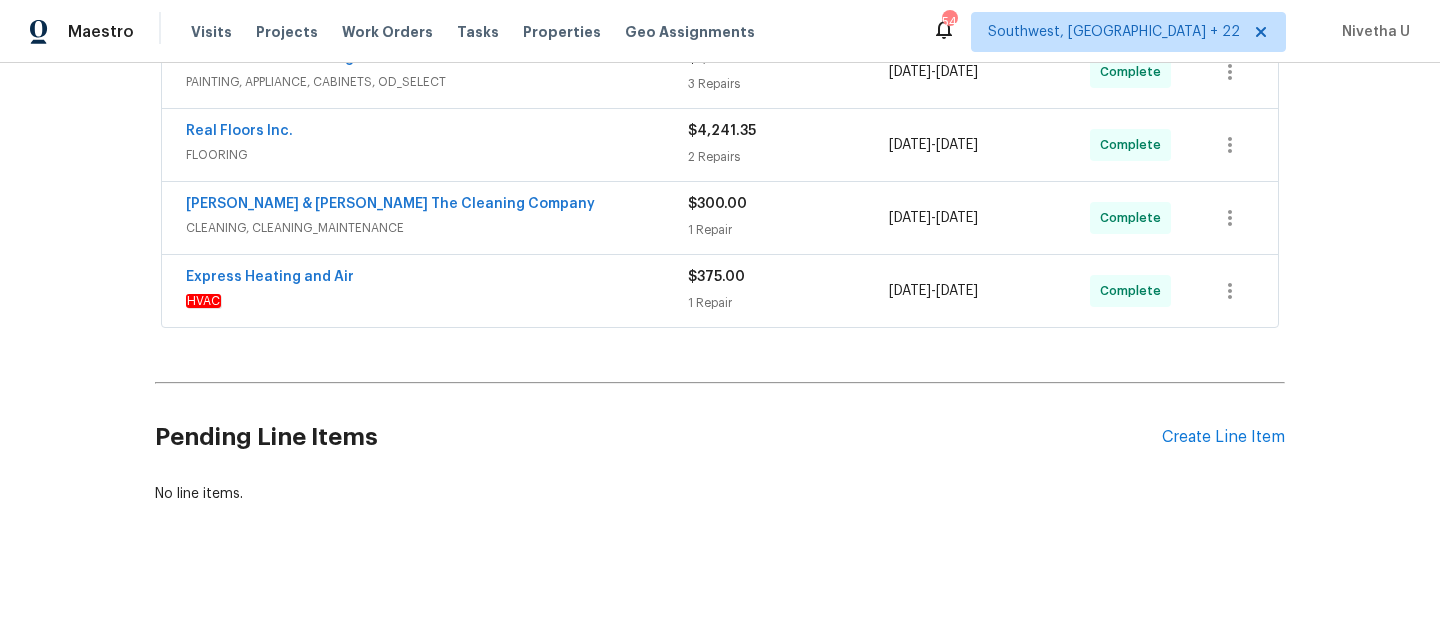 click on "Montalvo & Sangalang The Cleaning Company CLEANING, CLEANING_MAINTENANCE $300.00 1 Repair 6/20/2025  -  6/27/2025 Complete" at bounding box center [720, 218] 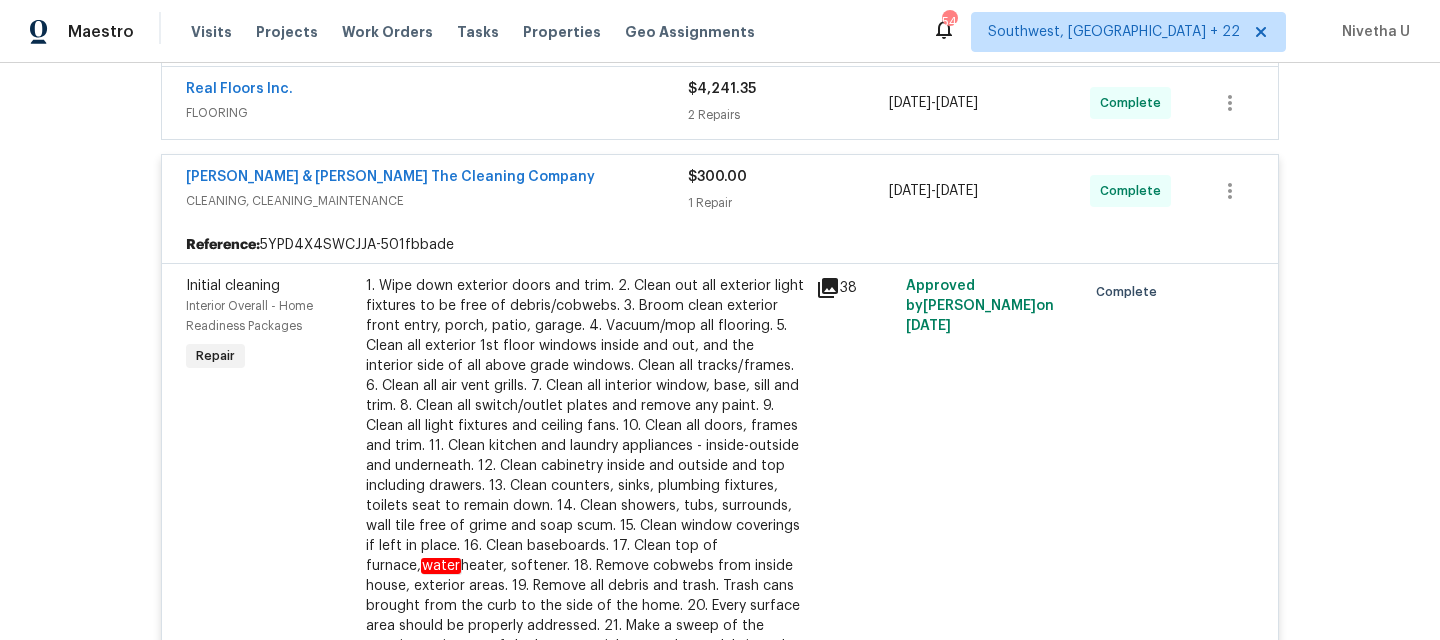 click on "CLEANING, CLEANING_MAINTENANCE" at bounding box center (437, 201) 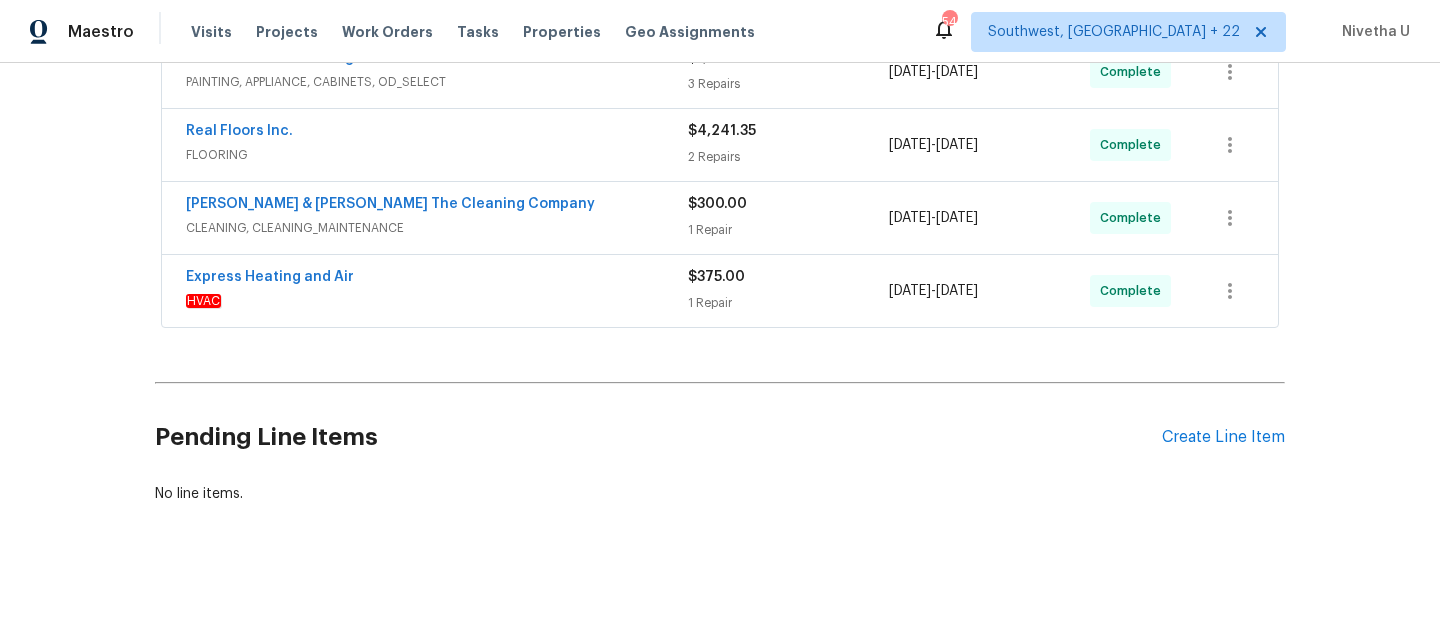 click on "FLOORING" at bounding box center [437, 155] 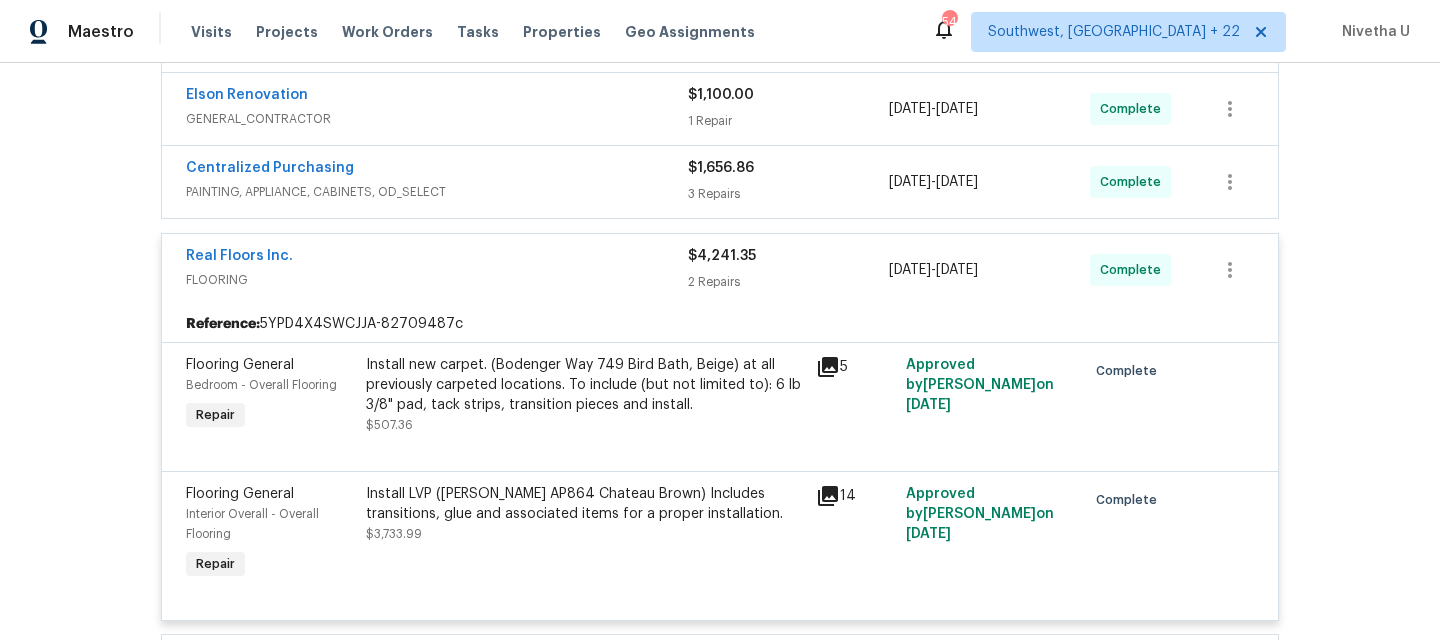scroll, scrollTop: 1045, scrollLeft: 0, axis: vertical 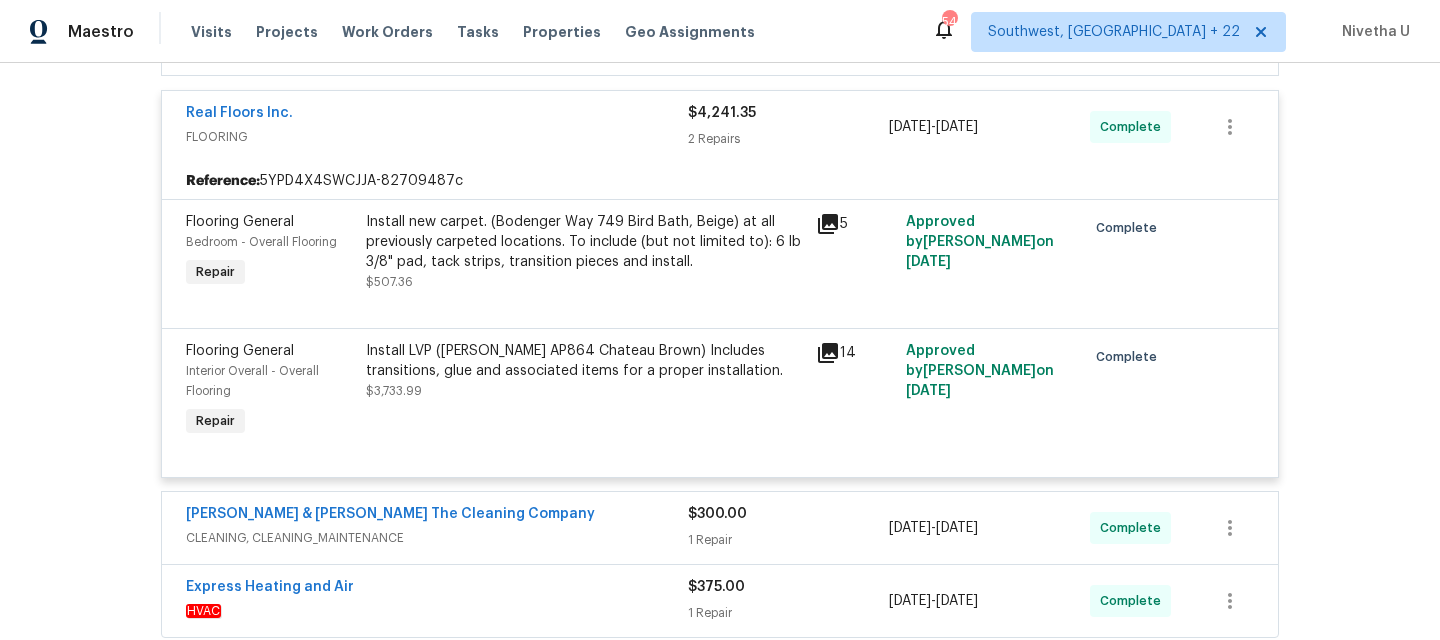 click on "Real Floors Inc. FLOORING $4,241.35 2 Repairs 7/2/2025  -  7/2/2025 Complete" at bounding box center [720, 127] 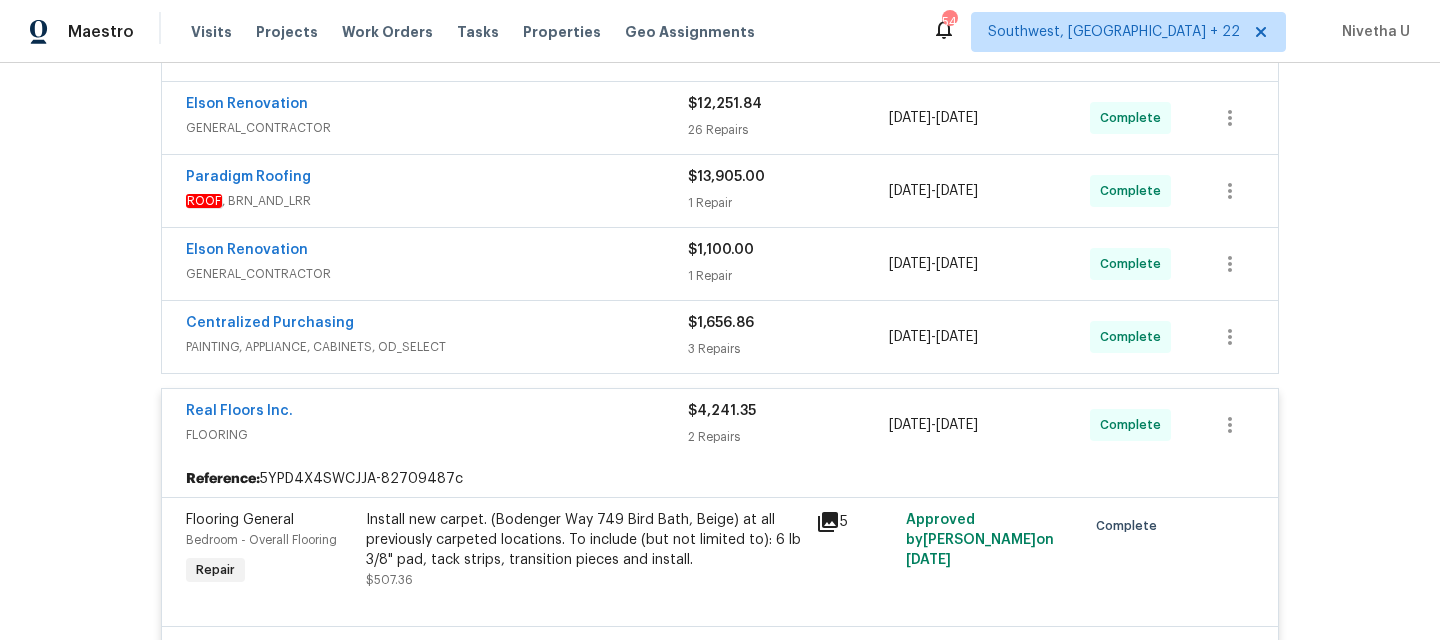 scroll, scrollTop: 745, scrollLeft: 0, axis: vertical 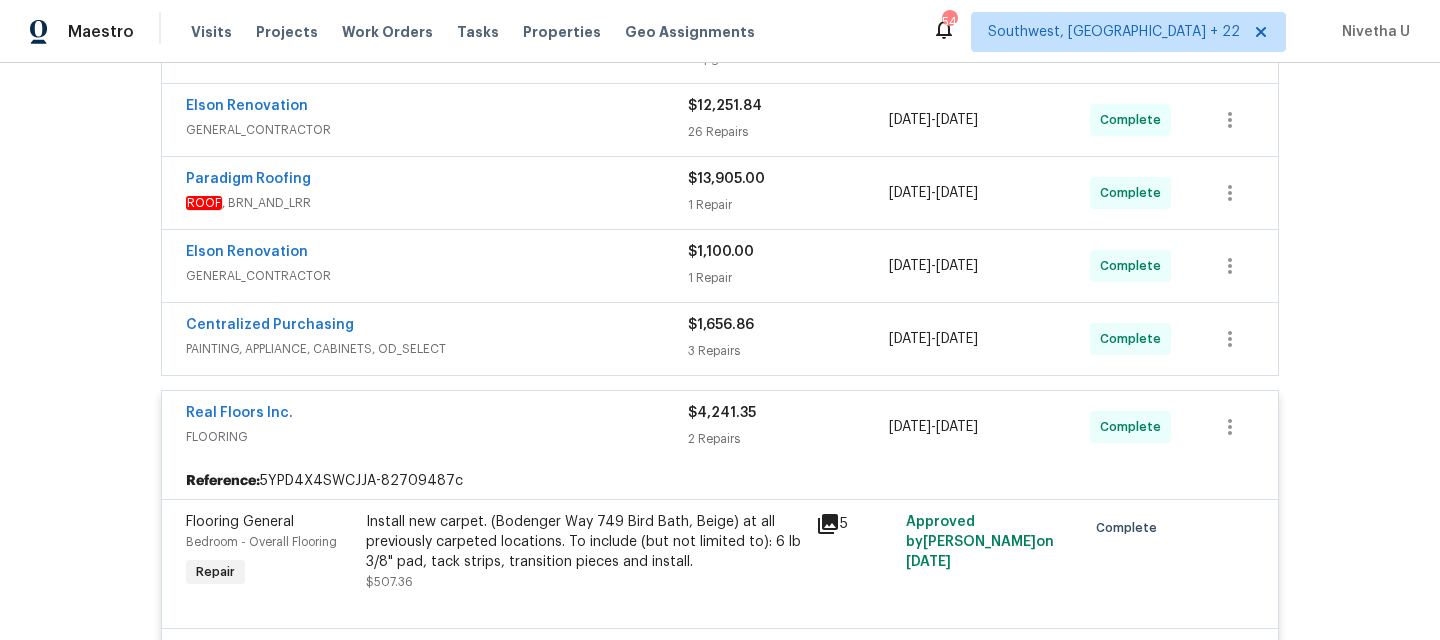 click on "FLOORING" at bounding box center [437, 437] 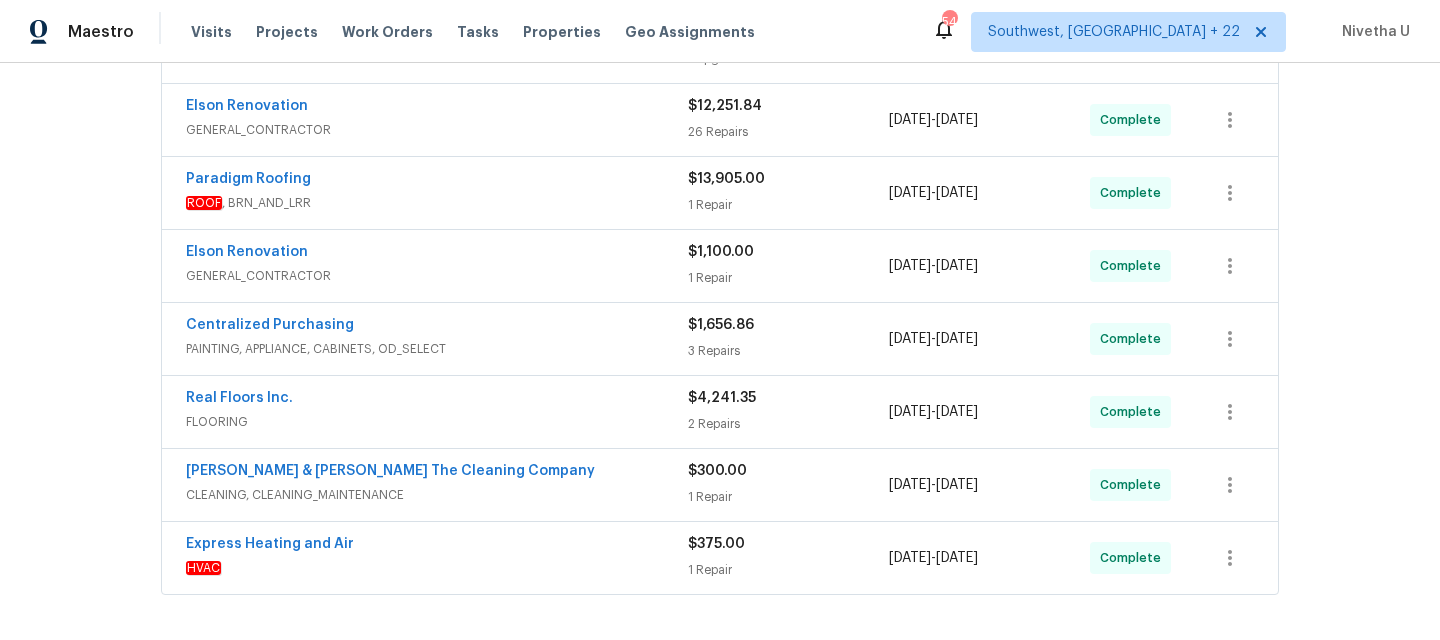 click on "PAINTING, APPLIANCE, CABINETS, OD_SELECT" at bounding box center (437, 349) 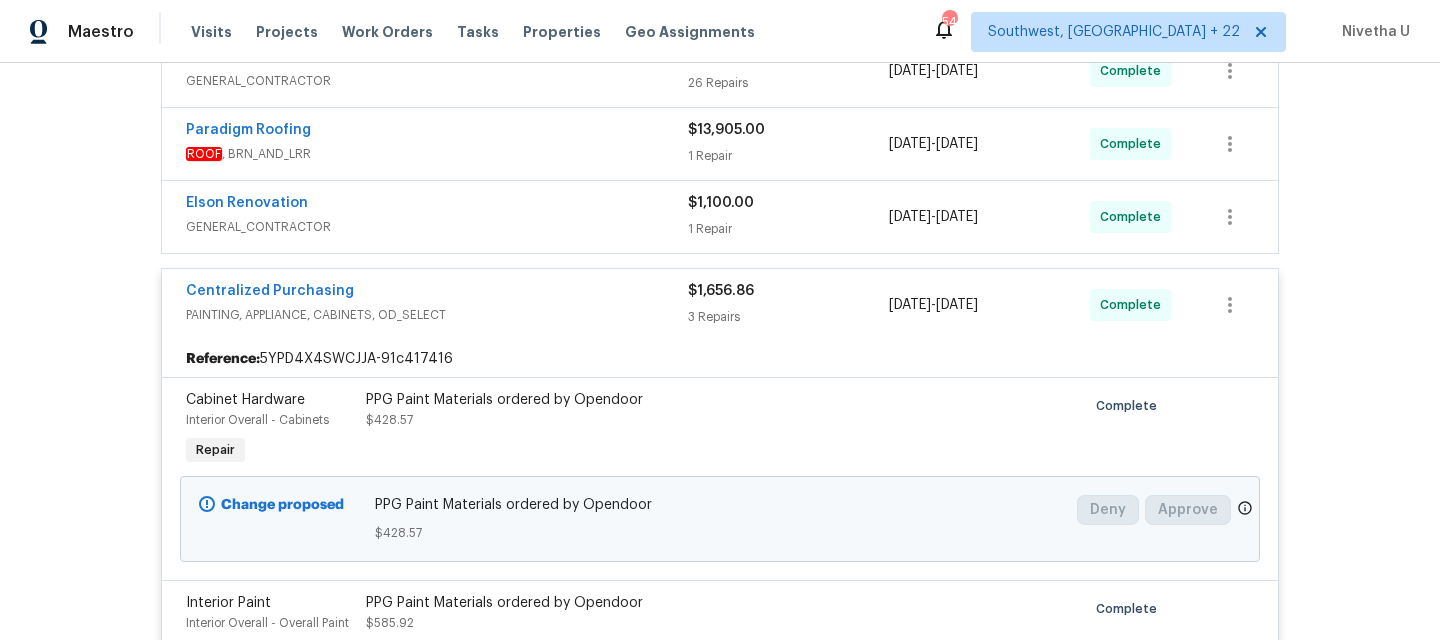 scroll, scrollTop: 798, scrollLeft: 0, axis: vertical 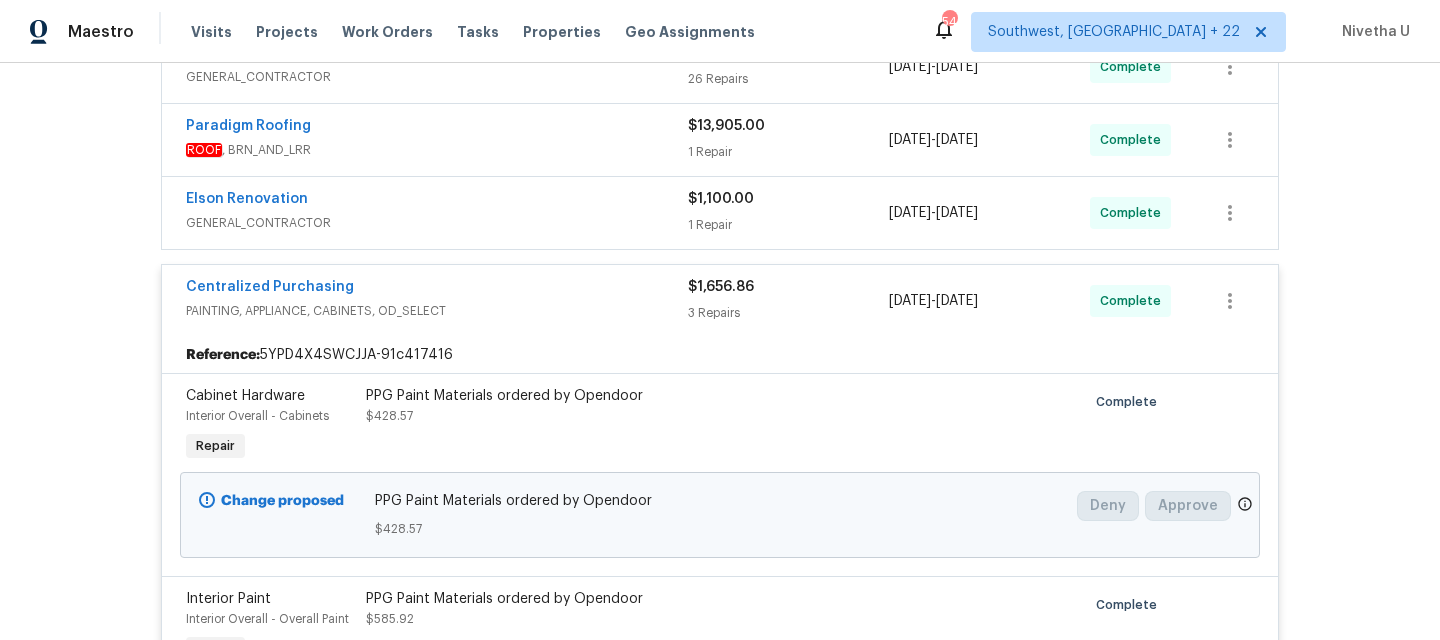 click on "PAINTING, APPLIANCE, CABINETS, OD_SELECT" at bounding box center (437, 311) 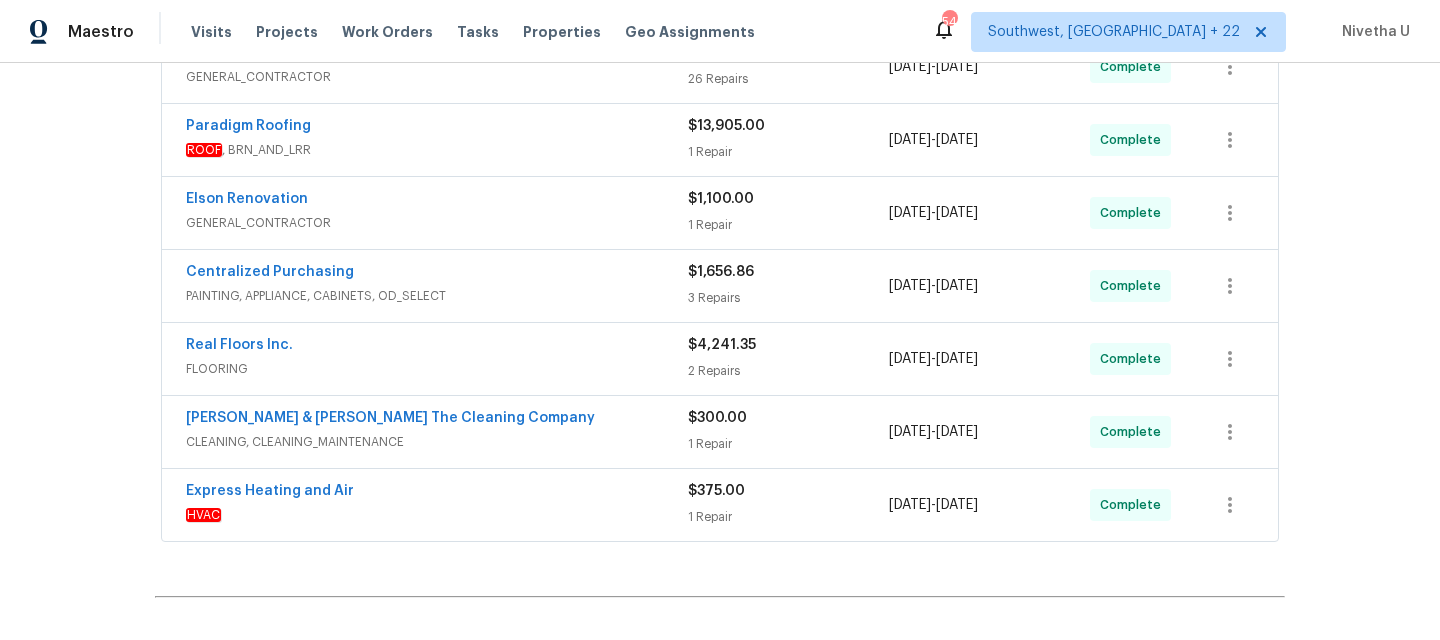 click on "GENERAL_CONTRACTOR" at bounding box center [437, 223] 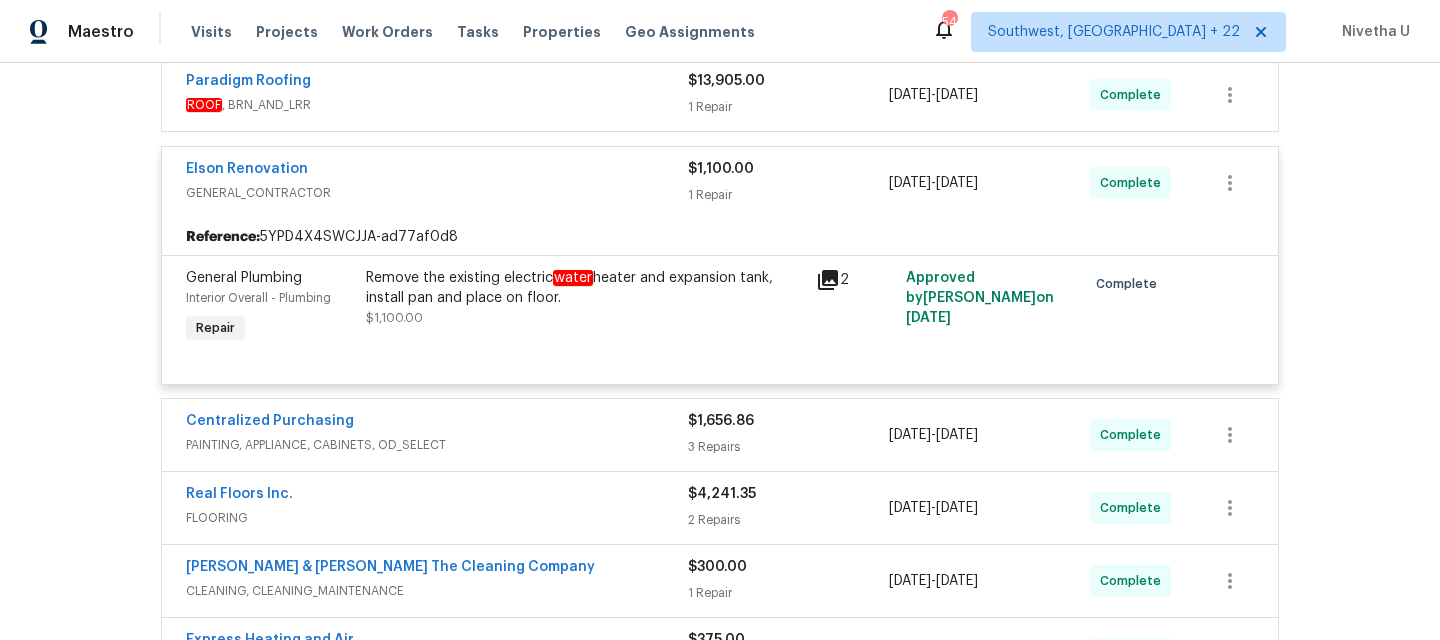 scroll, scrollTop: 845, scrollLeft: 0, axis: vertical 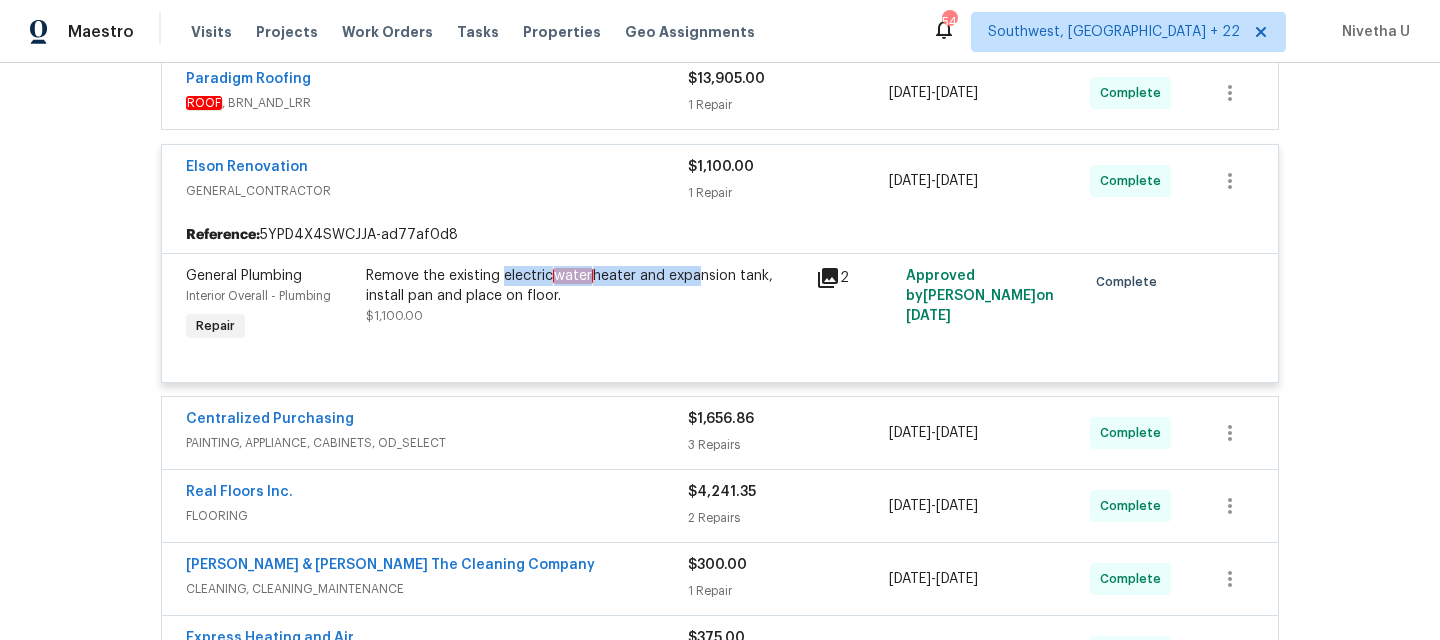 drag, startPoint x: 495, startPoint y: 279, endPoint x: 689, endPoint y: 277, distance: 194.01031 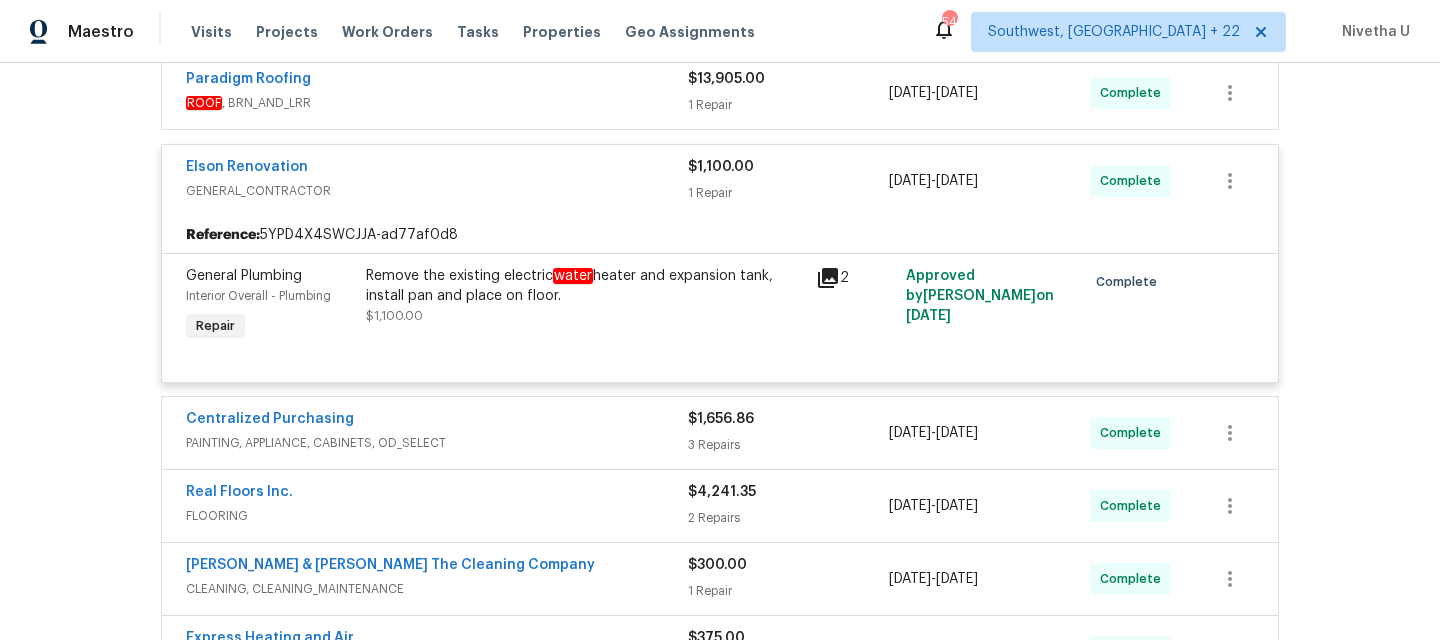 click on "GENERAL_CONTRACTOR" at bounding box center (437, 191) 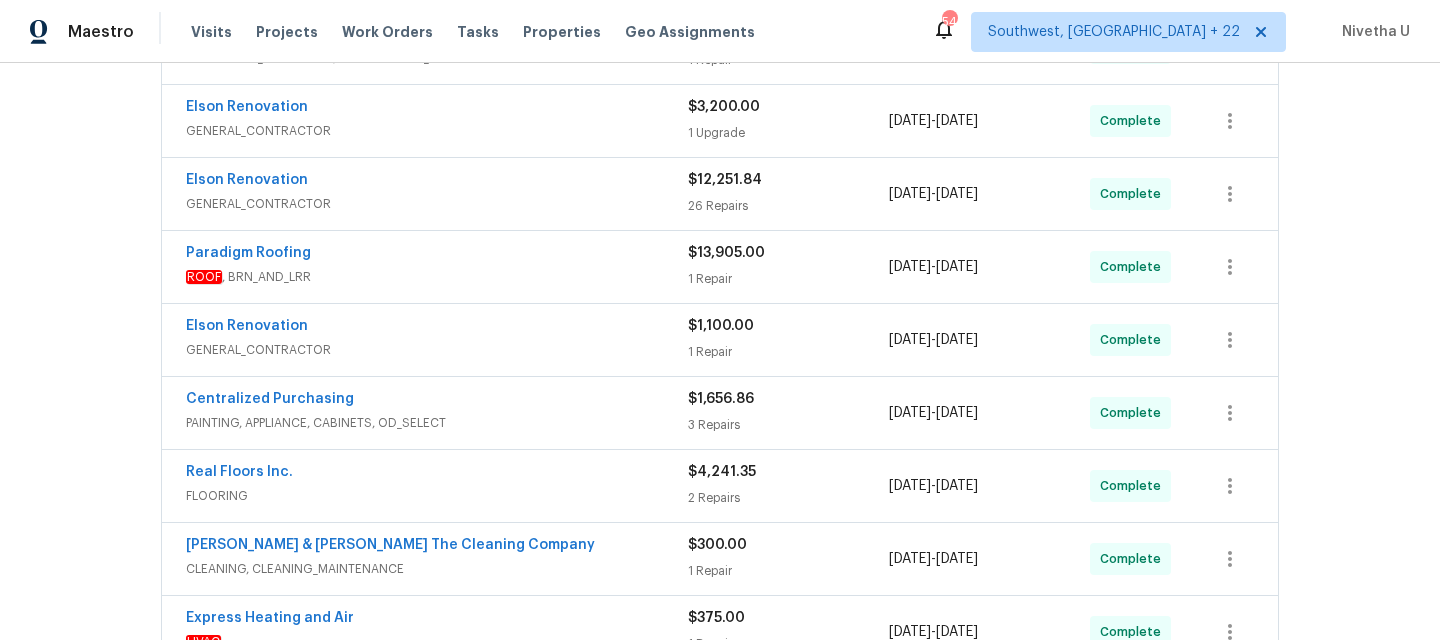 scroll, scrollTop: 668, scrollLeft: 0, axis: vertical 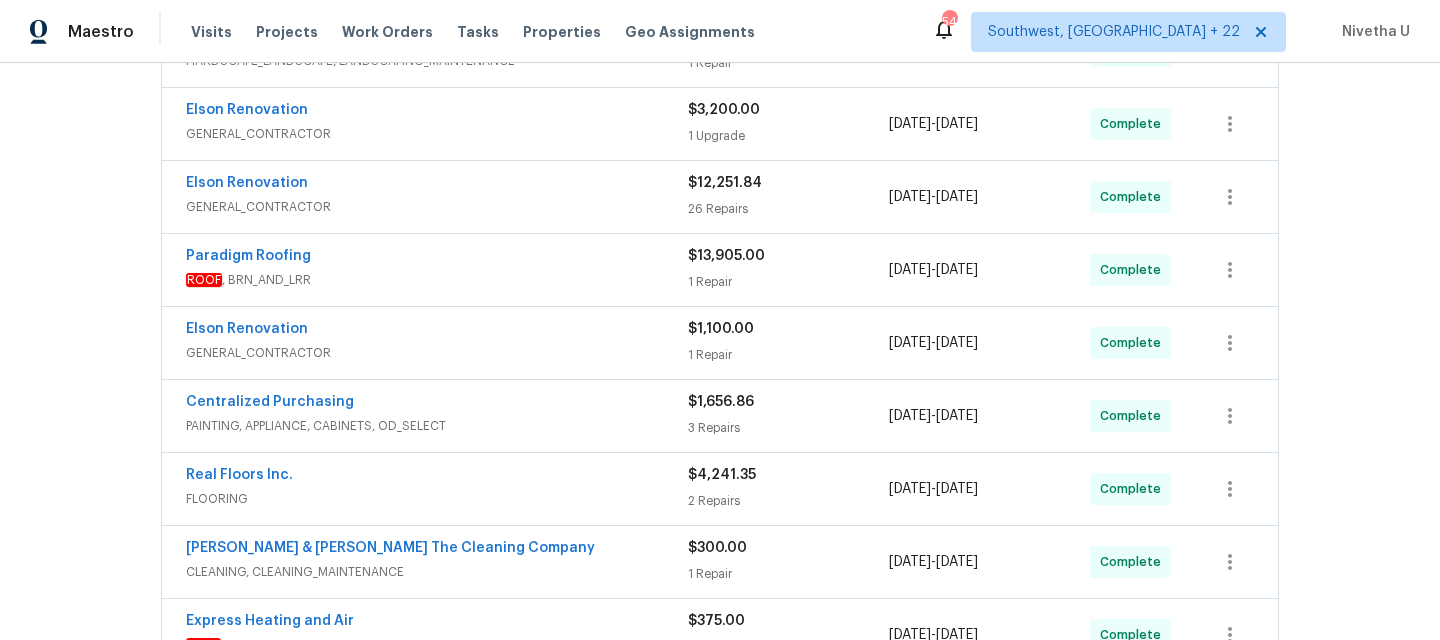 click on "Paradigm Roofing" at bounding box center [437, 258] 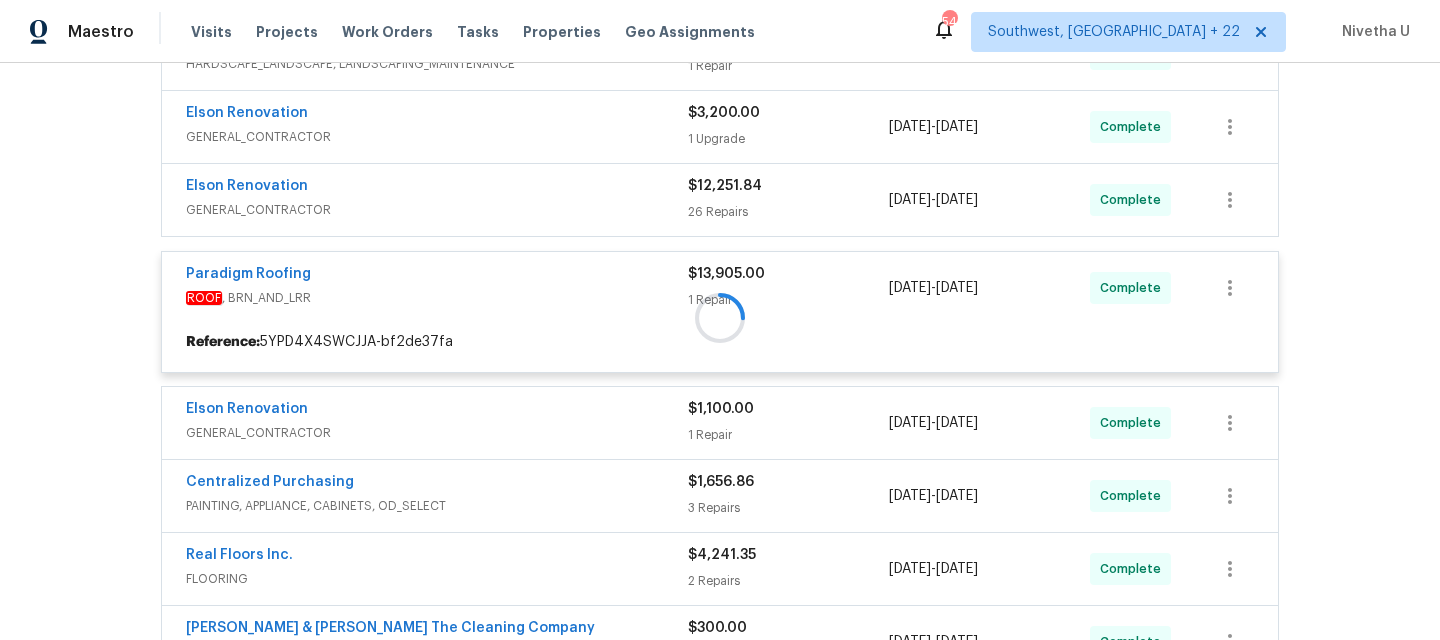 scroll, scrollTop: 686, scrollLeft: 0, axis: vertical 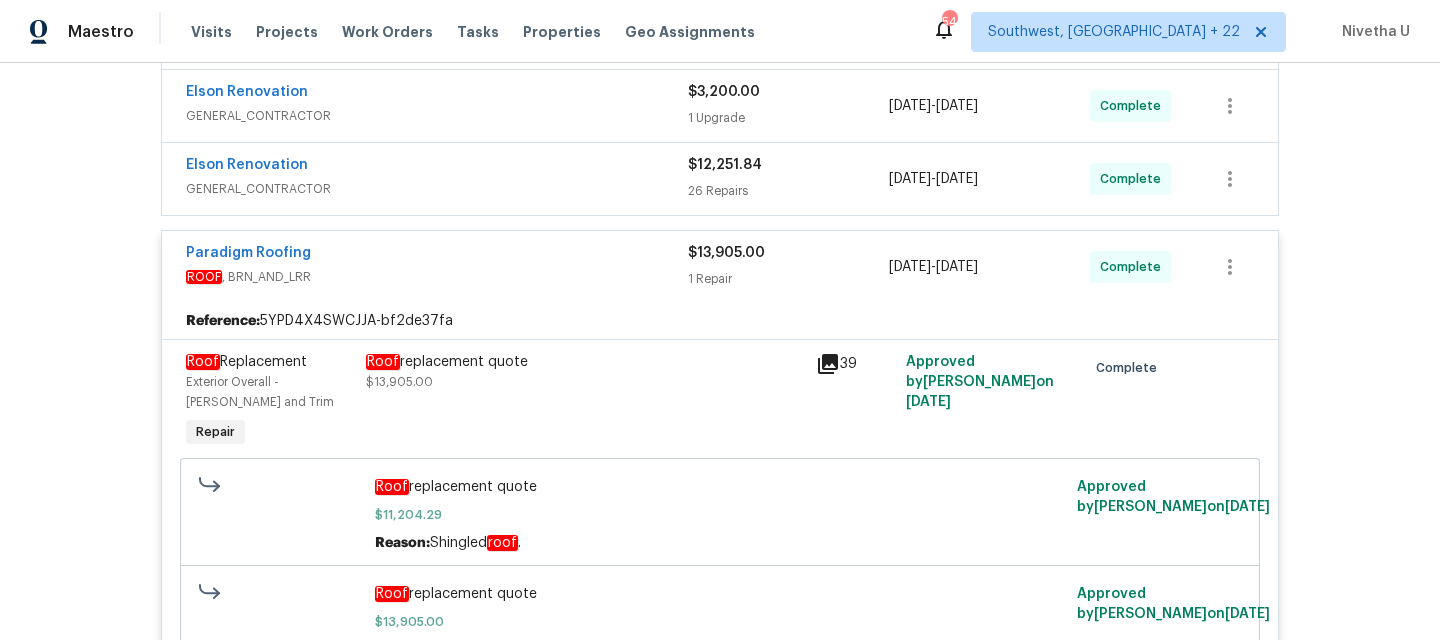 click on "ROOF , BRN_AND_LRR" at bounding box center (437, 277) 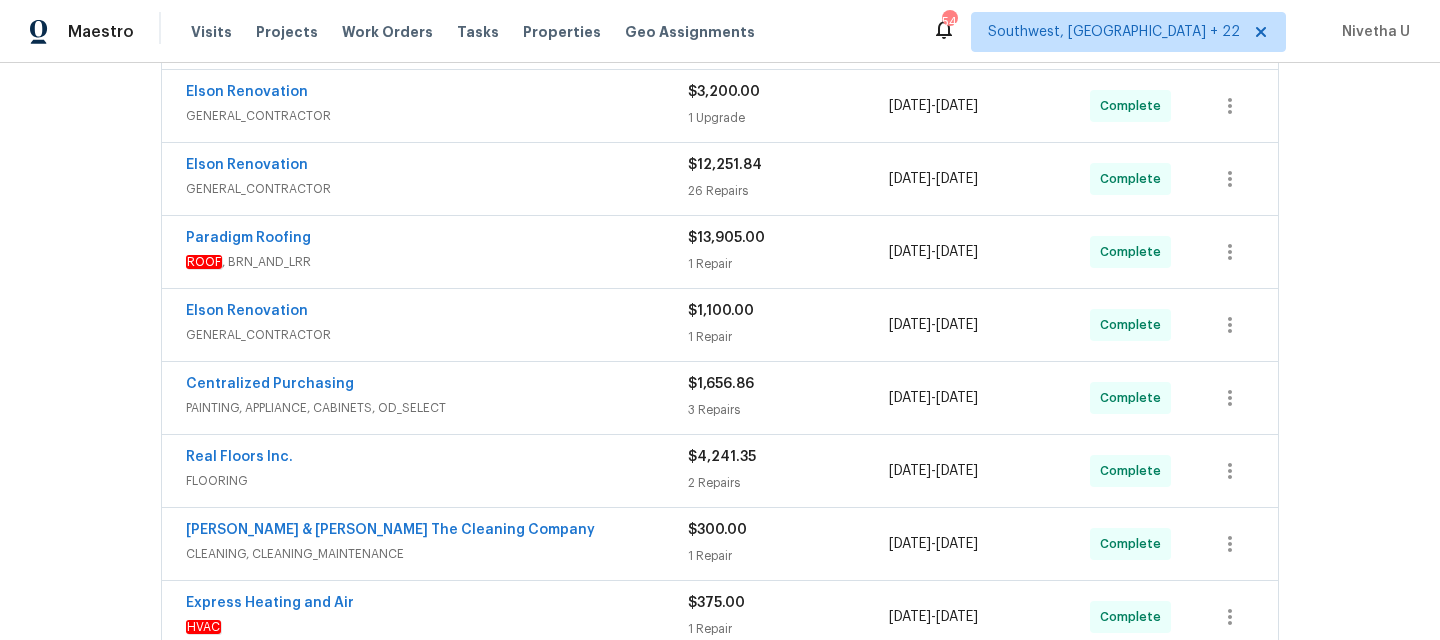 click on "GENERAL_CONTRACTOR" at bounding box center (437, 189) 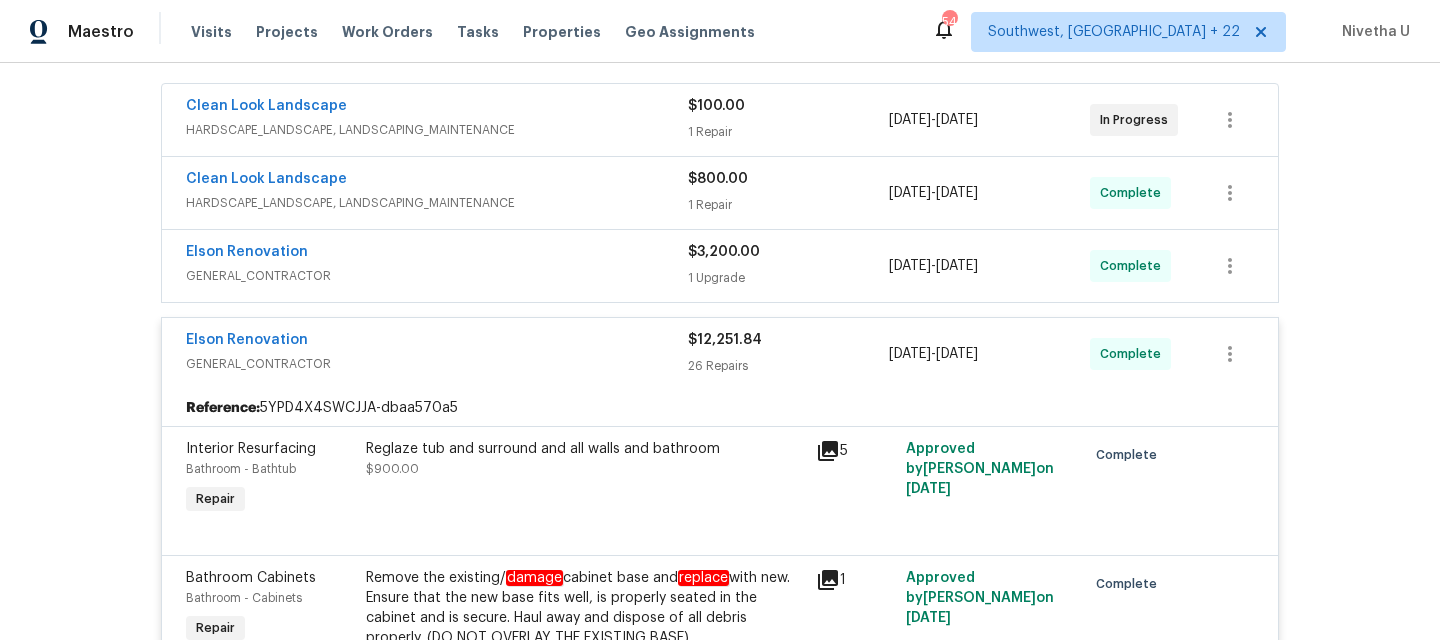 scroll, scrollTop: 522, scrollLeft: 0, axis: vertical 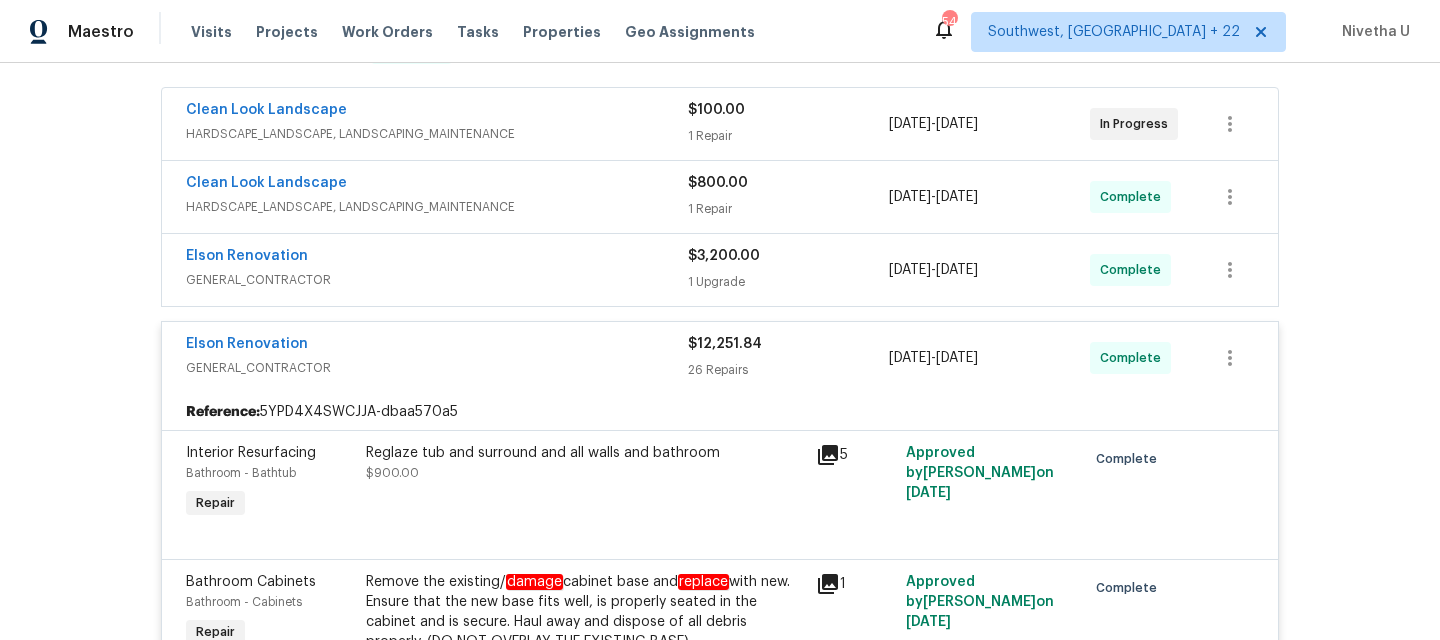 click on "Elson Renovation" at bounding box center (437, 346) 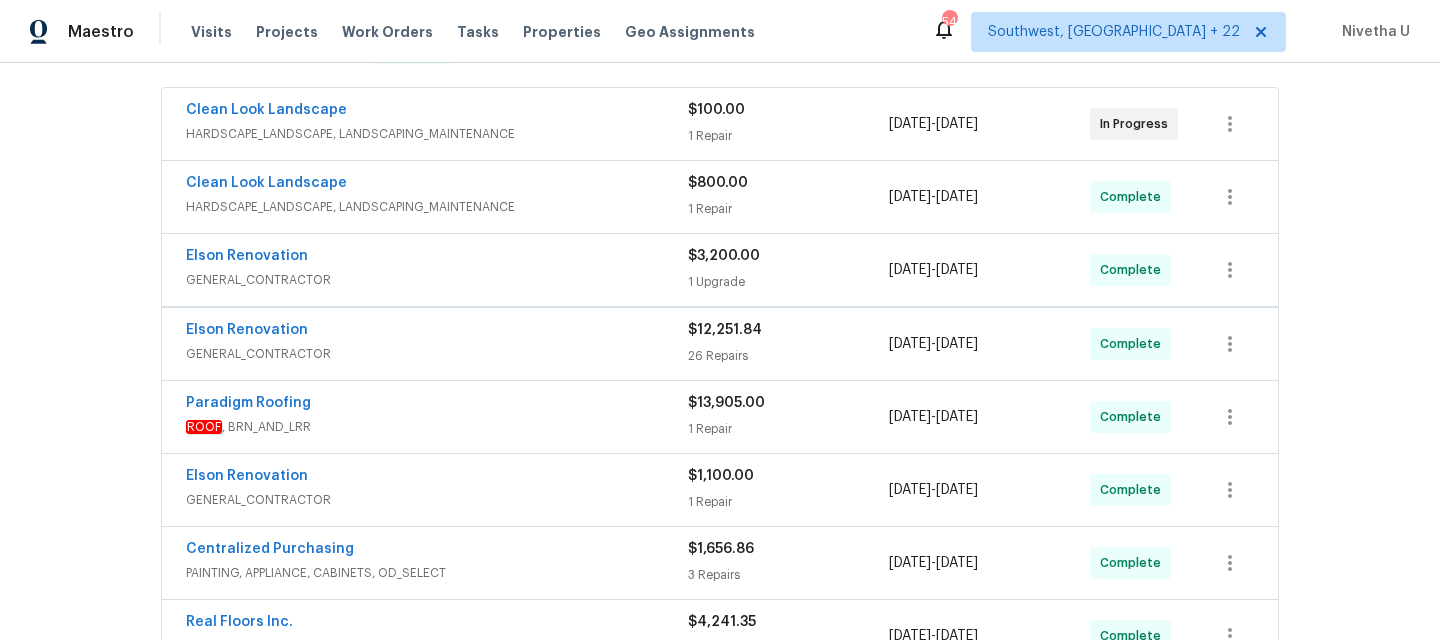 click on "GENERAL_CONTRACTOR" at bounding box center (437, 280) 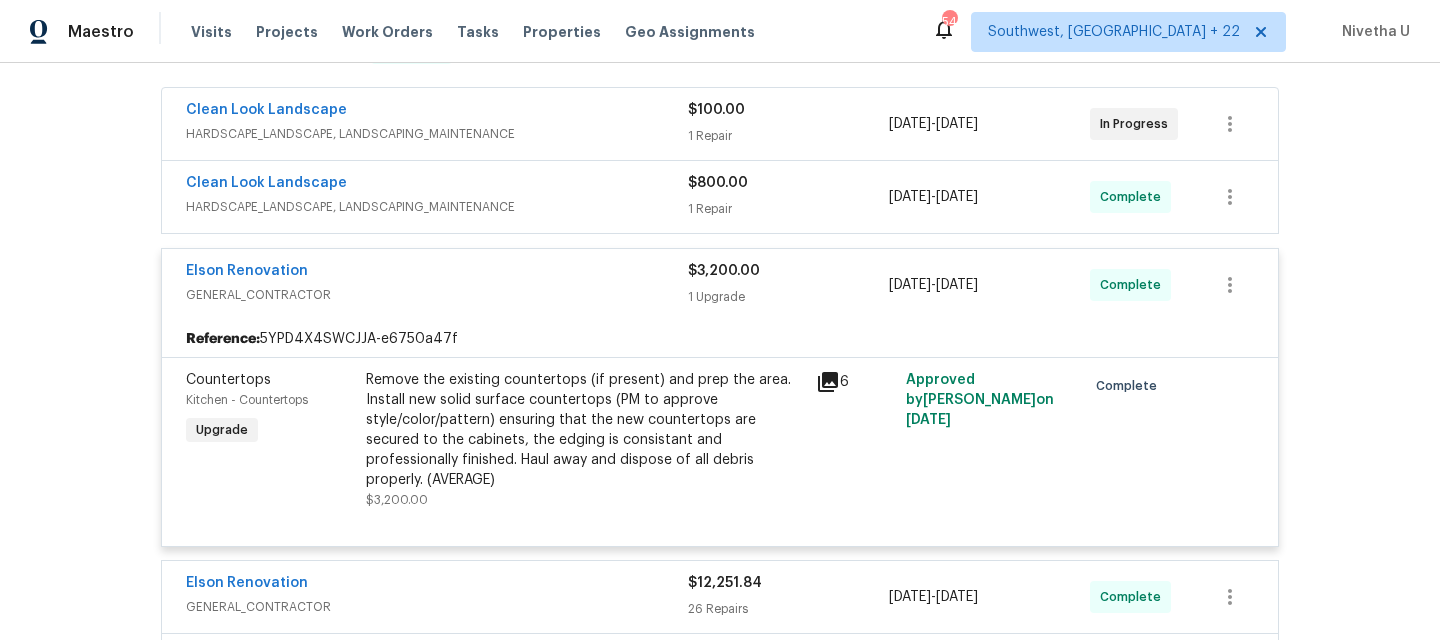 click on "GENERAL_CONTRACTOR" at bounding box center [437, 295] 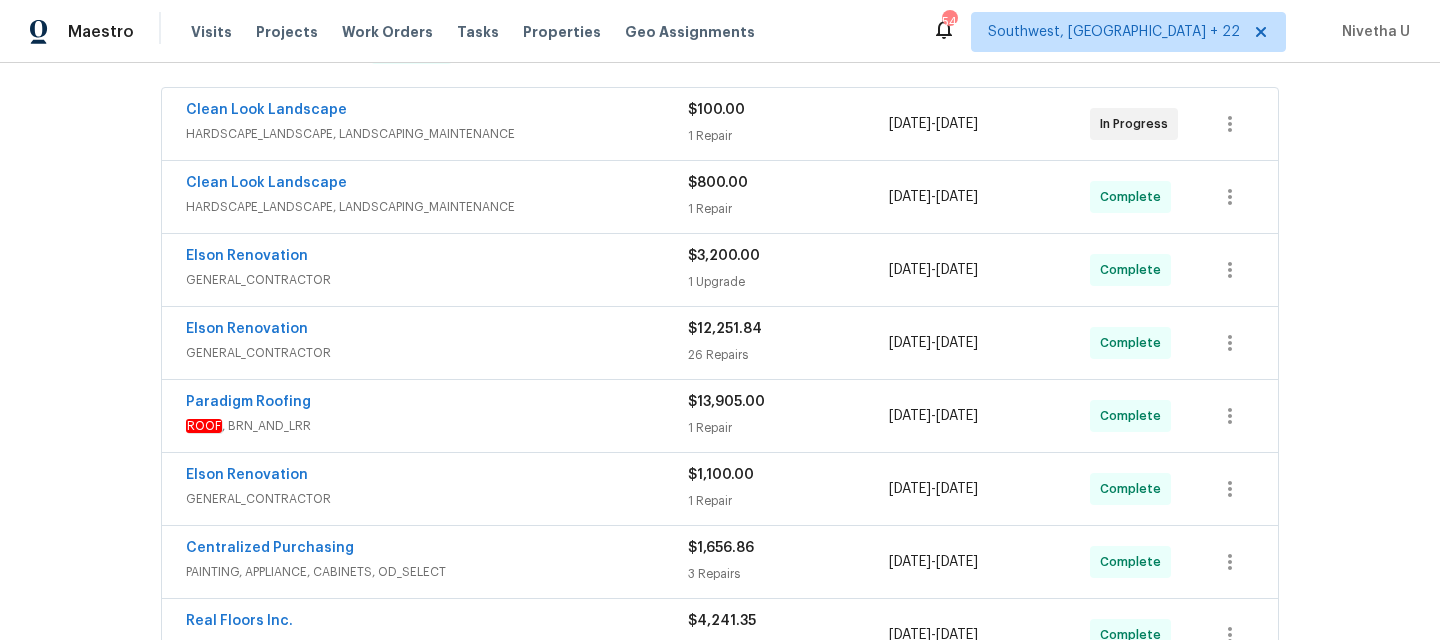 click on "HARDSCAPE_LANDSCAPE, LANDSCAPING_MAINTENANCE" at bounding box center (437, 207) 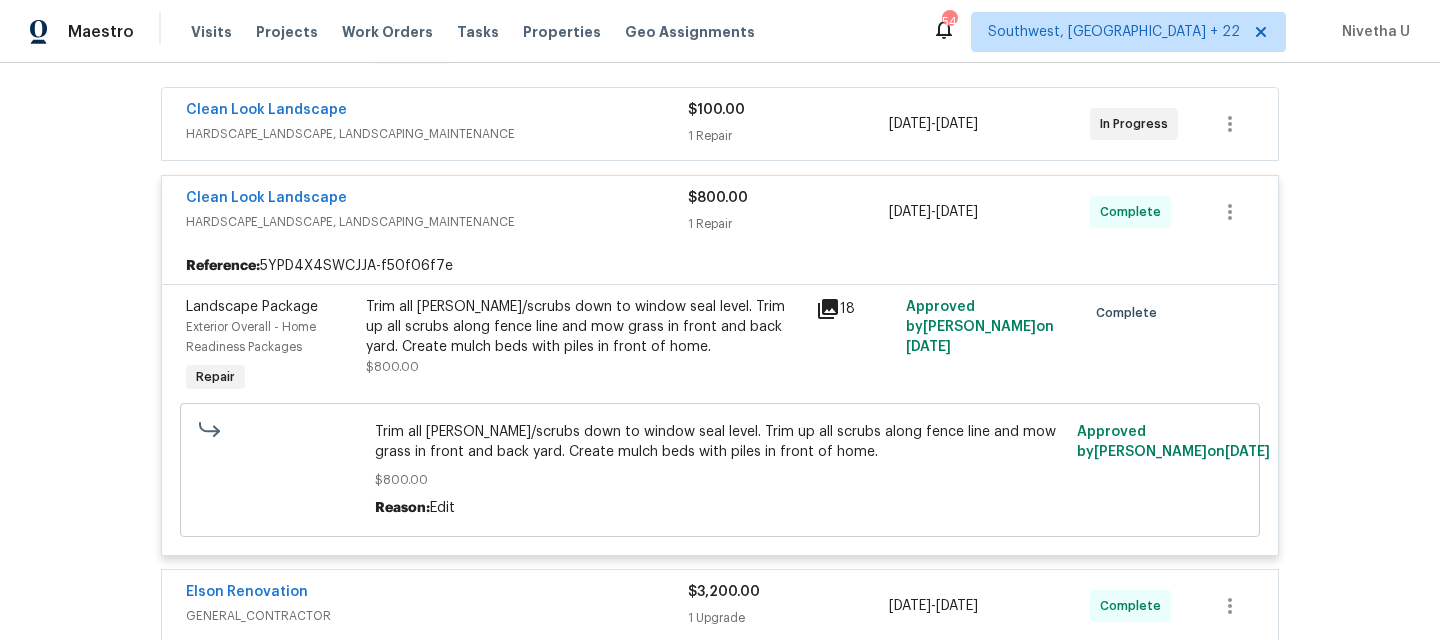 click on "Clean Look Landscape" at bounding box center [437, 200] 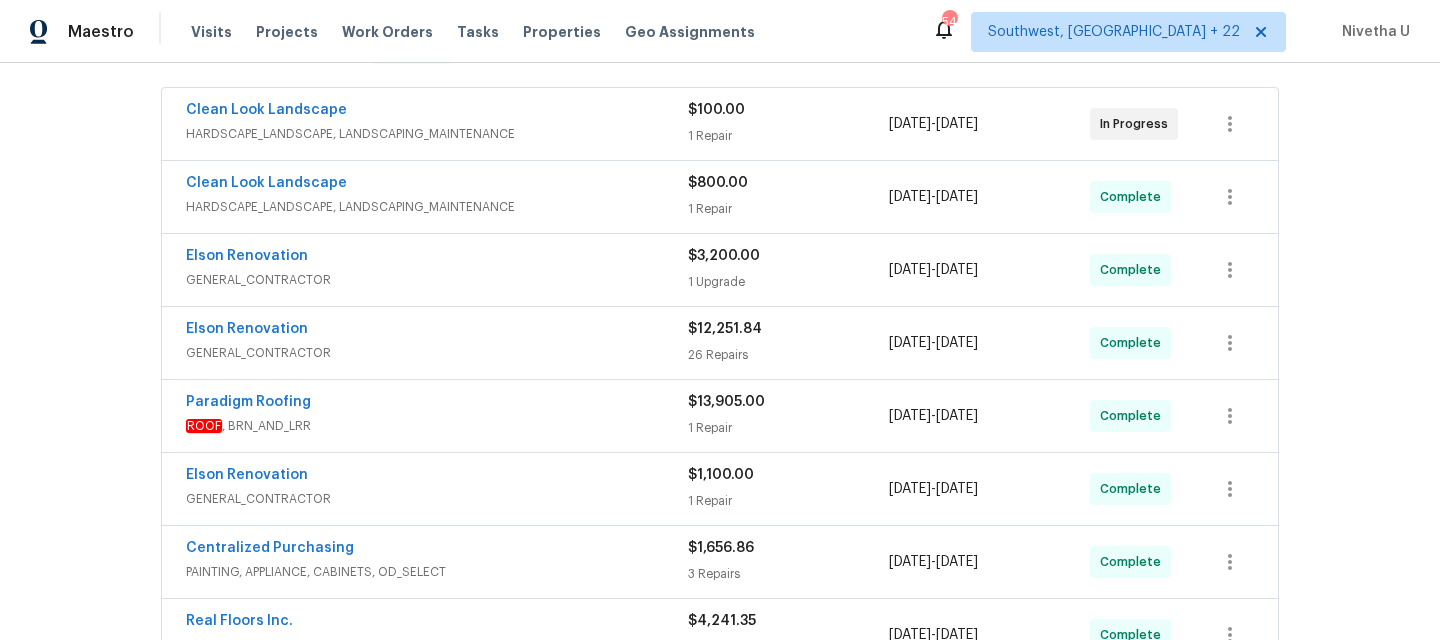 click on "Clean Look Landscape HARDSCAPE_LANDSCAPE, LANDSCAPING_MAINTENANCE $100.00 1 Repair 7/2/2025  -  7/2/2025 In Progress" at bounding box center (720, 124) 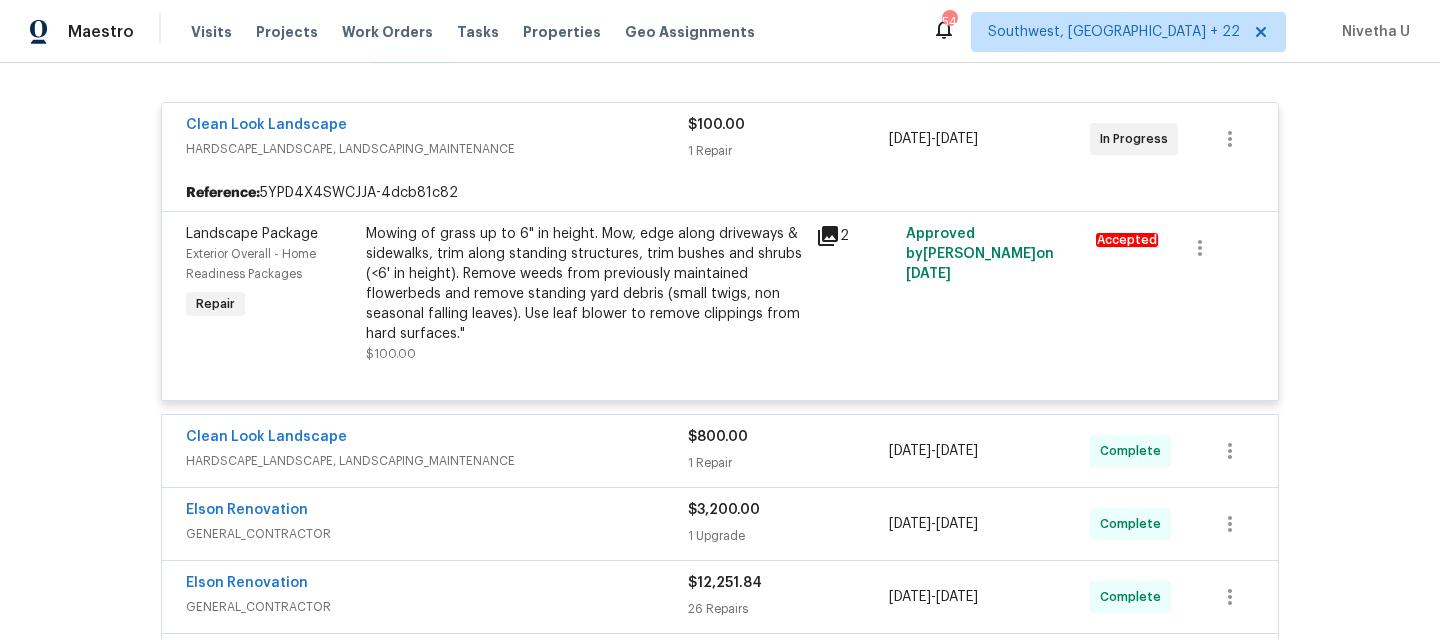 click on "HARDSCAPE_LANDSCAPE, LANDSCAPING_MAINTENANCE" at bounding box center (437, 149) 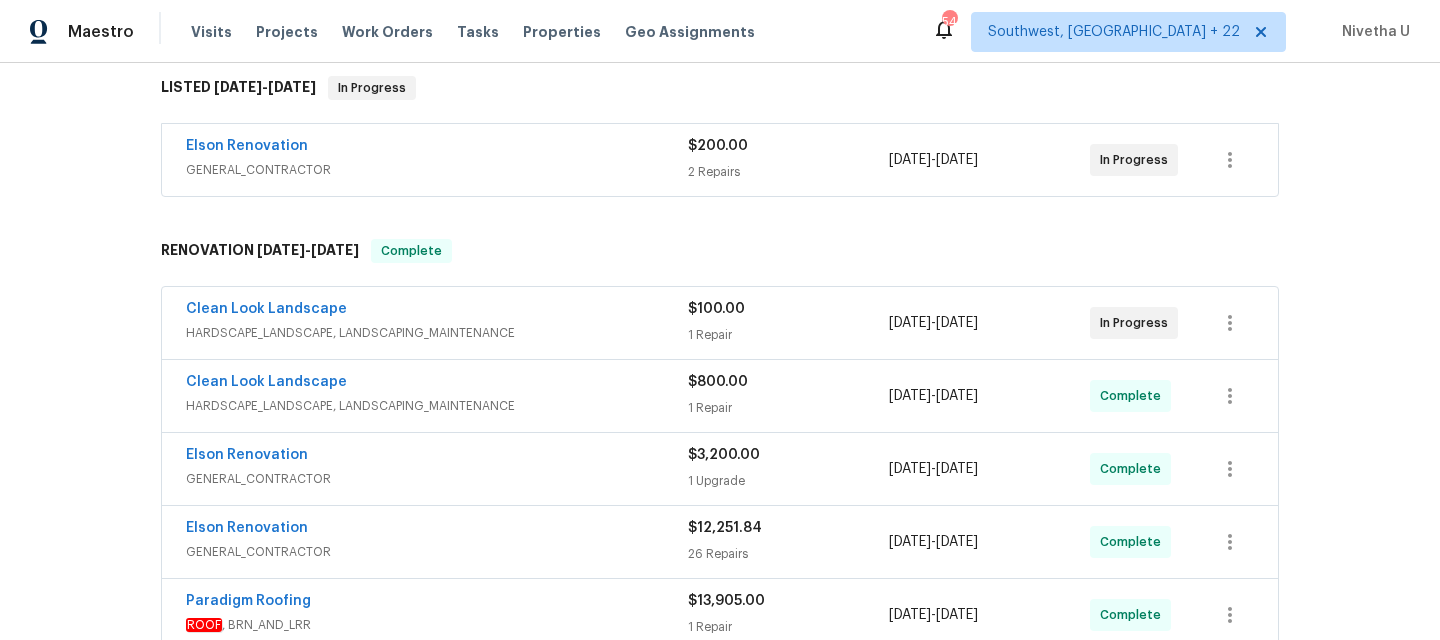 scroll, scrollTop: 209, scrollLeft: 0, axis: vertical 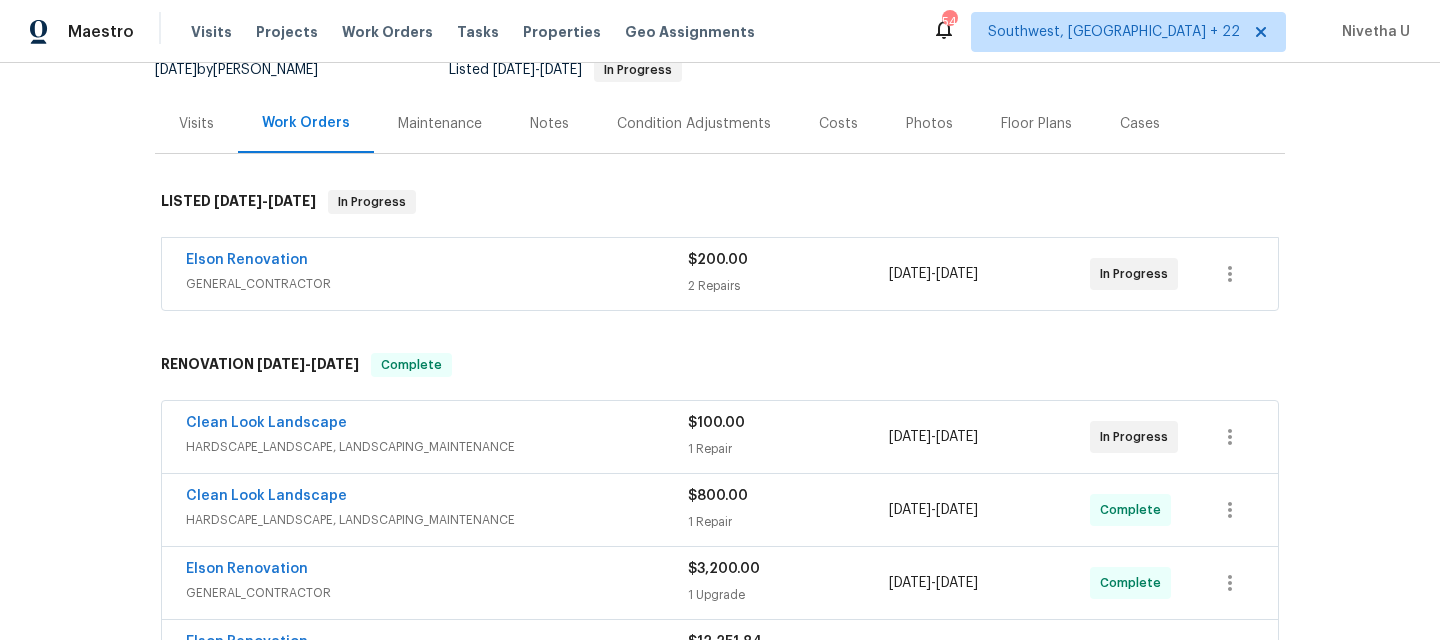 click on "GENERAL_CONTRACTOR" at bounding box center [437, 284] 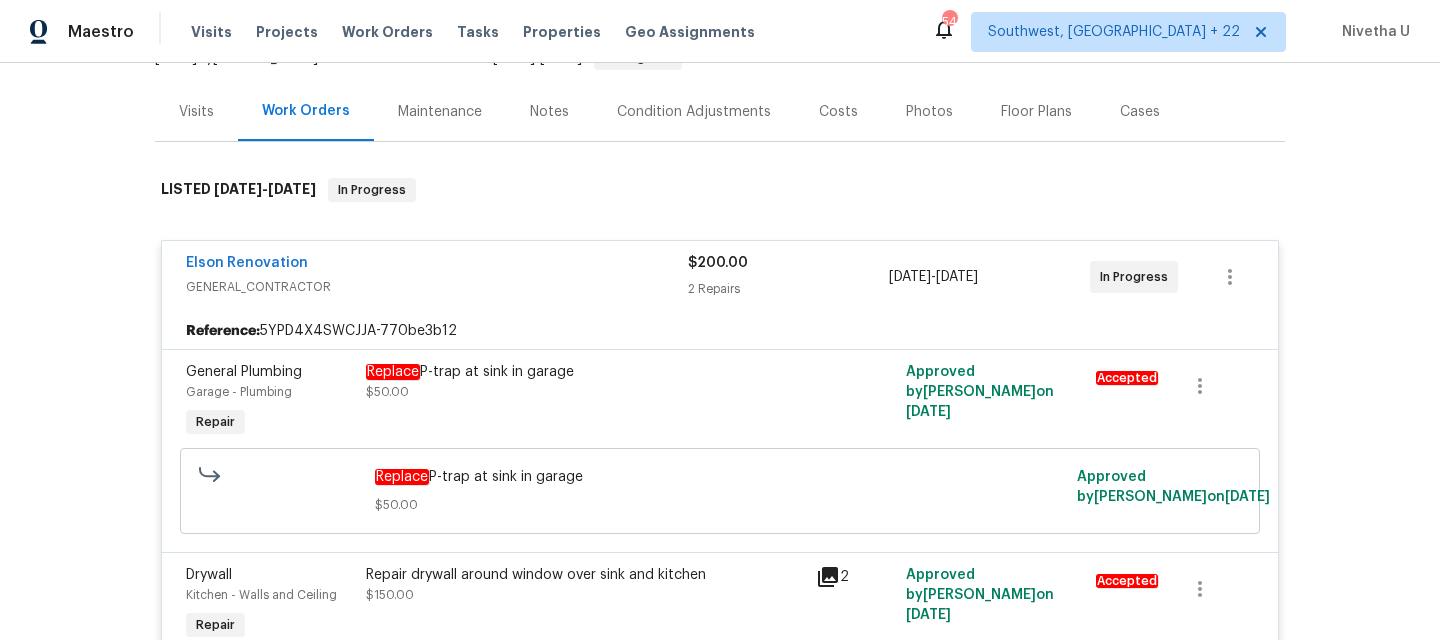 scroll, scrollTop: 219, scrollLeft: 0, axis: vertical 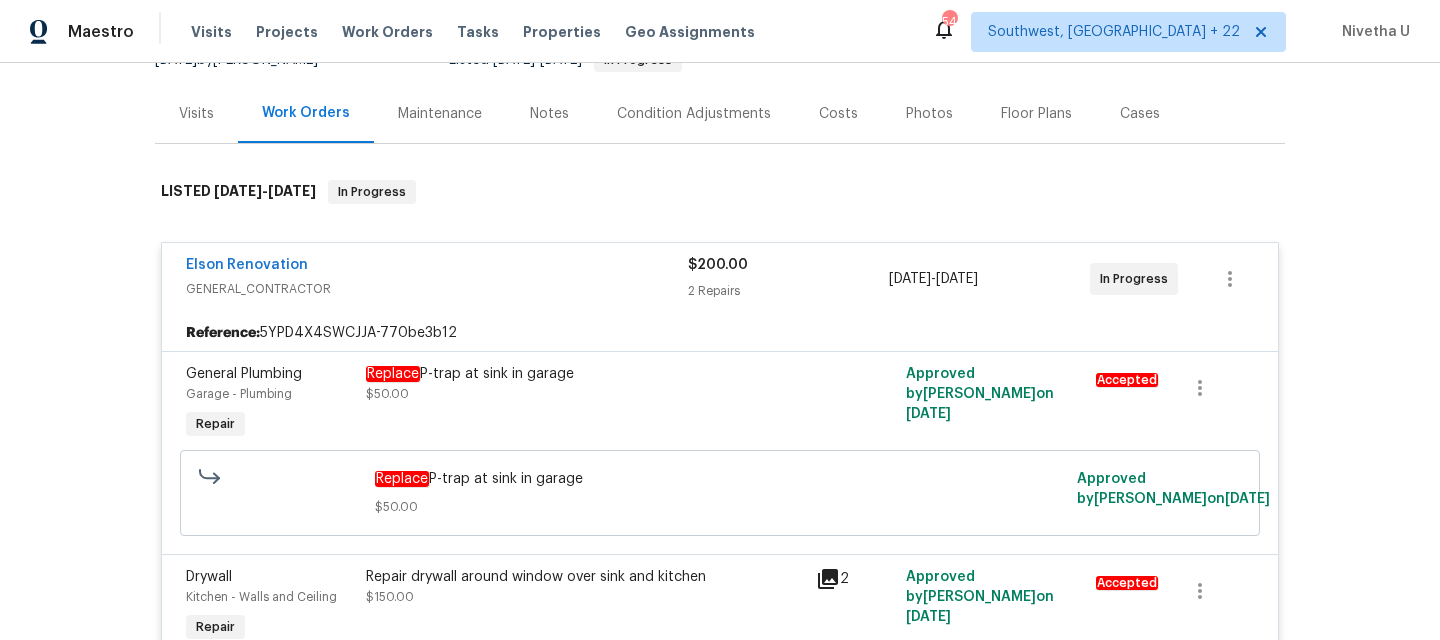 click on "GENERAL_CONTRACTOR" at bounding box center [437, 289] 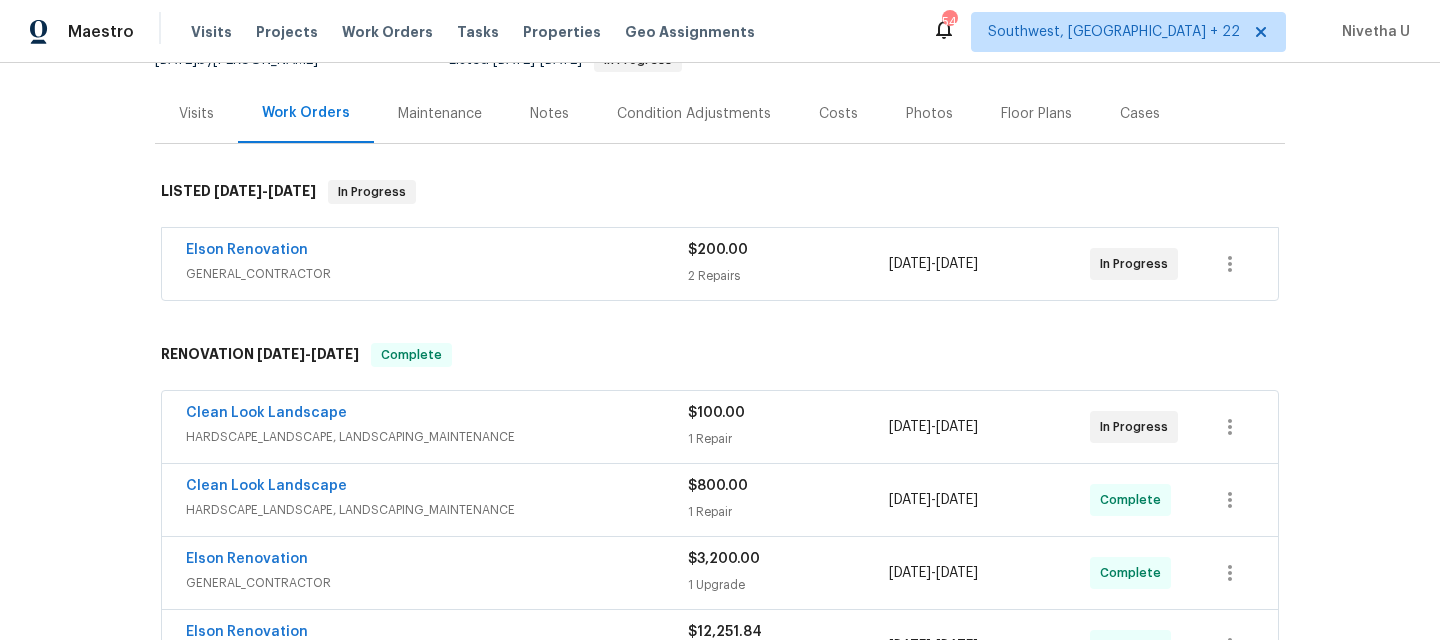 scroll, scrollTop: 0, scrollLeft: 0, axis: both 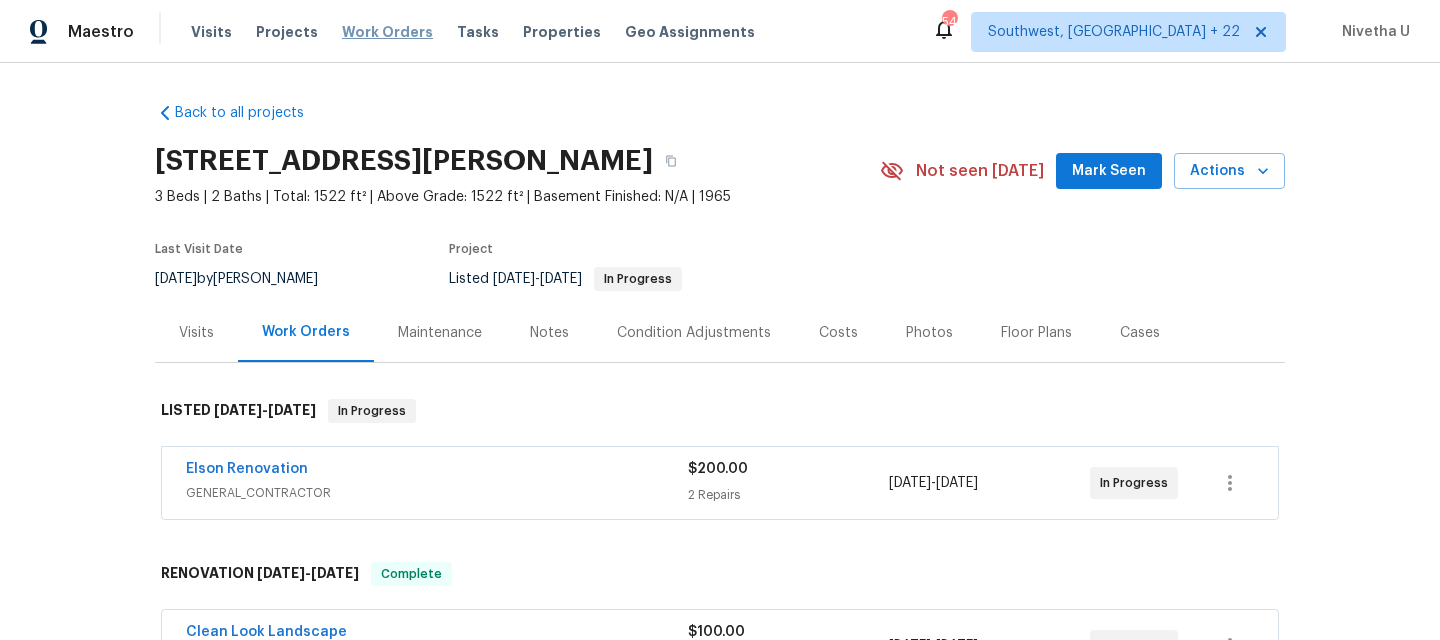 click on "Work Orders" at bounding box center (387, 32) 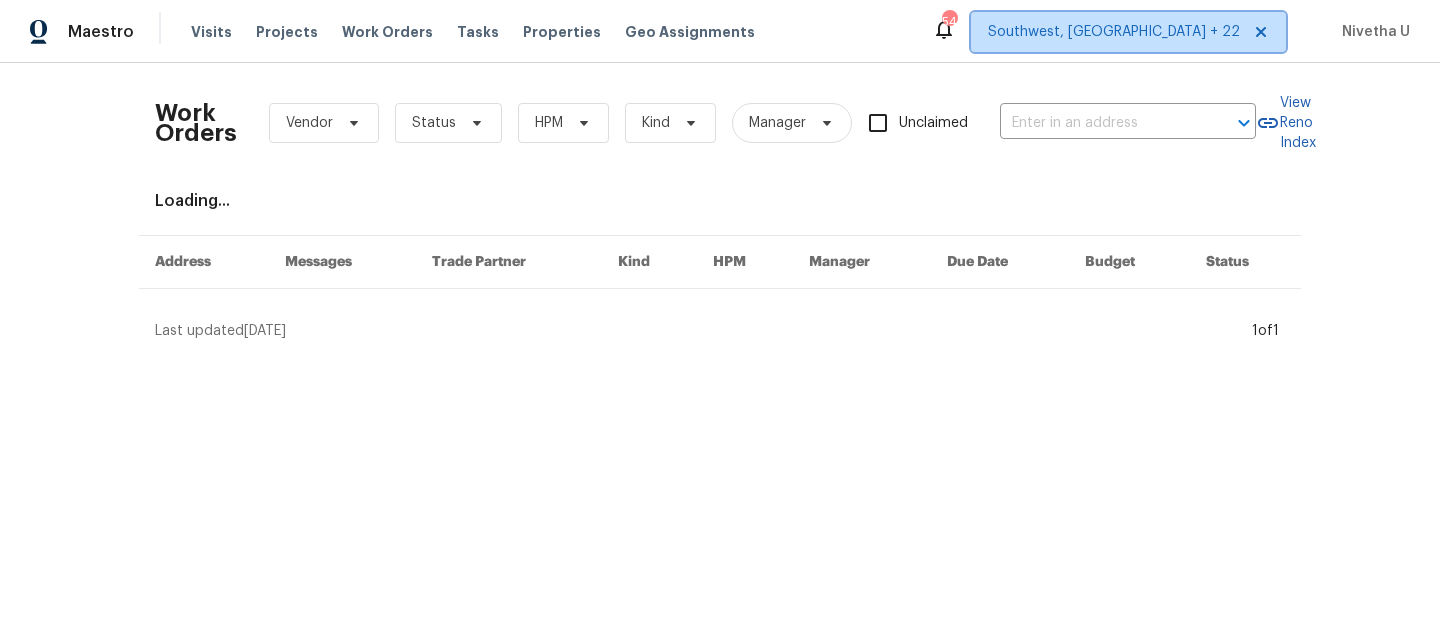 click on "Southwest, FL + 22" at bounding box center [1114, 32] 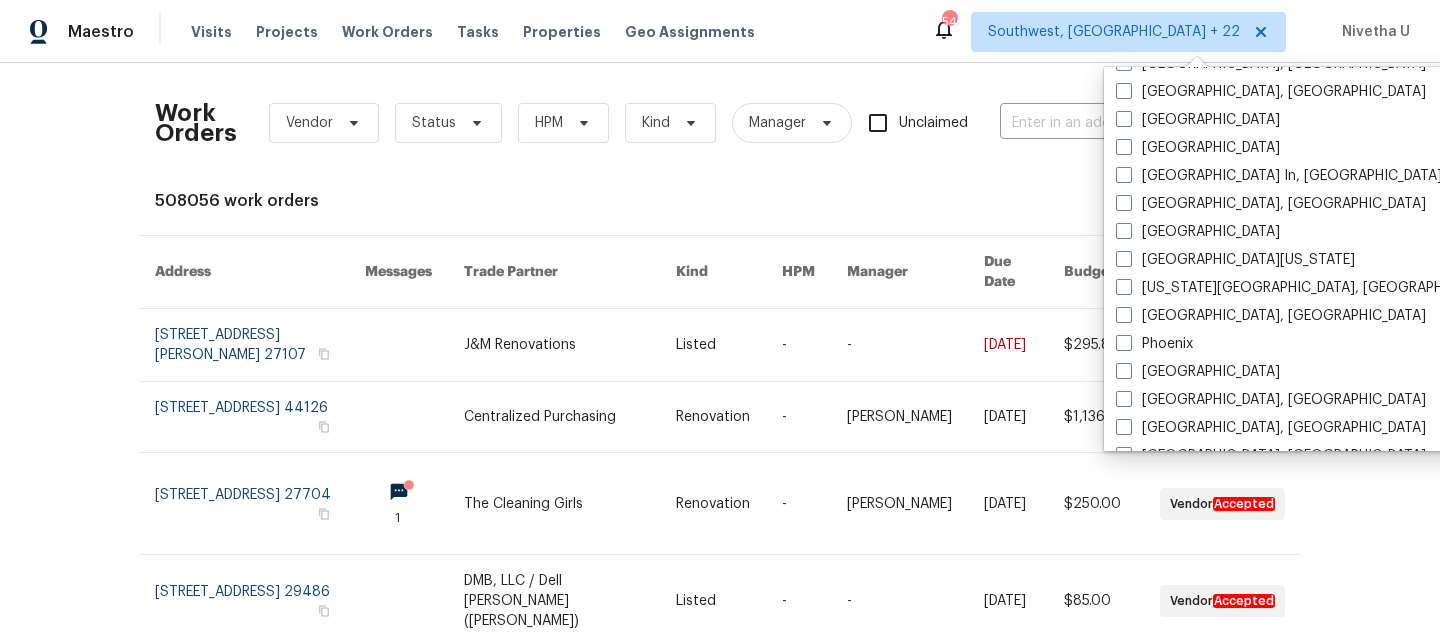 scroll, scrollTop: 1037, scrollLeft: 0, axis: vertical 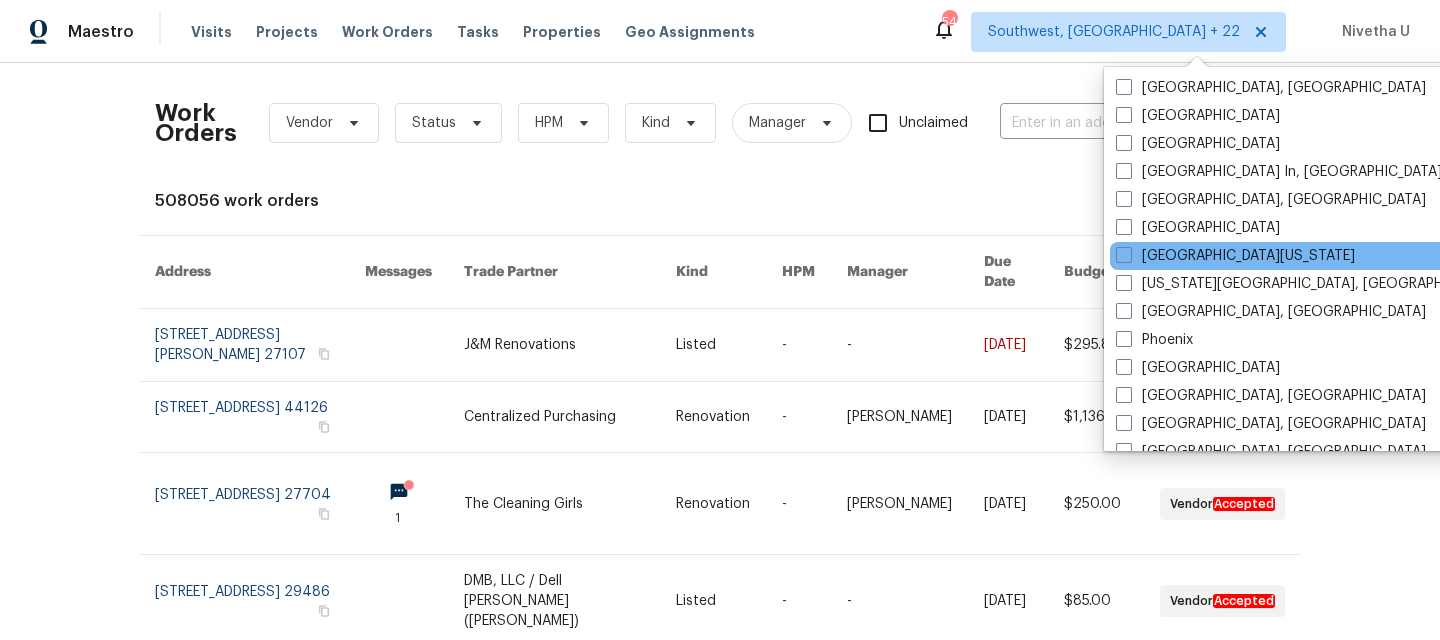 click on "Northern Colorado" at bounding box center [1311, 256] 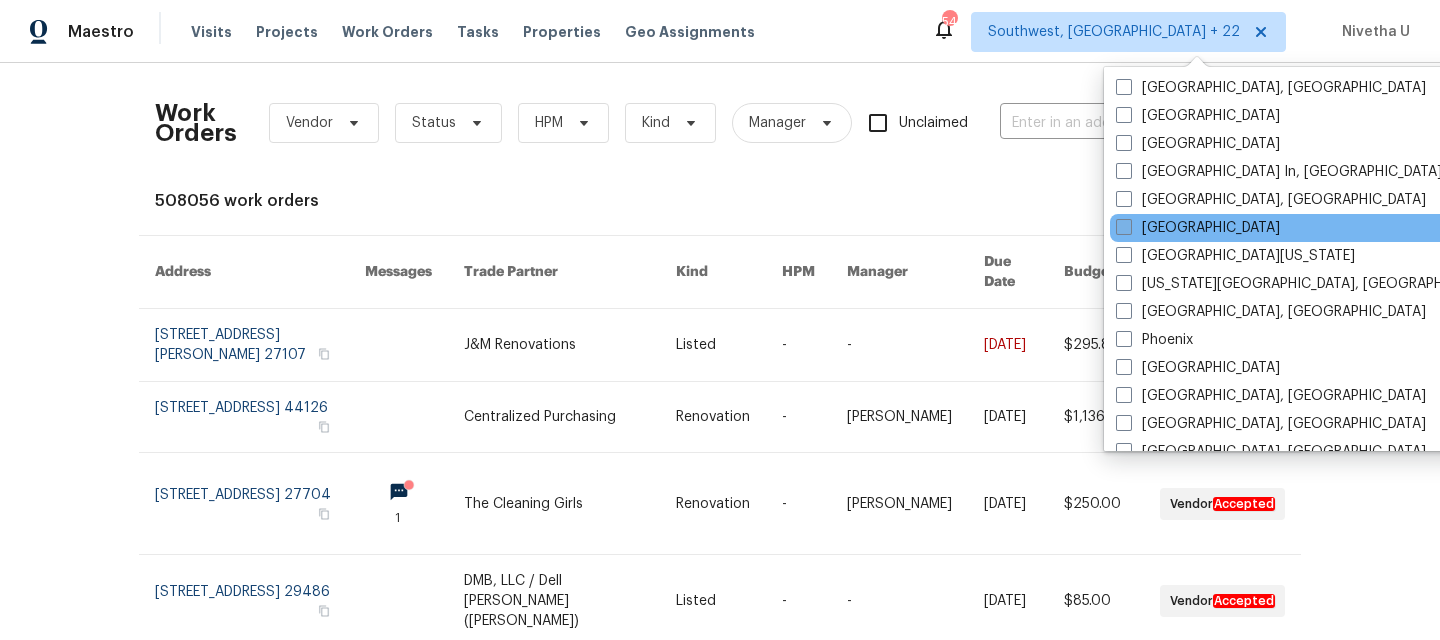 click on "Minneapolis" at bounding box center [1198, 228] 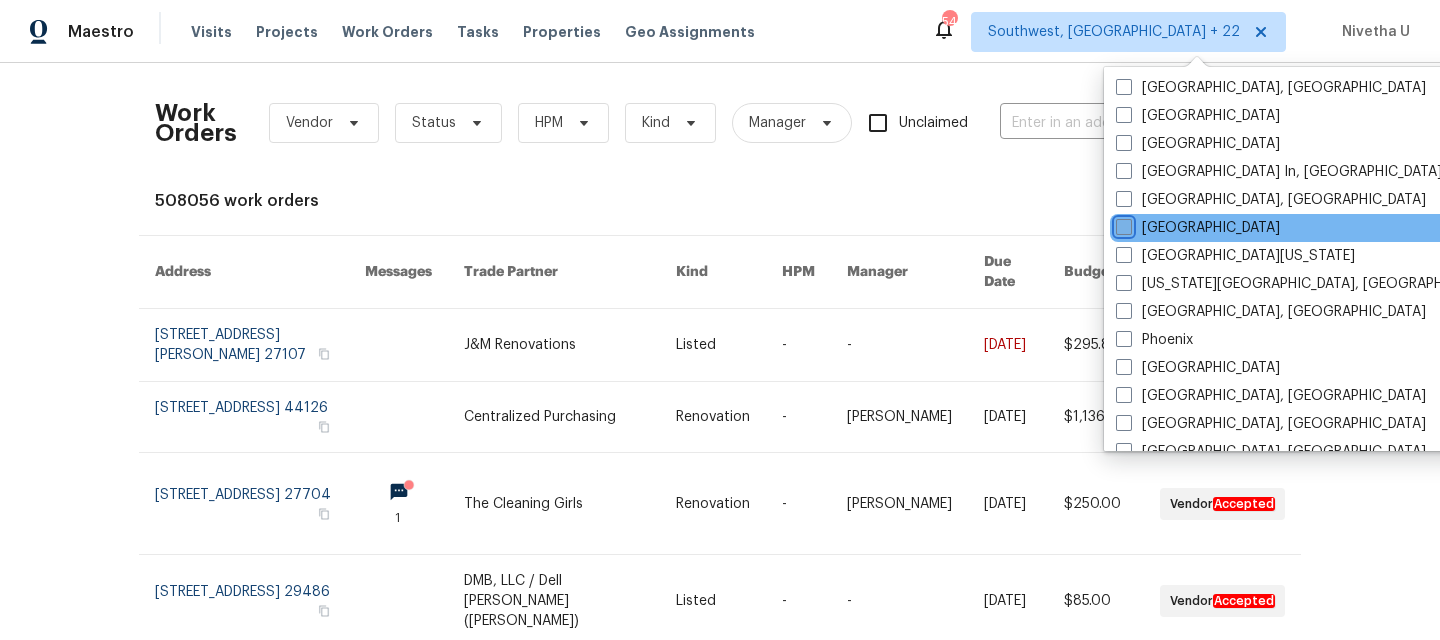 click on "Minneapolis" at bounding box center (1122, 224) 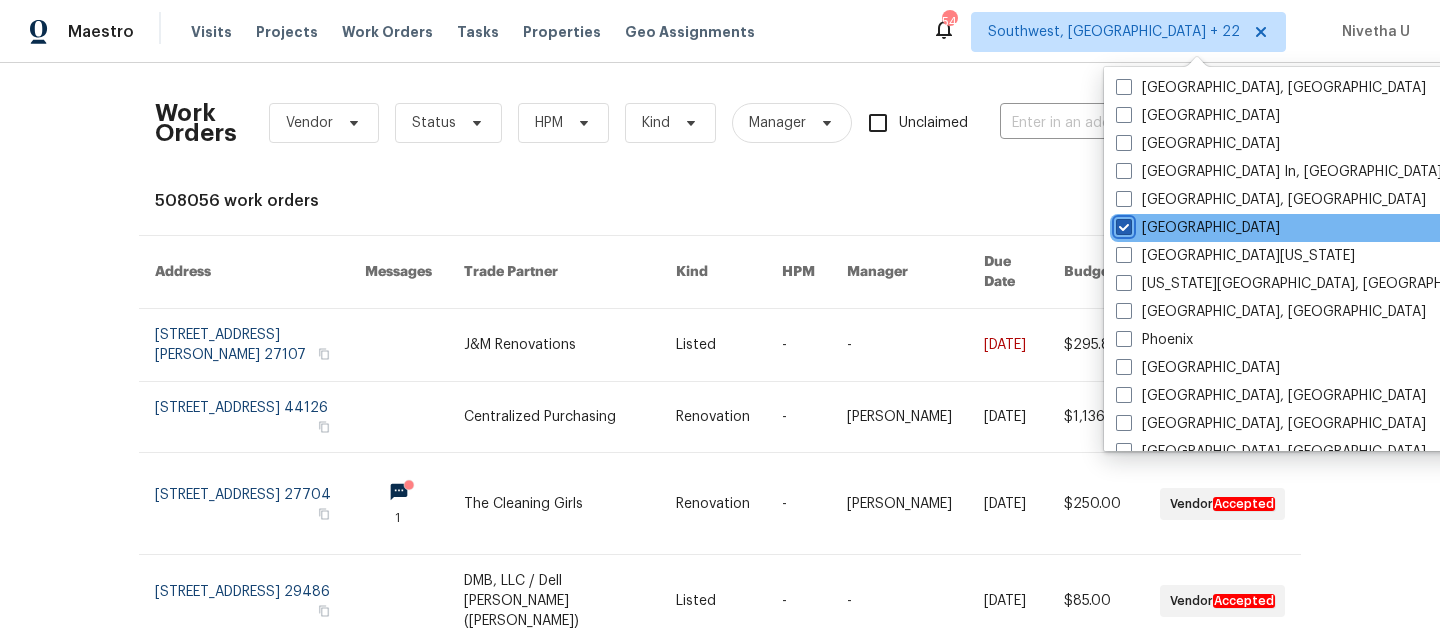 checkbox on "true" 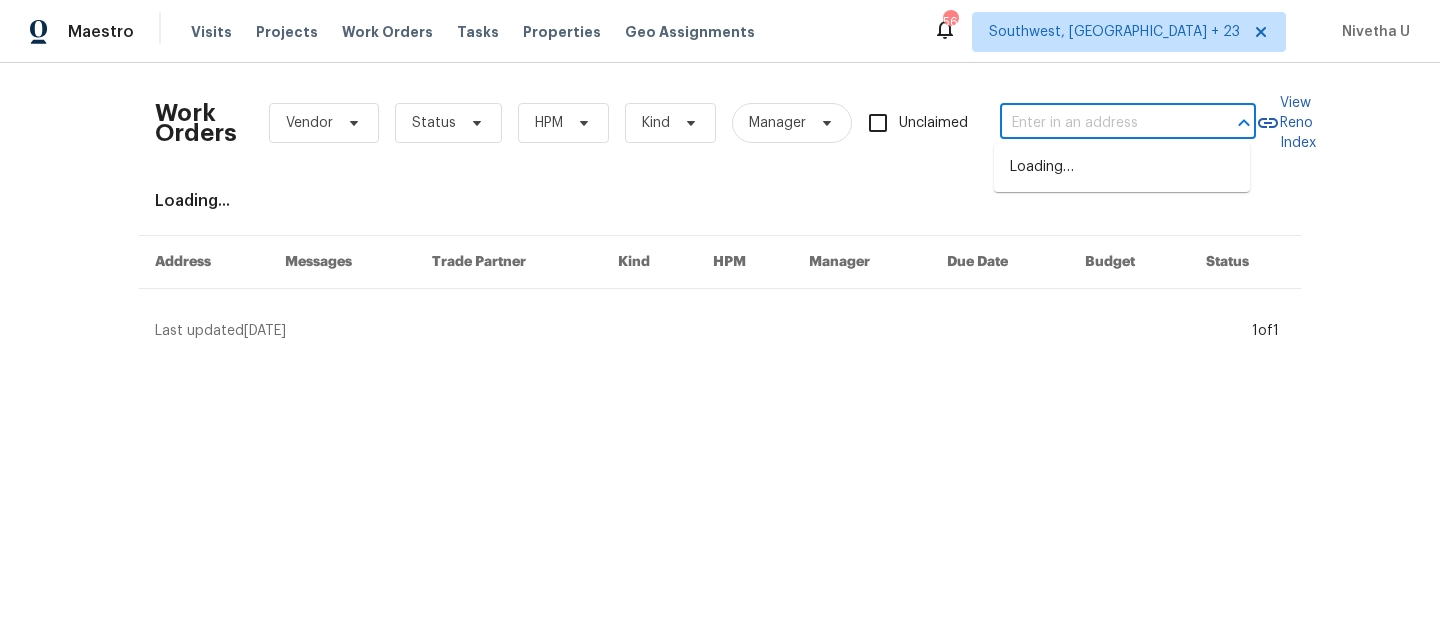 click at bounding box center (1100, 123) 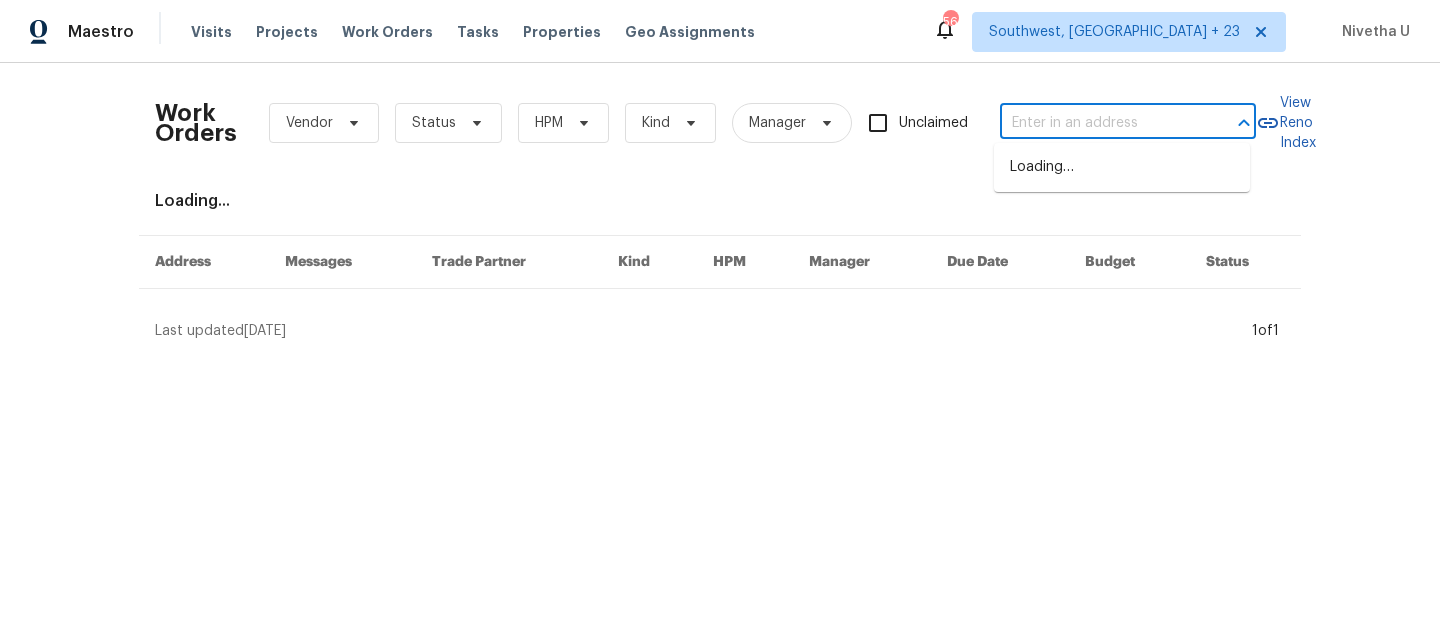 paste on "61 Sycamore St W St. Paul, MN 55117" 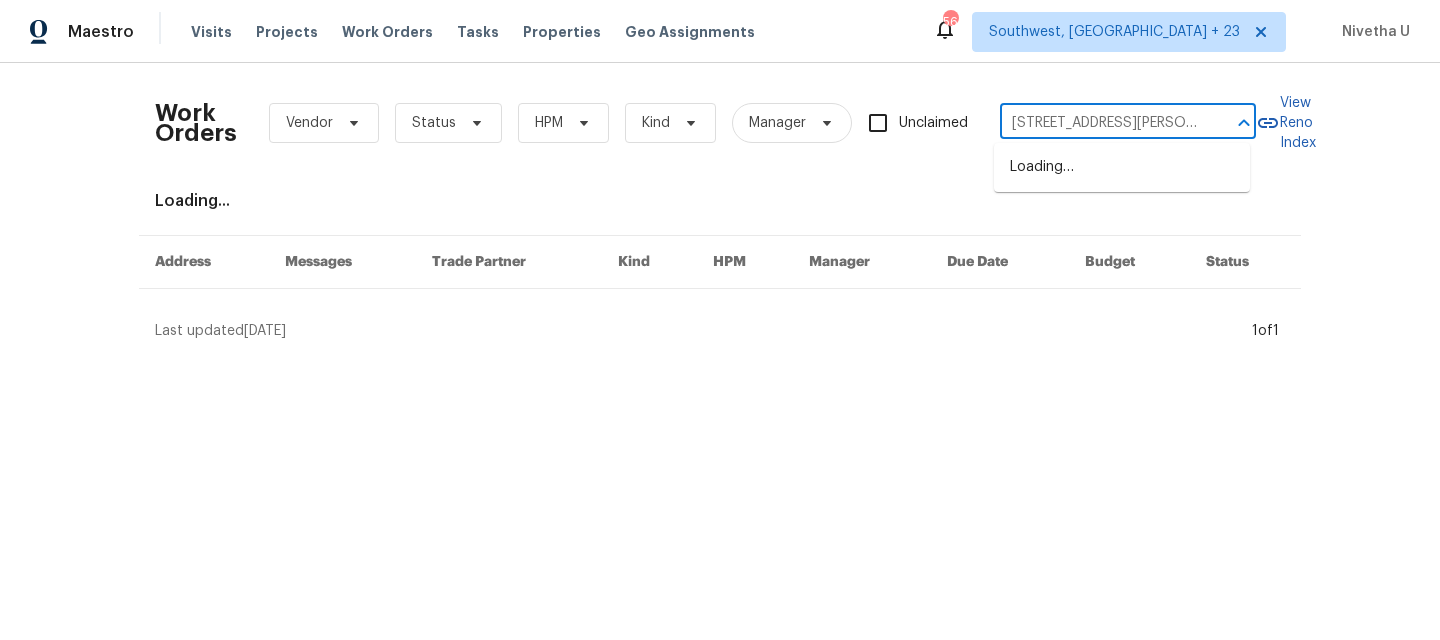 scroll, scrollTop: 0, scrollLeft: 50, axis: horizontal 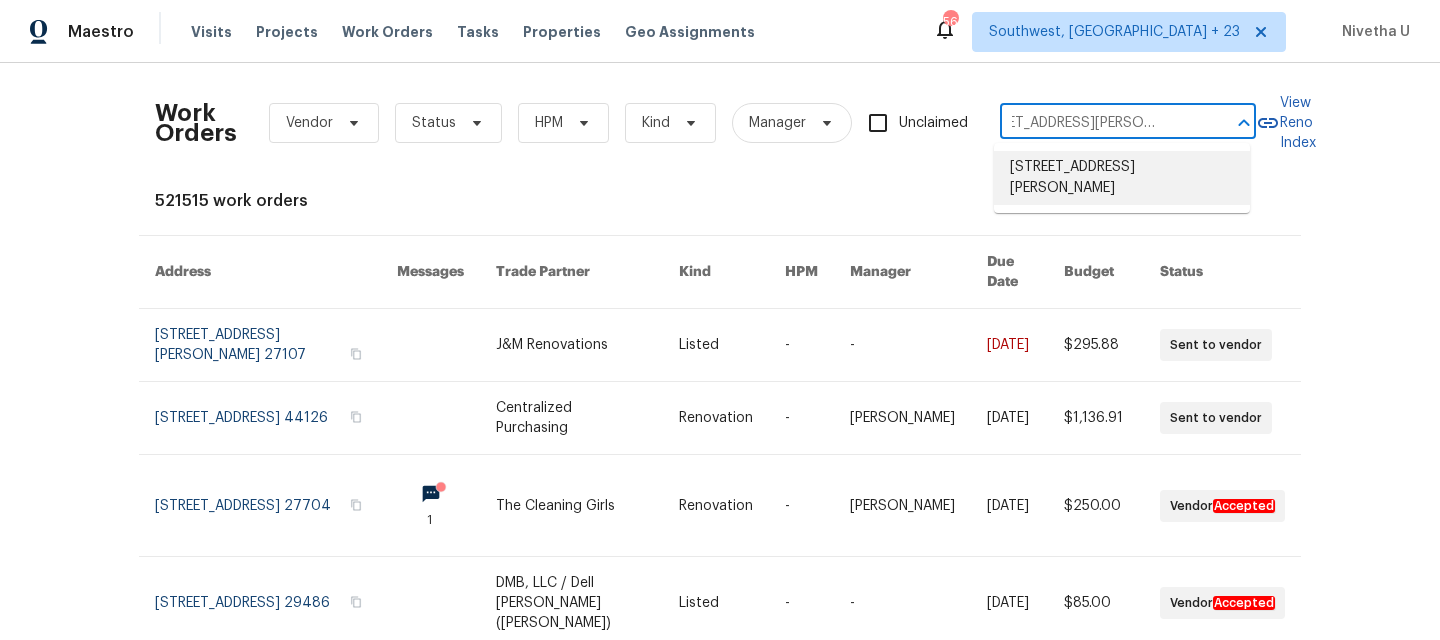 click on "61 Sycamore St W, St. Paul, MN 55117" at bounding box center [1122, 178] 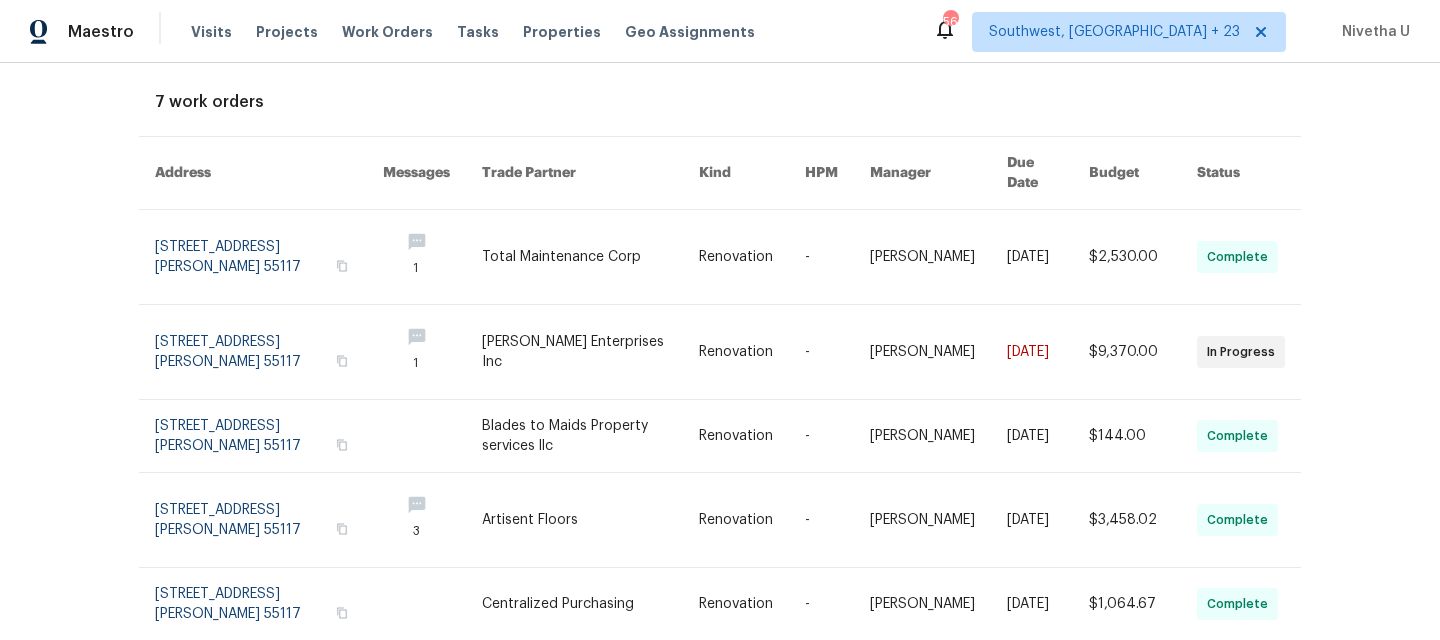 scroll, scrollTop: 0, scrollLeft: 0, axis: both 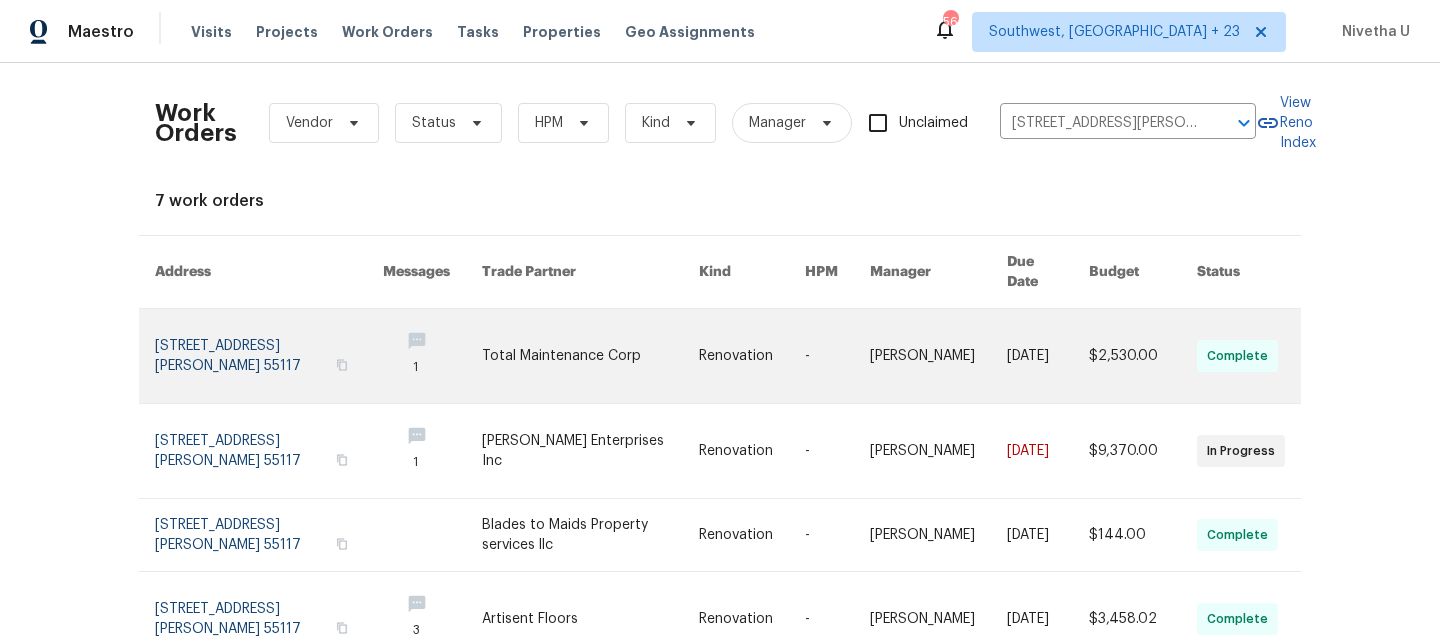 click at bounding box center (269, 356) 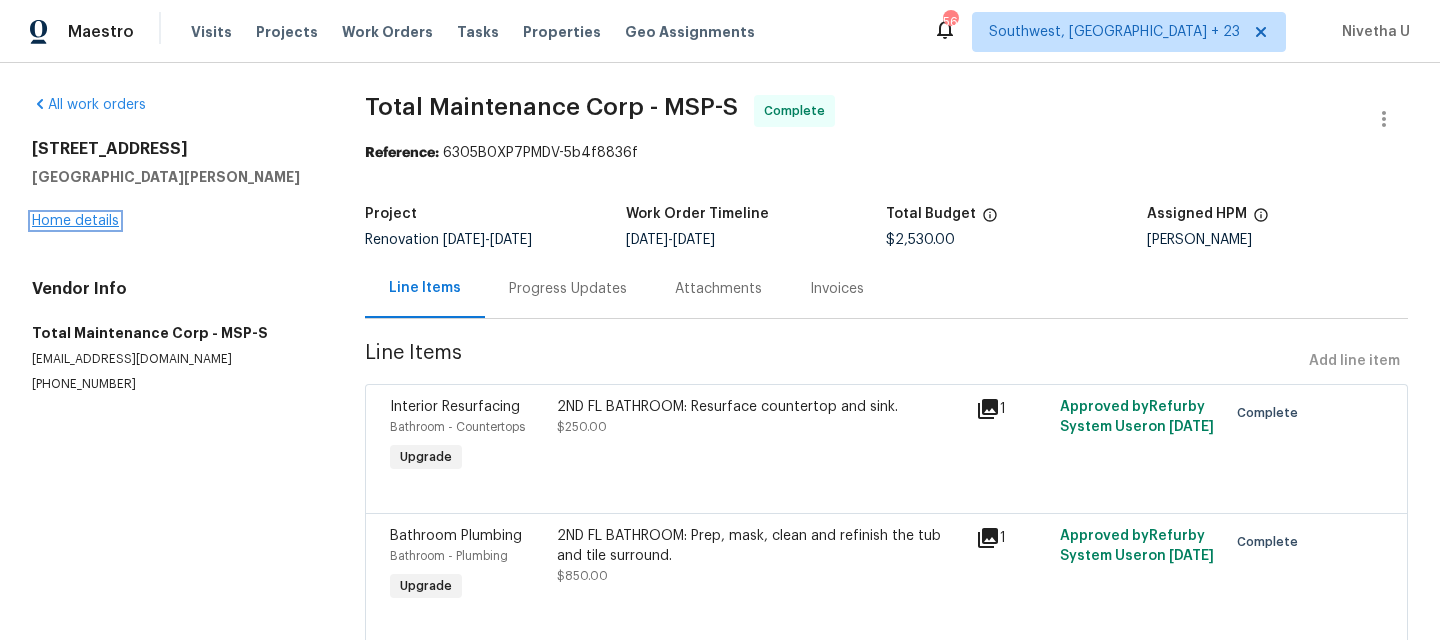 click on "Home details" at bounding box center [75, 221] 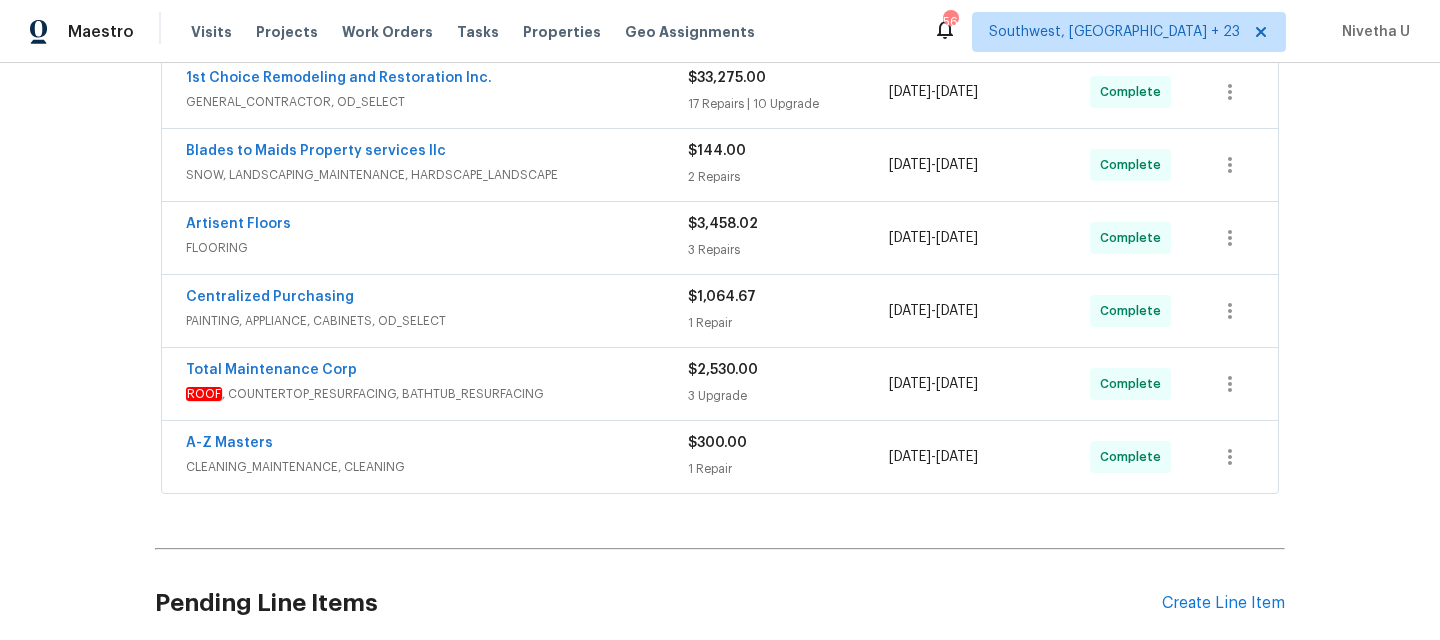 scroll, scrollTop: 645, scrollLeft: 0, axis: vertical 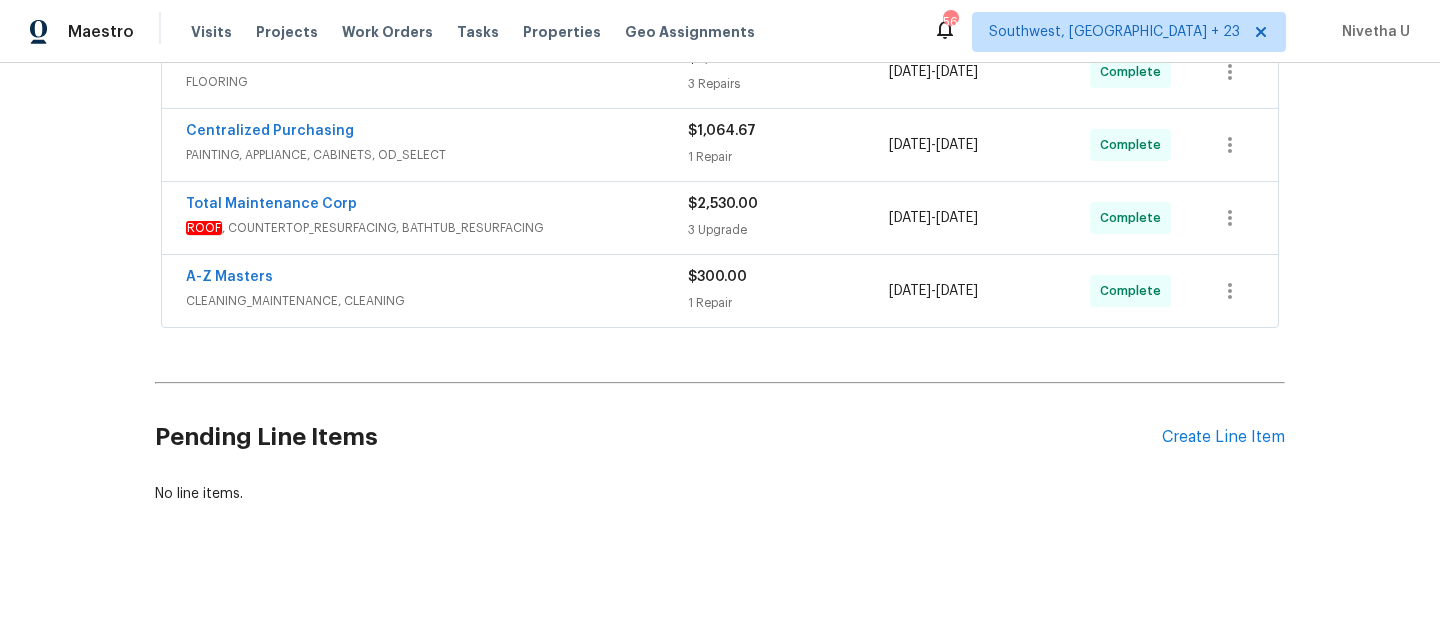 click on "CLEANING_MAINTENANCE, CLEANING" at bounding box center [437, 301] 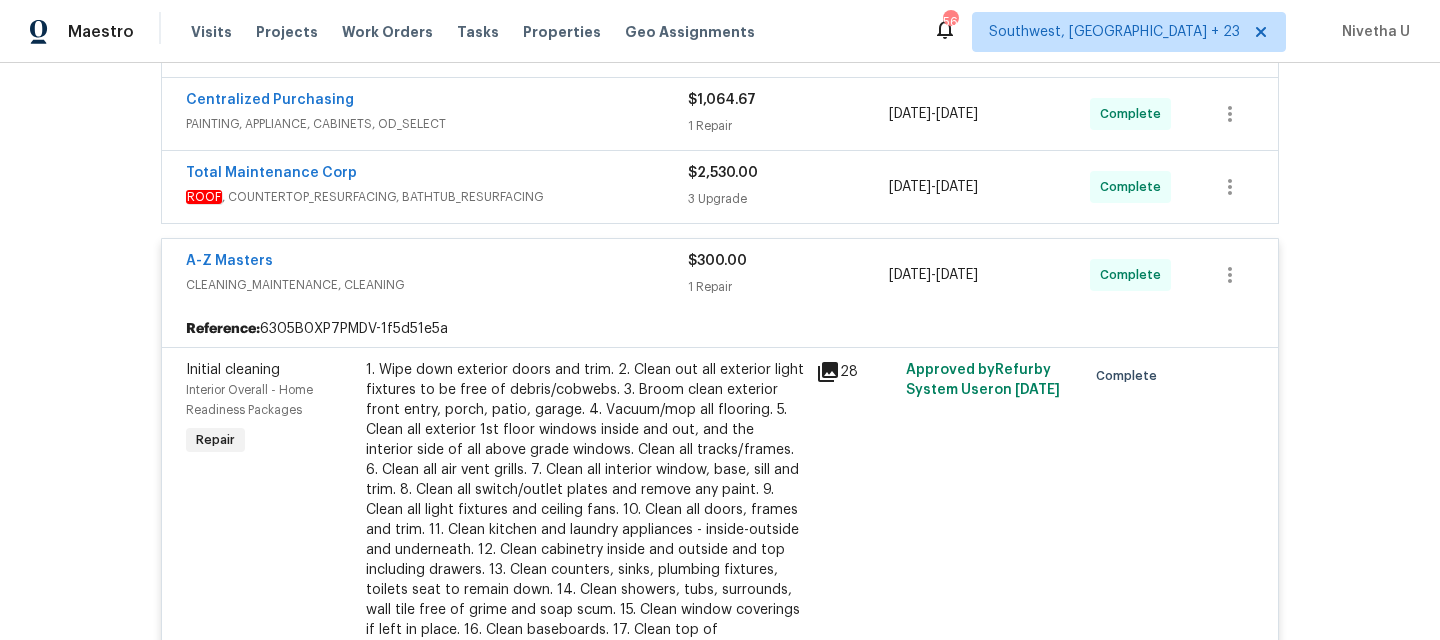 click on "CLEANING_MAINTENANCE, CLEANING" at bounding box center (437, 285) 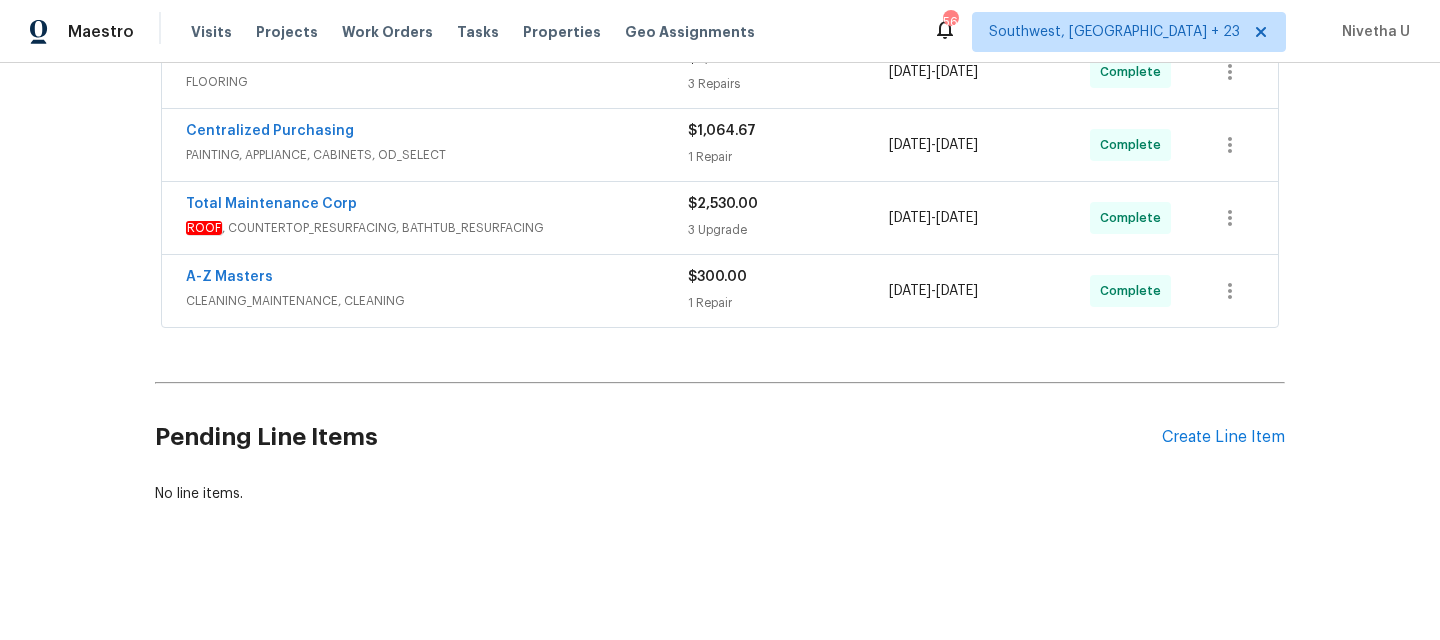 click on "Total Maintenance Corp" at bounding box center [437, 206] 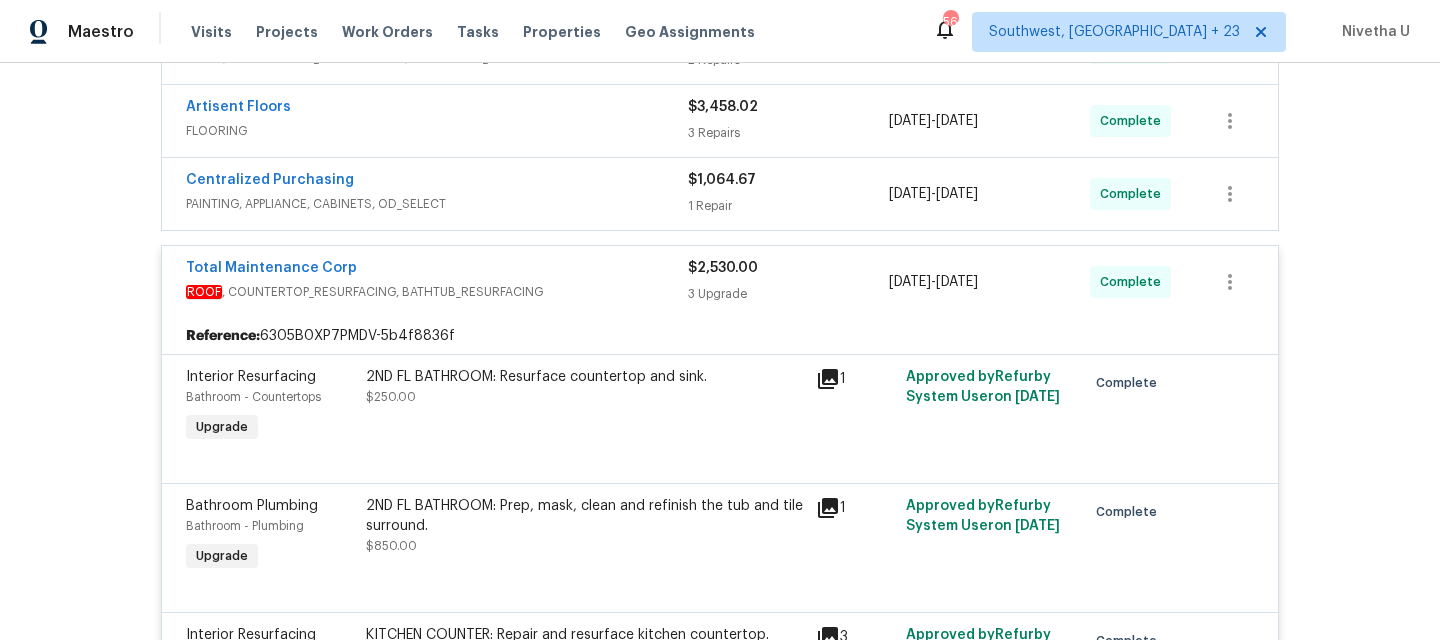 scroll, scrollTop: 576, scrollLeft: 0, axis: vertical 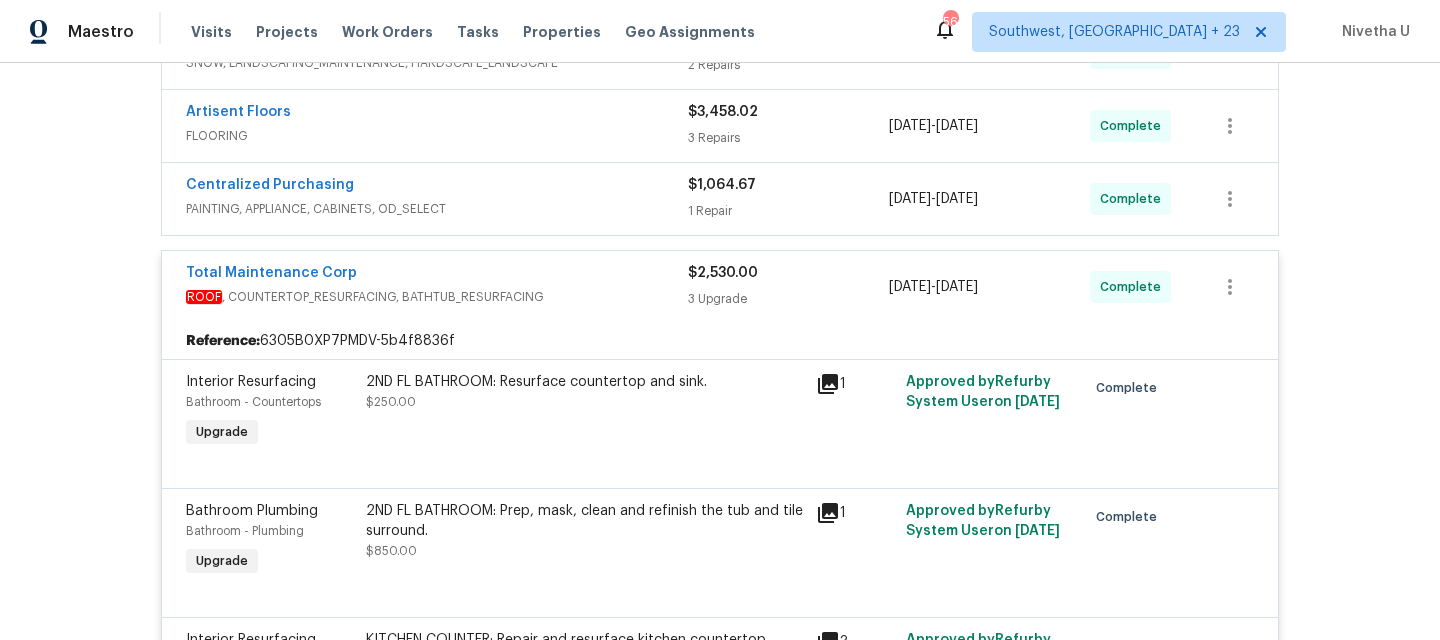 click on "ROOF , COUNTERTOP_RESURFACING, BATHTUB_RESURFACING" at bounding box center (437, 297) 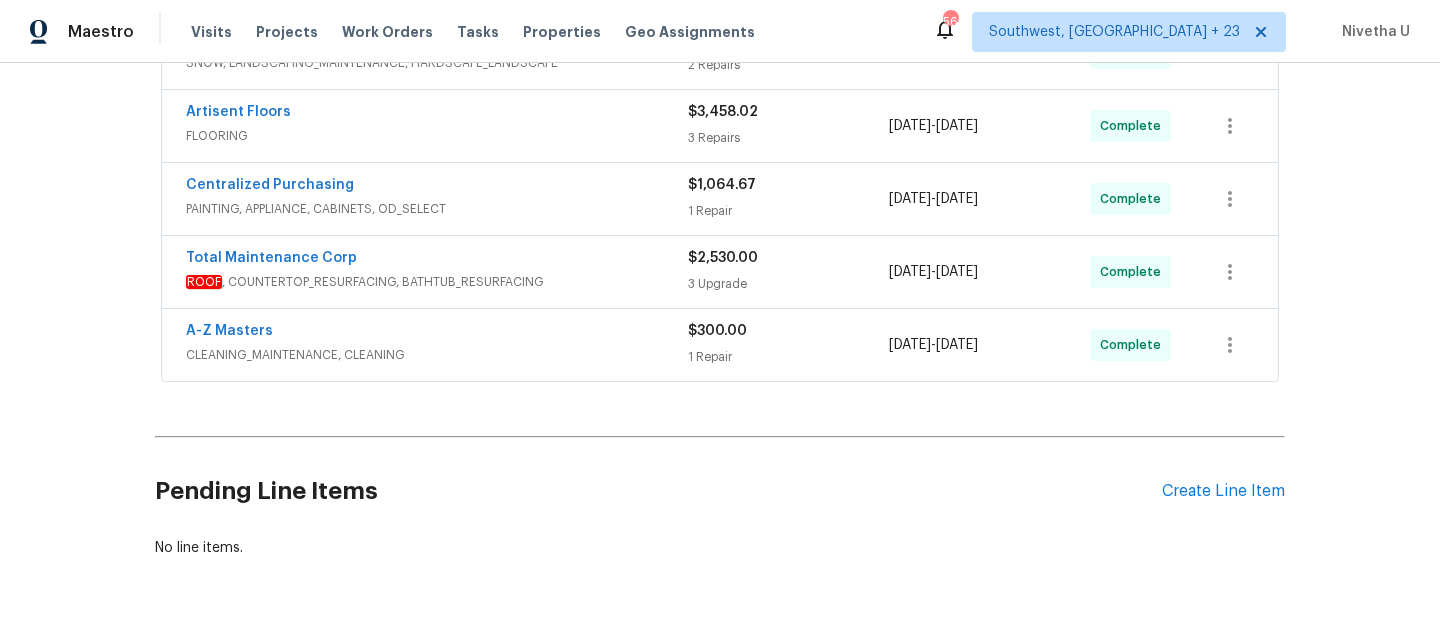 click on "PAINTING, APPLIANCE, CABINETS, OD_SELECT" at bounding box center (437, 209) 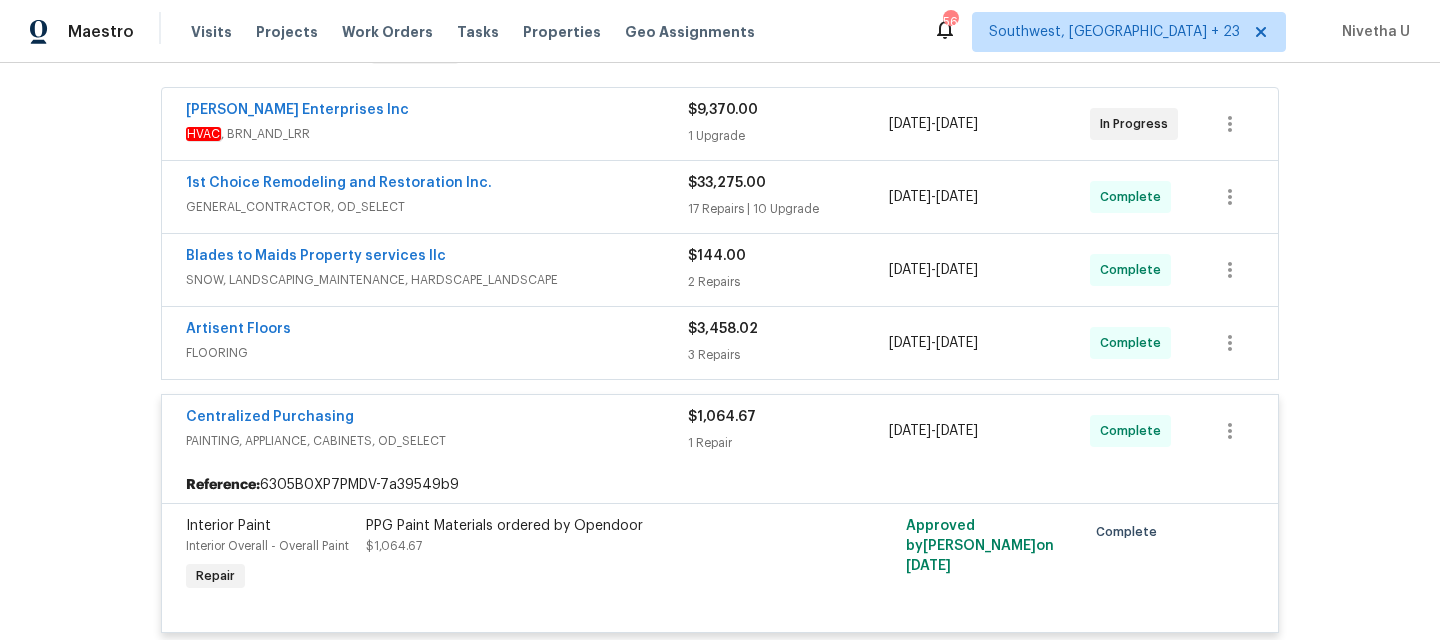 scroll, scrollTop: 357, scrollLeft: 0, axis: vertical 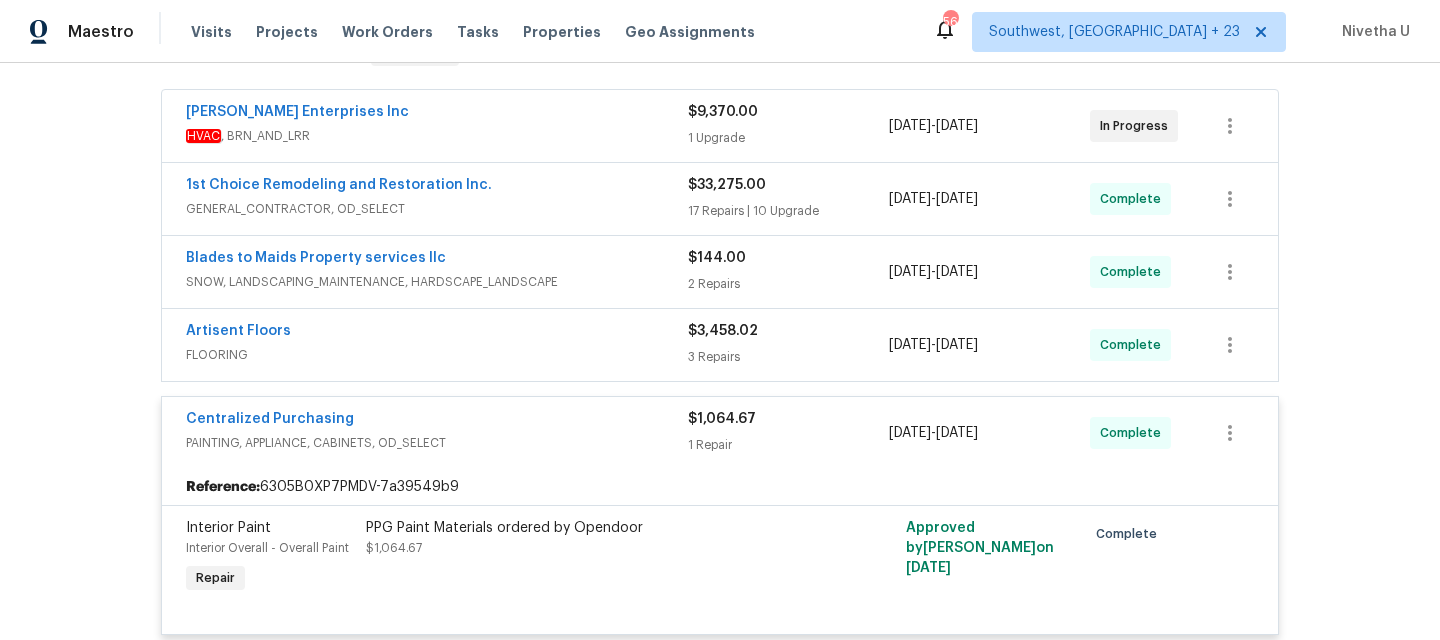 click on "Centralized Purchasing" at bounding box center (437, 421) 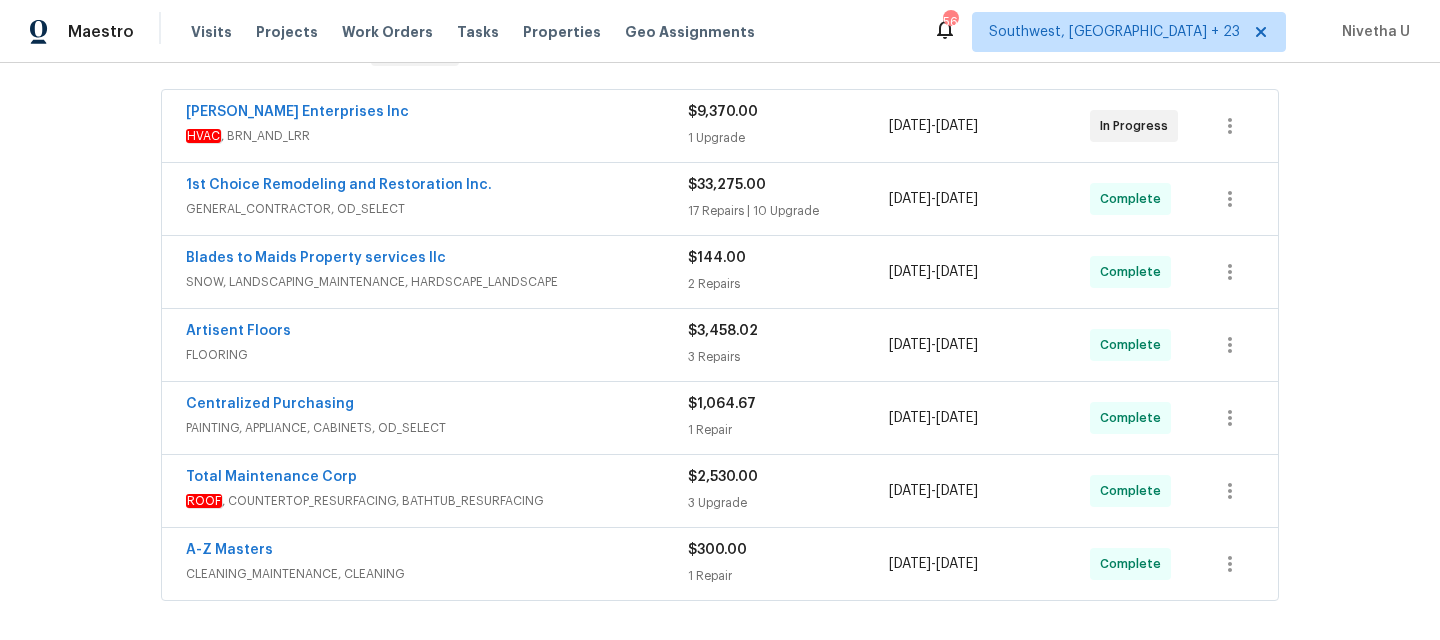 click on "FLOORING" at bounding box center (437, 355) 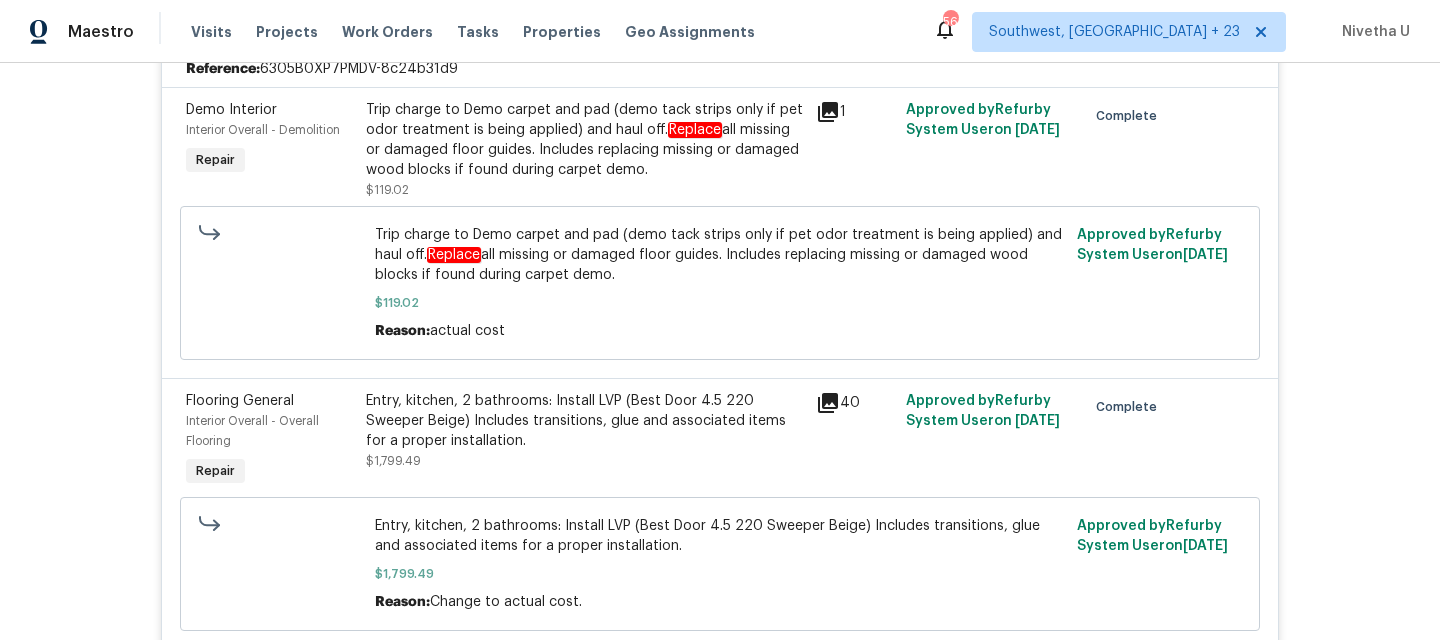 scroll, scrollTop: 701, scrollLeft: 0, axis: vertical 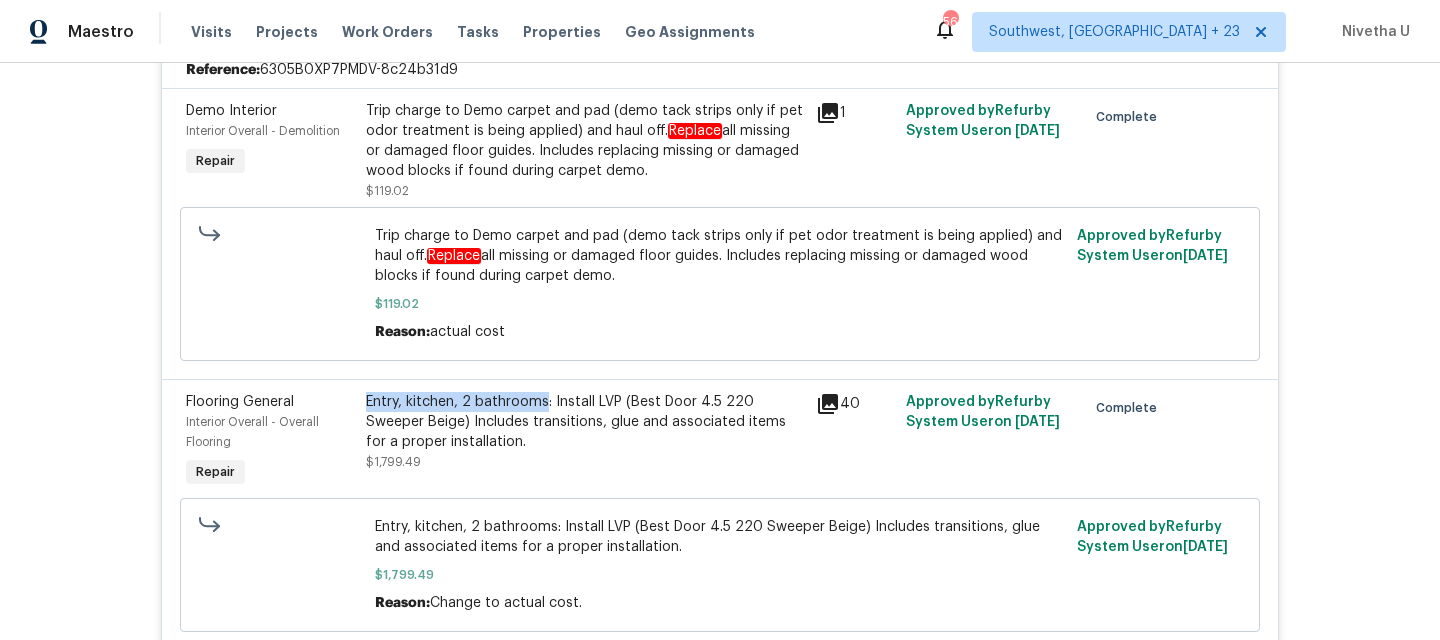drag, startPoint x: 356, startPoint y: 401, endPoint x: 536, endPoint y: 404, distance: 180.025 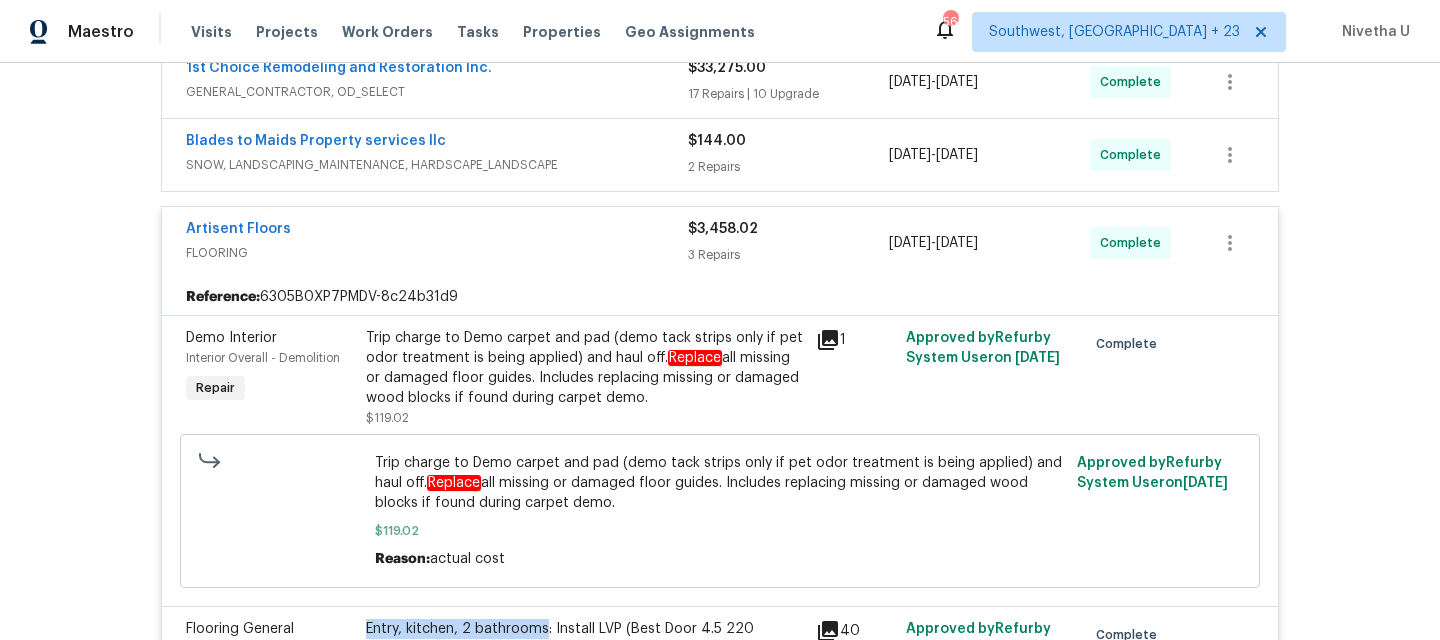 scroll, scrollTop: 467, scrollLeft: 0, axis: vertical 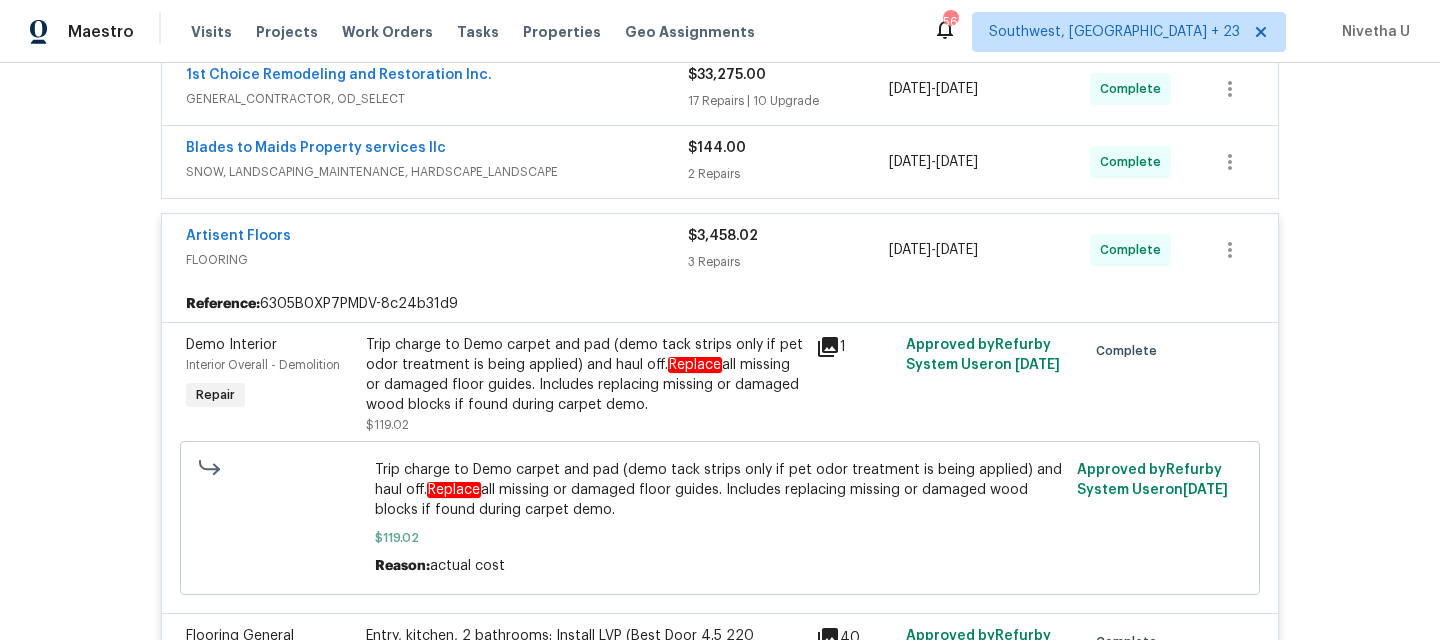click on "FLOORING" at bounding box center [437, 260] 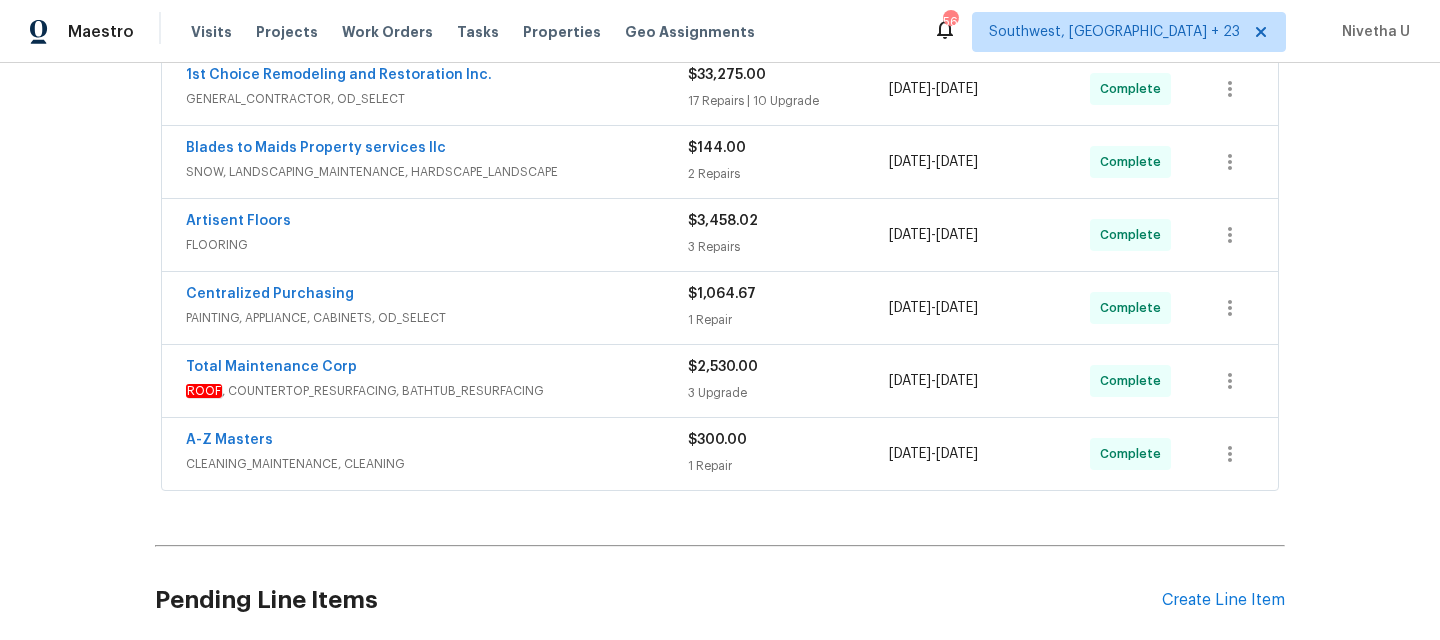 click on "SNOW, LANDSCAPING_MAINTENANCE, HARDSCAPE_LANDSCAPE" at bounding box center (437, 172) 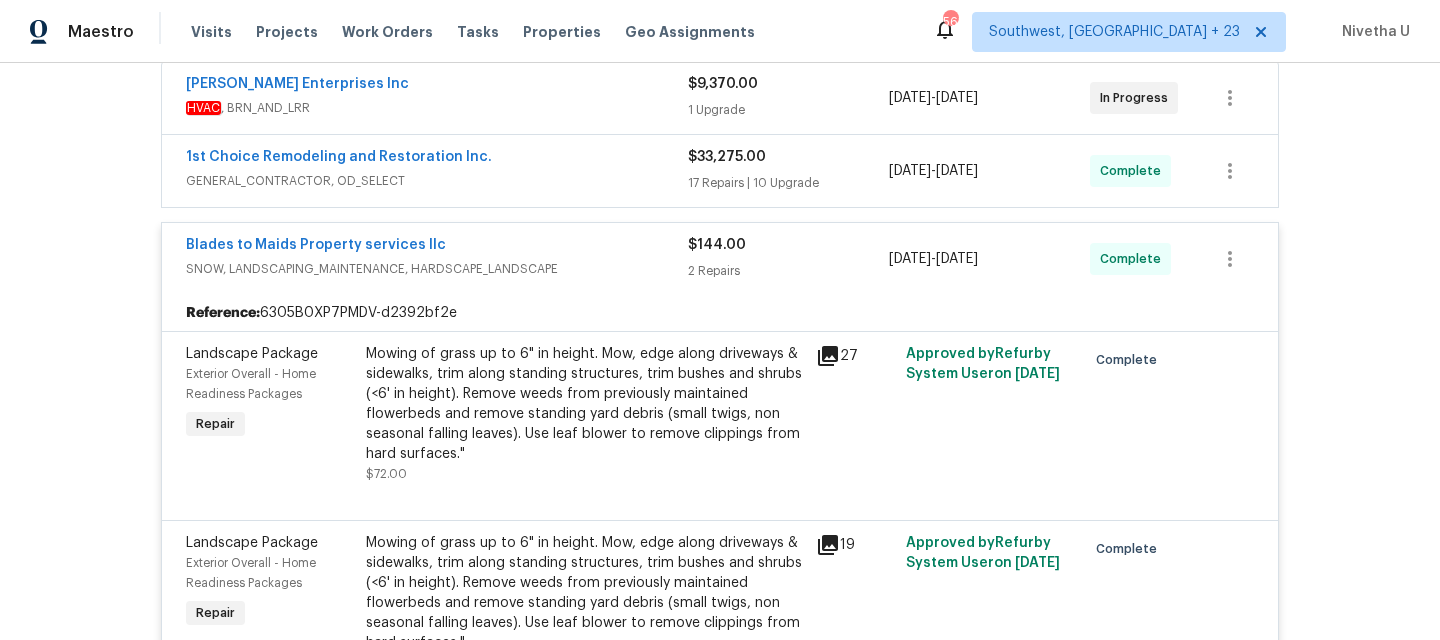 scroll, scrollTop: 380, scrollLeft: 0, axis: vertical 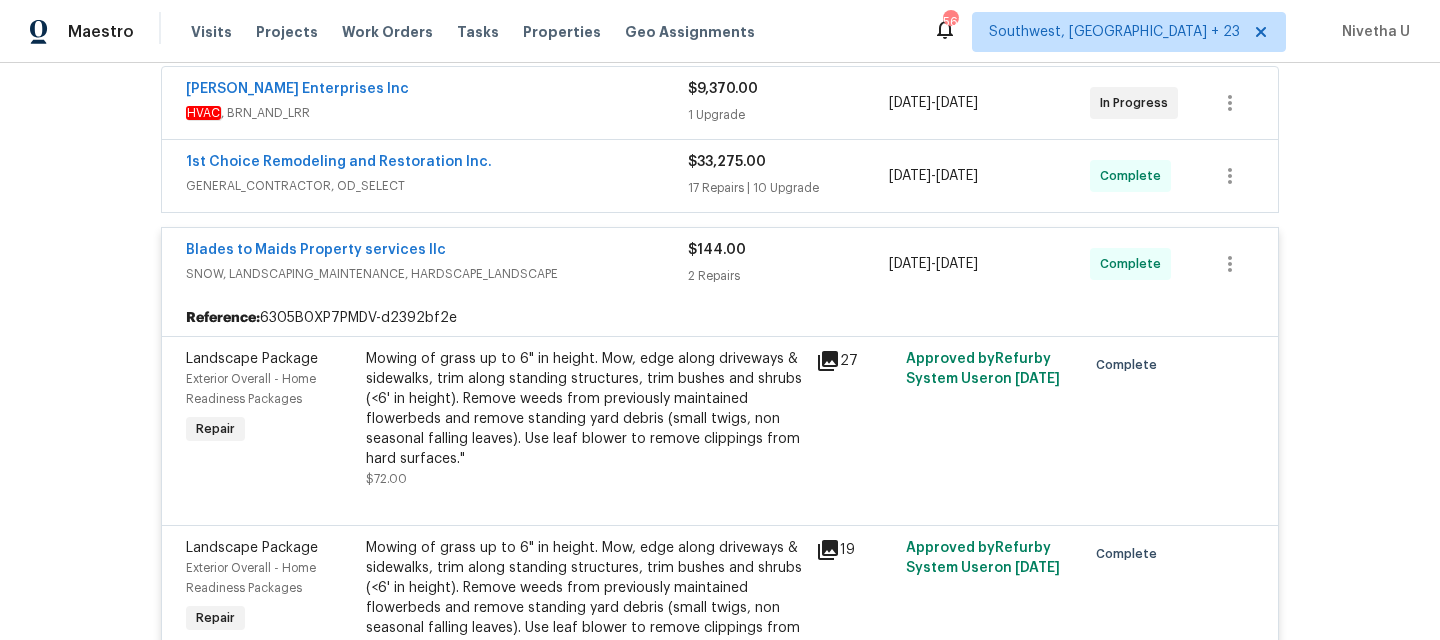 click on "Blades to Maids Property services llc" at bounding box center [437, 252] 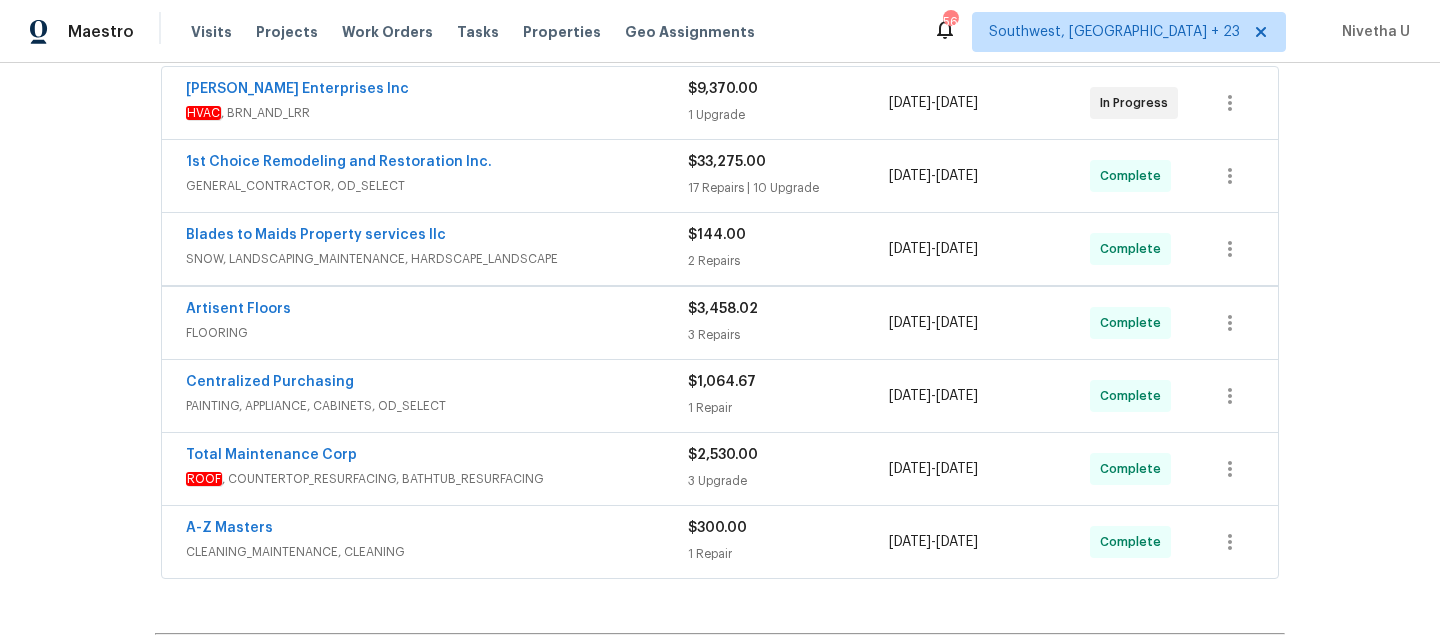 click on "GENERAL_CONTRACTOR, OD_SELECT" at bounding box center [437, 186] 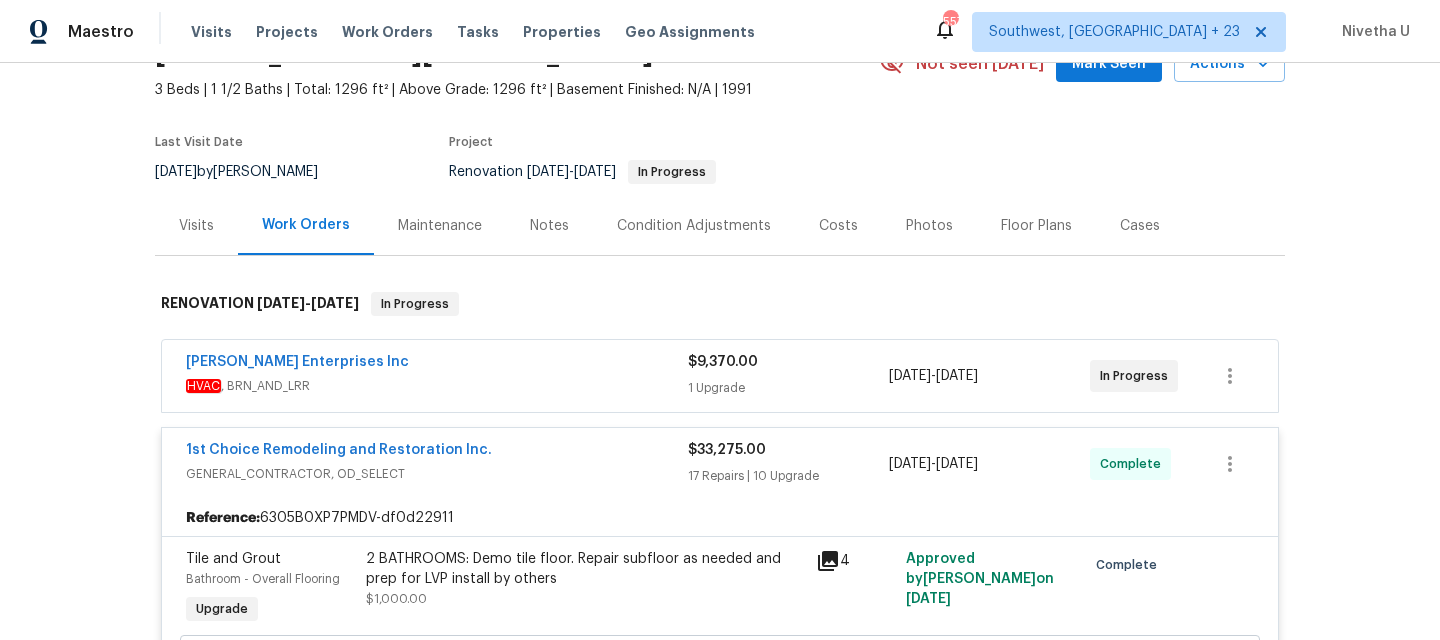 scroll, scrollTop: 105, scrollLeft: 0, axis: vertical 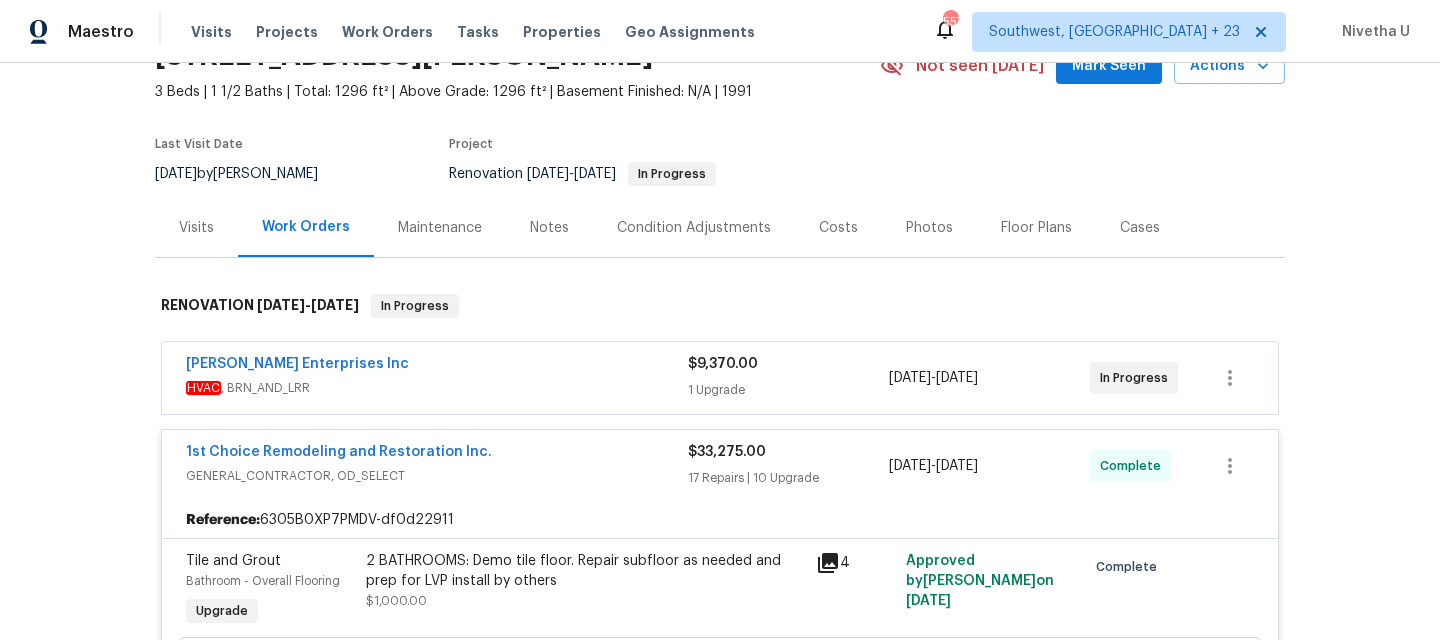 click on "1st Choice Remodeling and Restoration Inc." at bounding box center [437, 454] 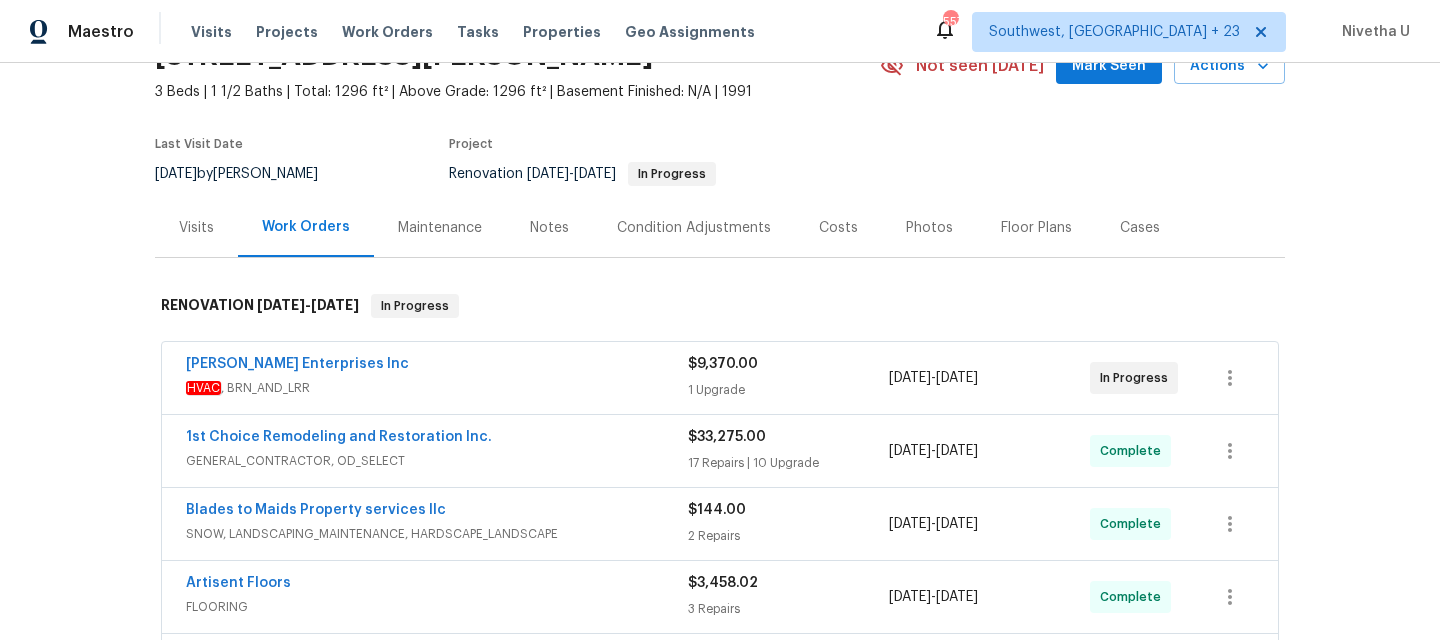 click on "Deschene Enterprises Inc" at bounding box center (437, 366) 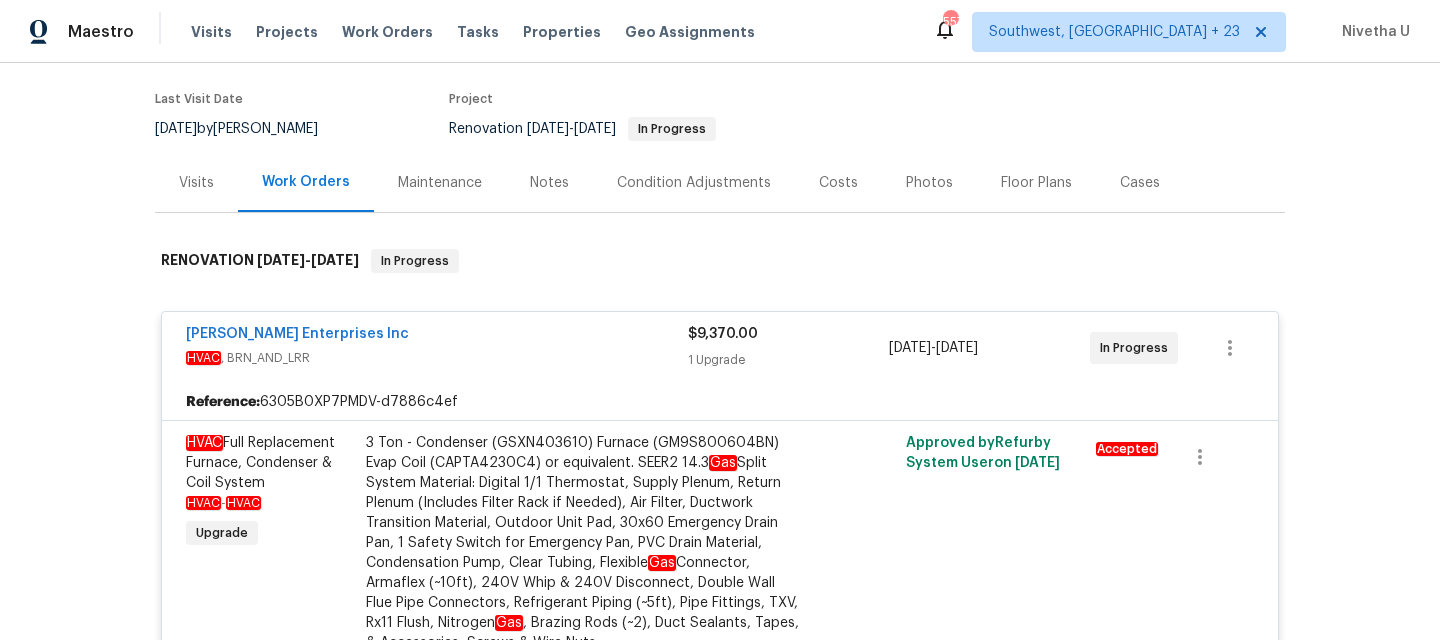 scroll, scrollTop: 143, scrollLeft: 0, axis: vertical 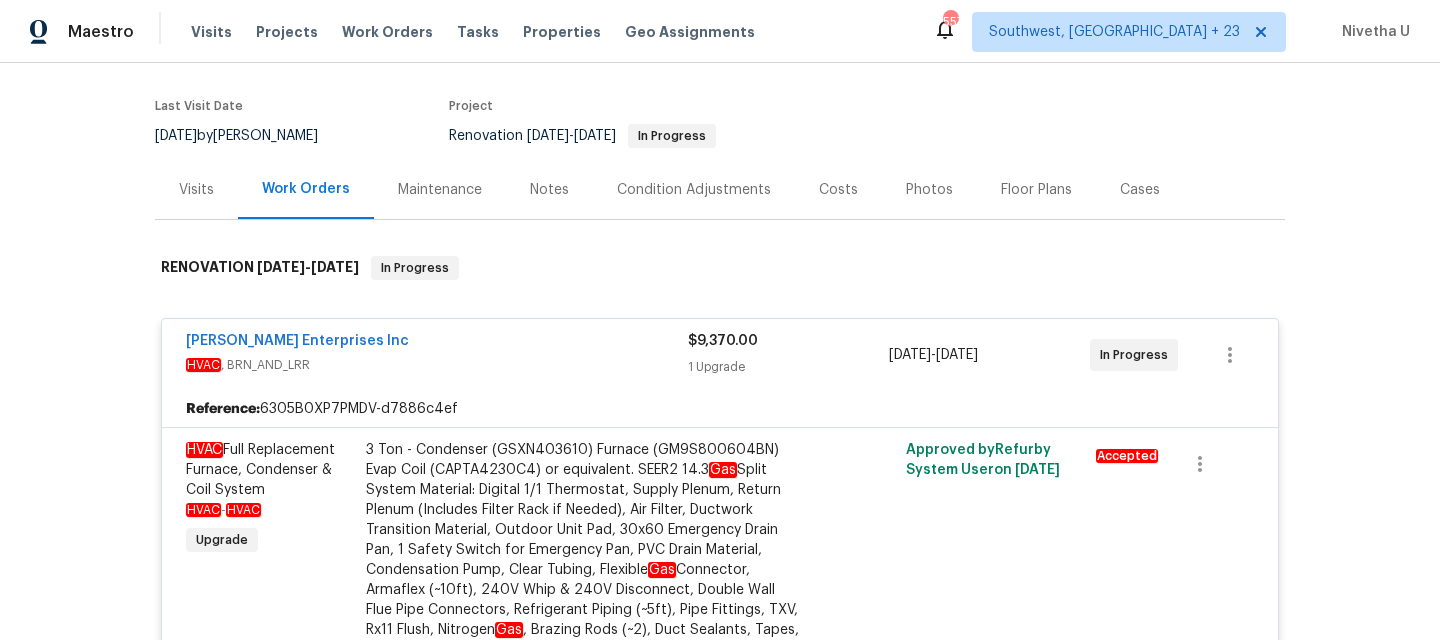 click on "Deschene Enterprises Inc" at bounding box center (437, 343) 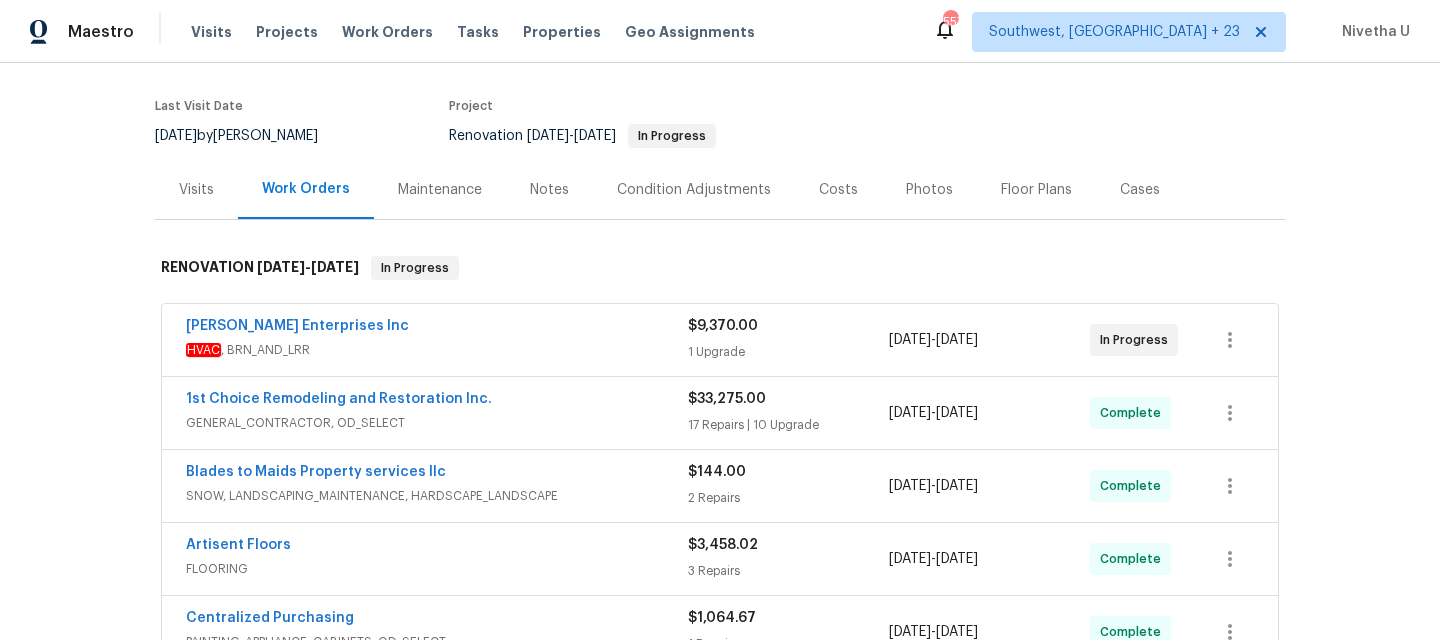click on "Deschene Enterprises Inc" at bounding box center [437, 328] 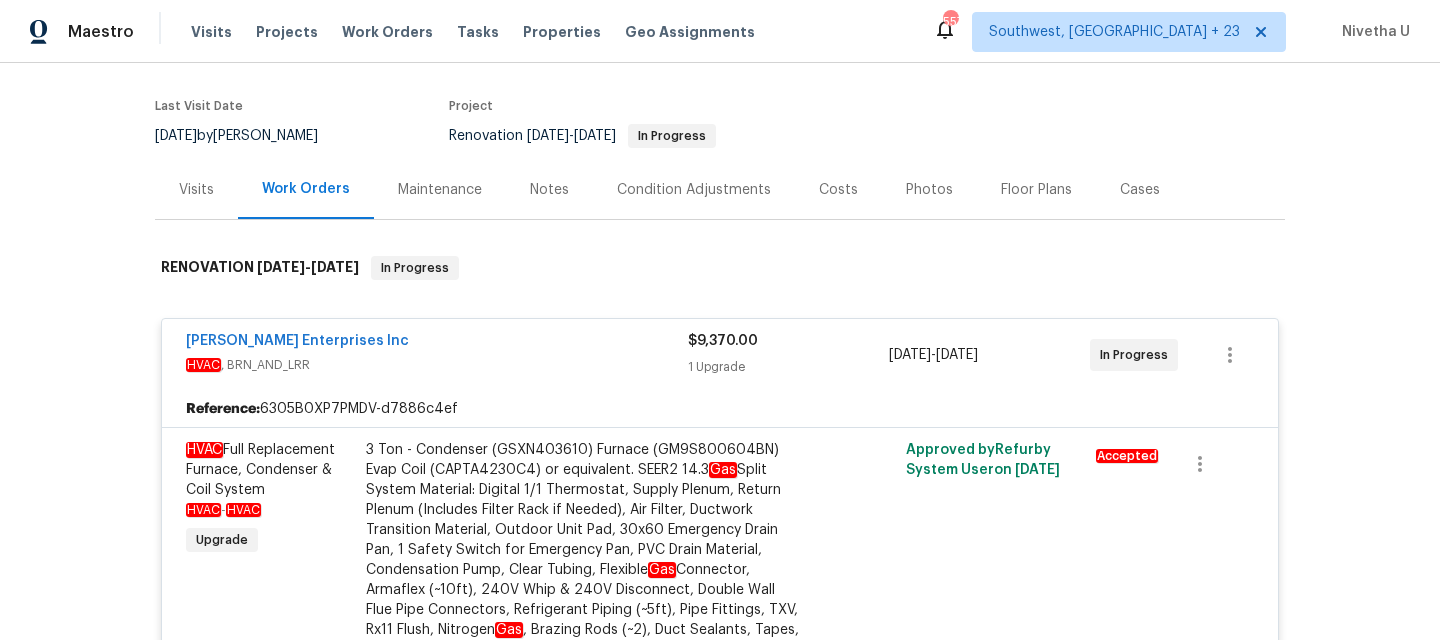 click on "Deschene Enterprises Inc" at bounding box center (437, 343) 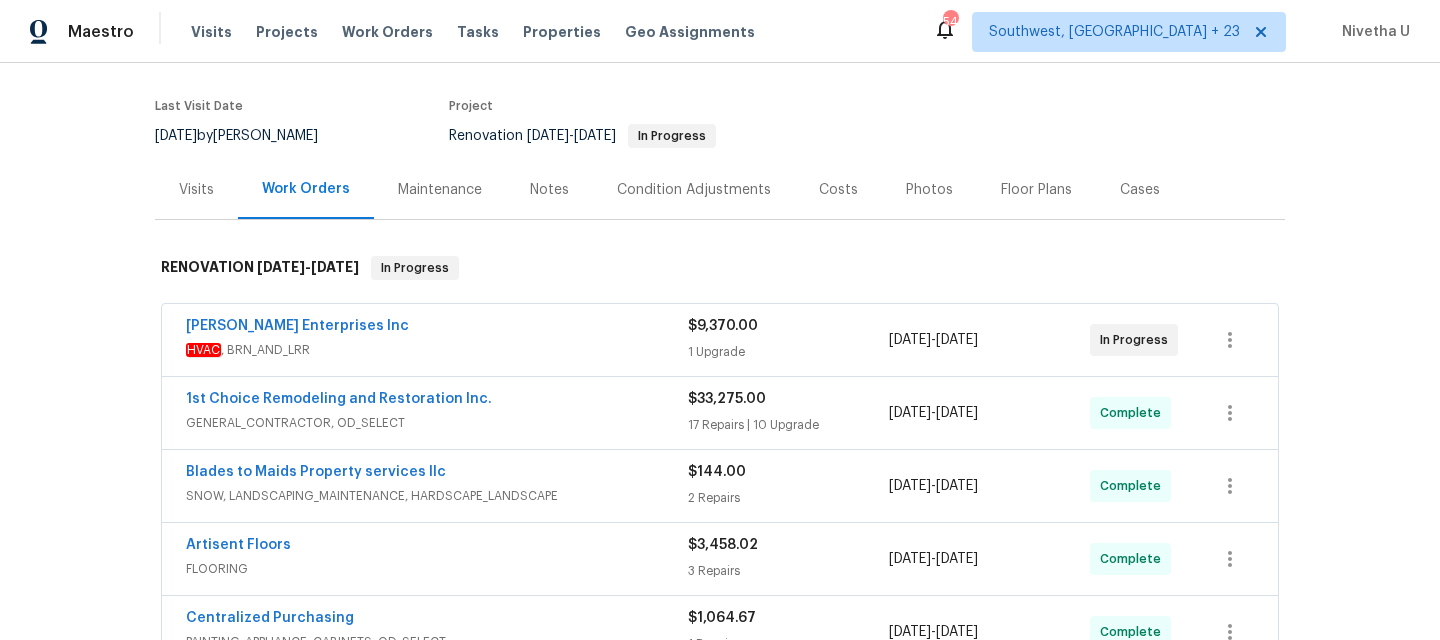 scroll, scrollTop: 0, scrollLeft: 0, axis: both 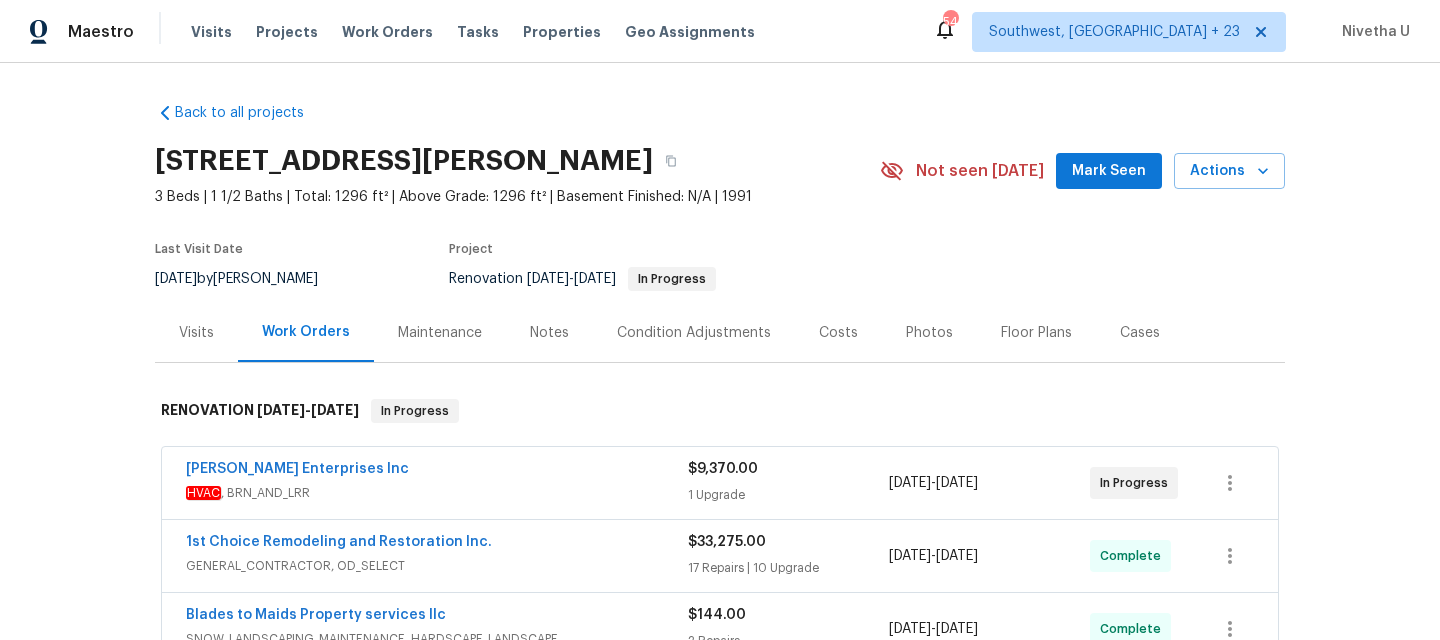 click on "Visits Projects Work Orders Tasks Properties Geo Assignments" at bounding box center [485, 32] 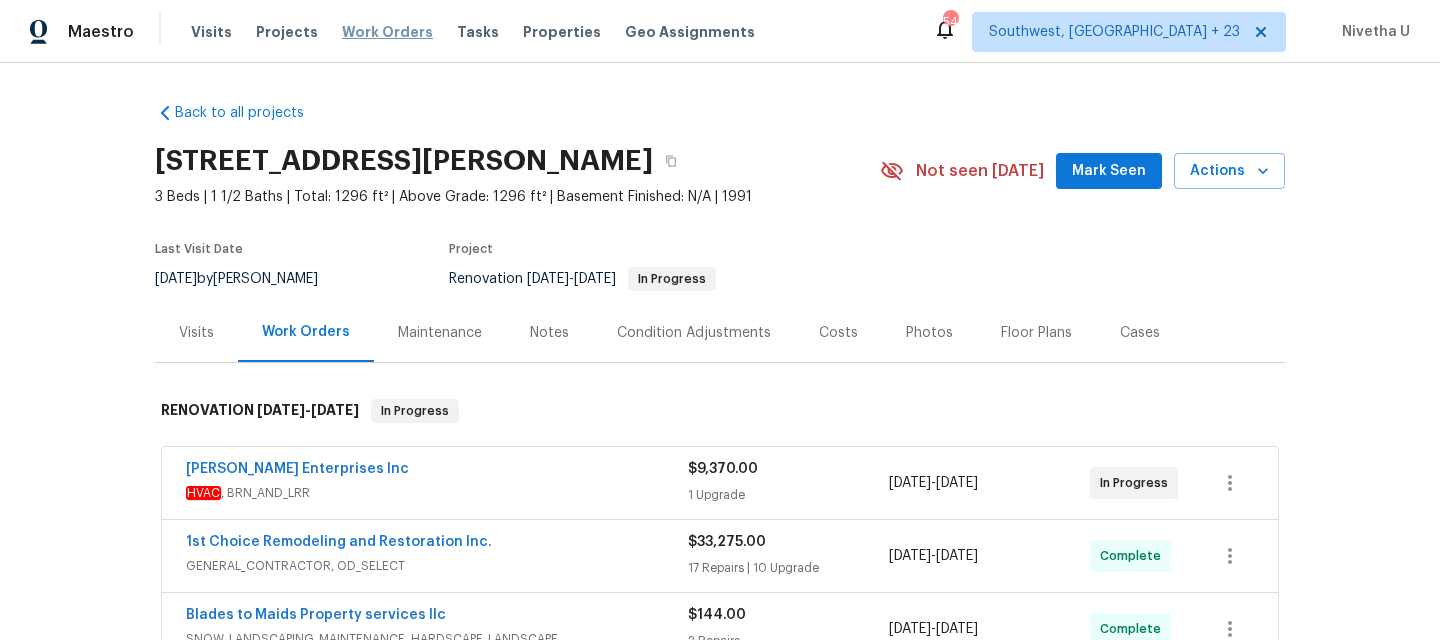 click on "Work Orders" at bounding box center [387, 32] 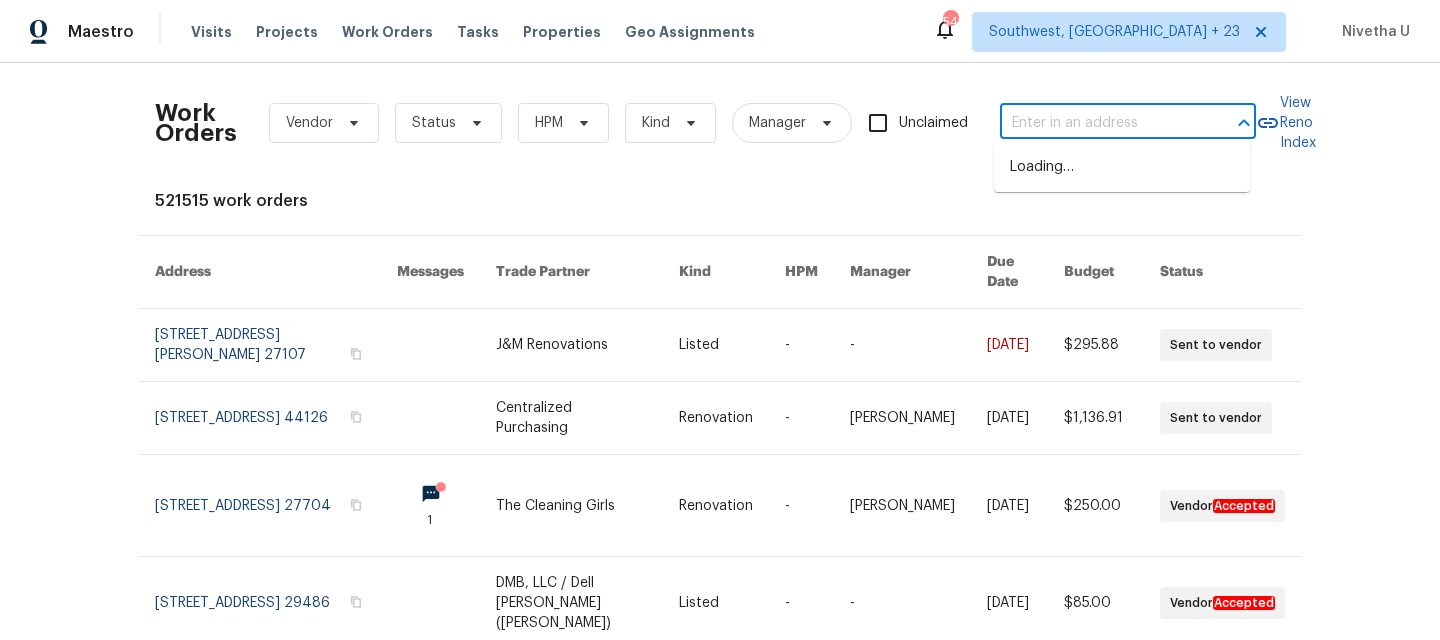 click at bounding box center [1100, 123] 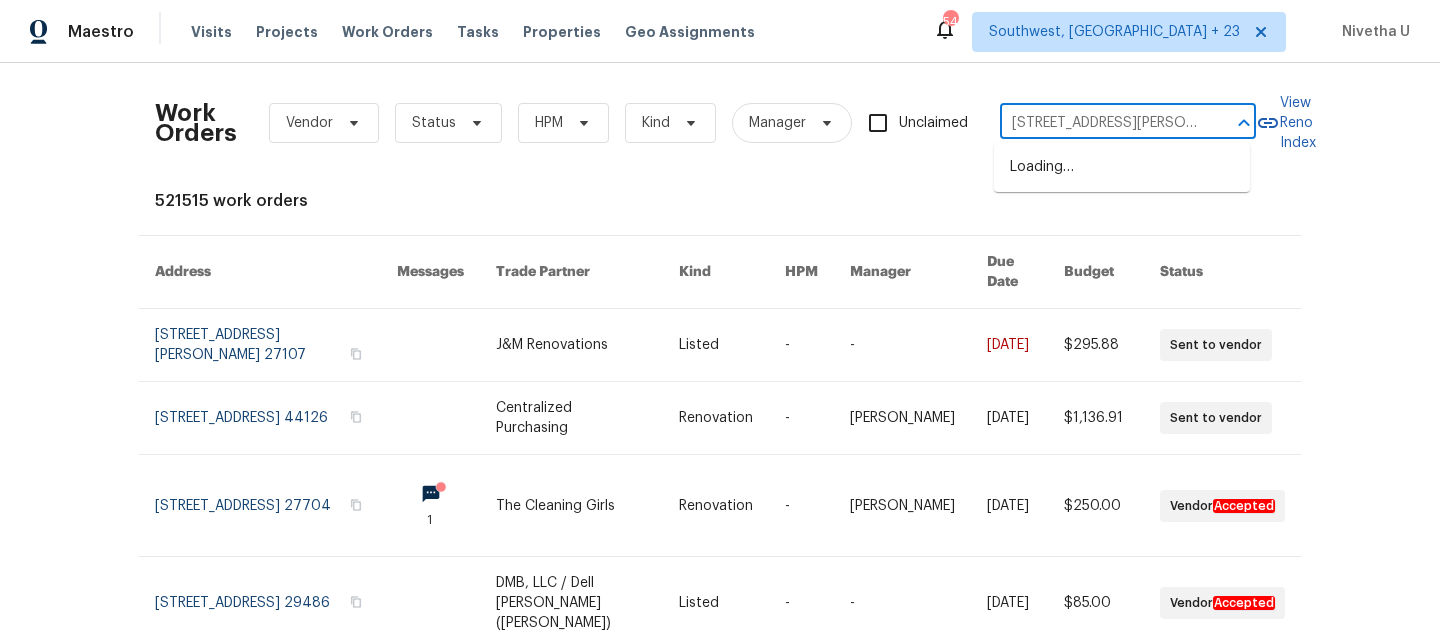 scroll, scrollTop: 0, scrollLeft: 82, axis: horizontal 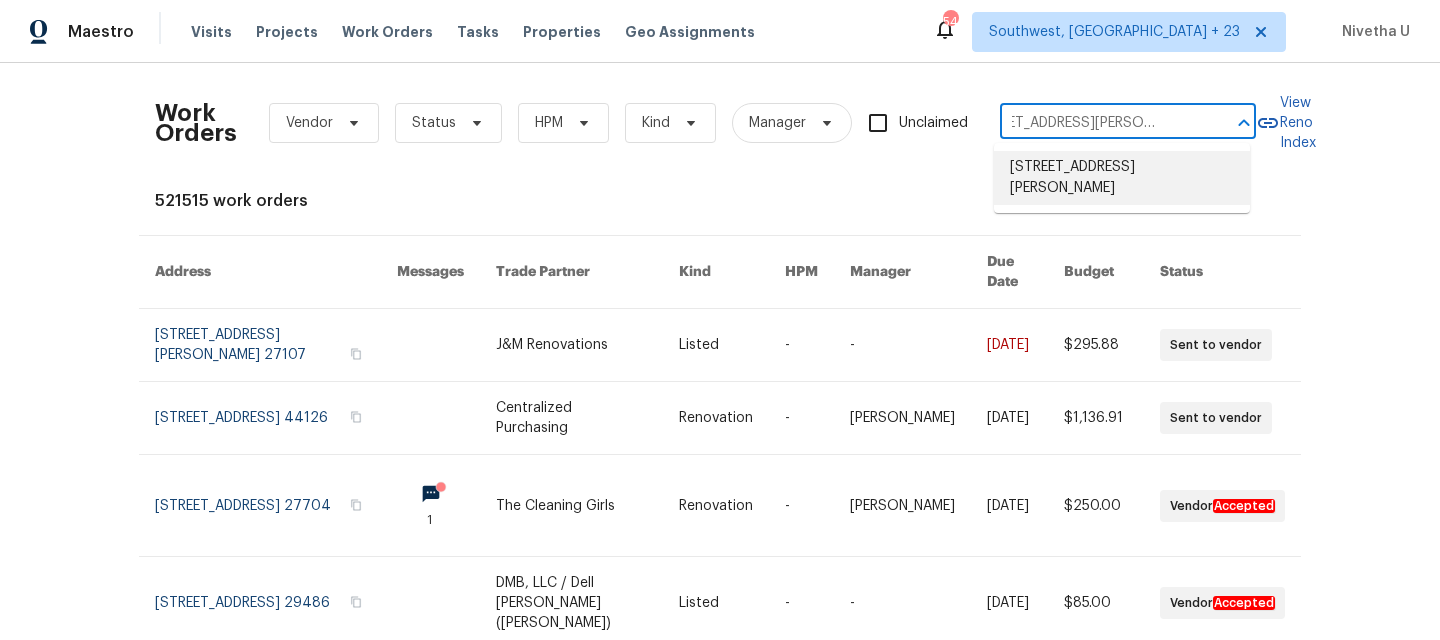 click on "206 Winona St W, West St. Paul, MN 55118" at bounding box center [1122, 178] 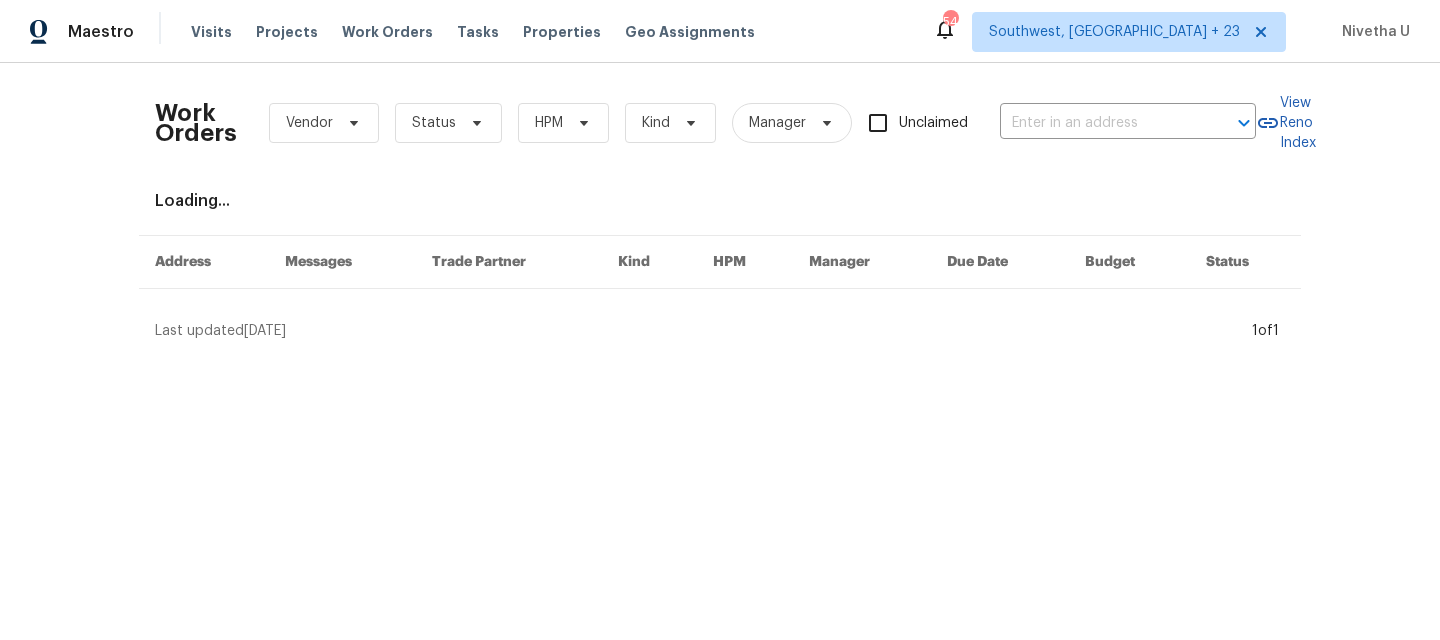 type on "206 Winona St W, West St. Paul, MN 55118" 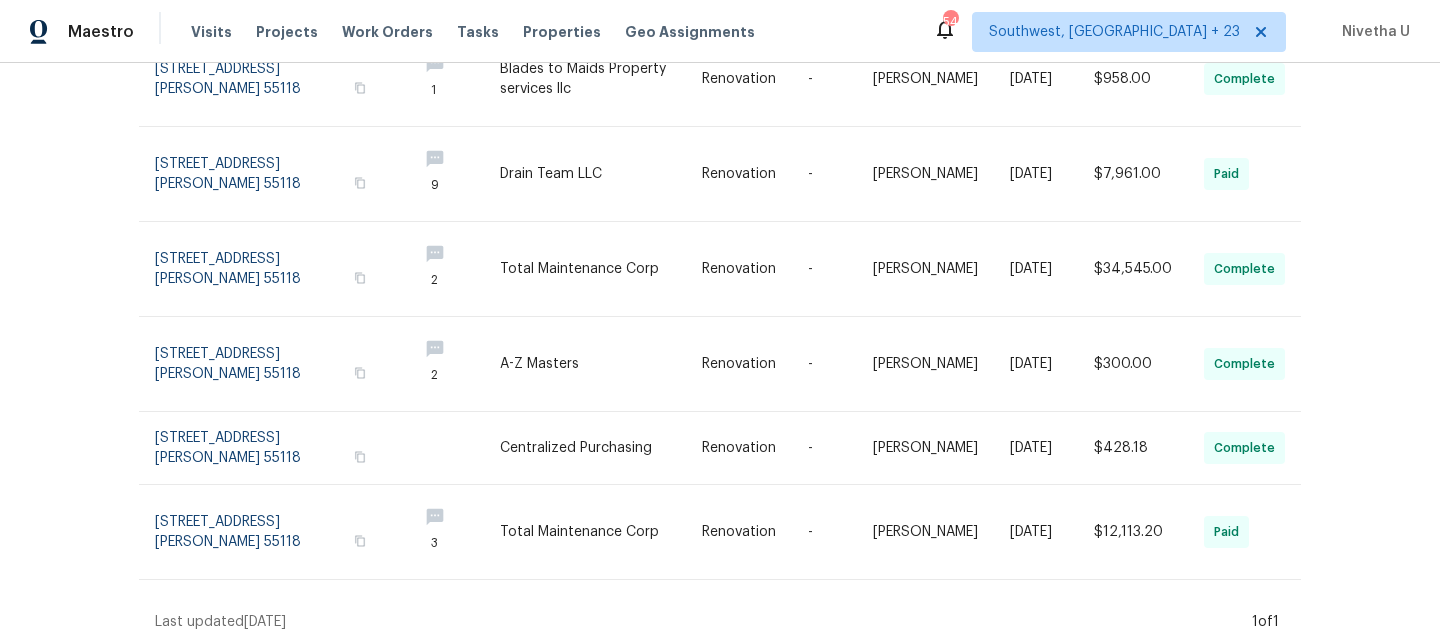 scroll, scrollTop: 0, scrollLeft: 0, axis: both 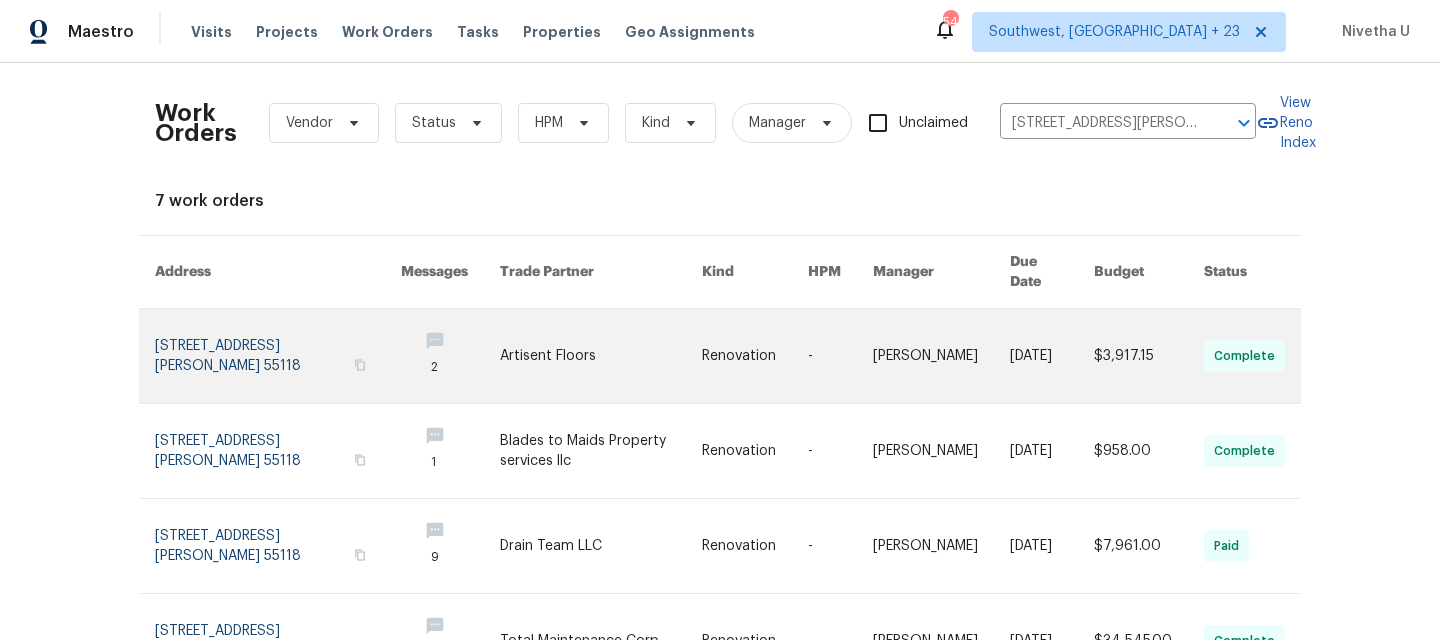 click at bounding box center [278, 356] 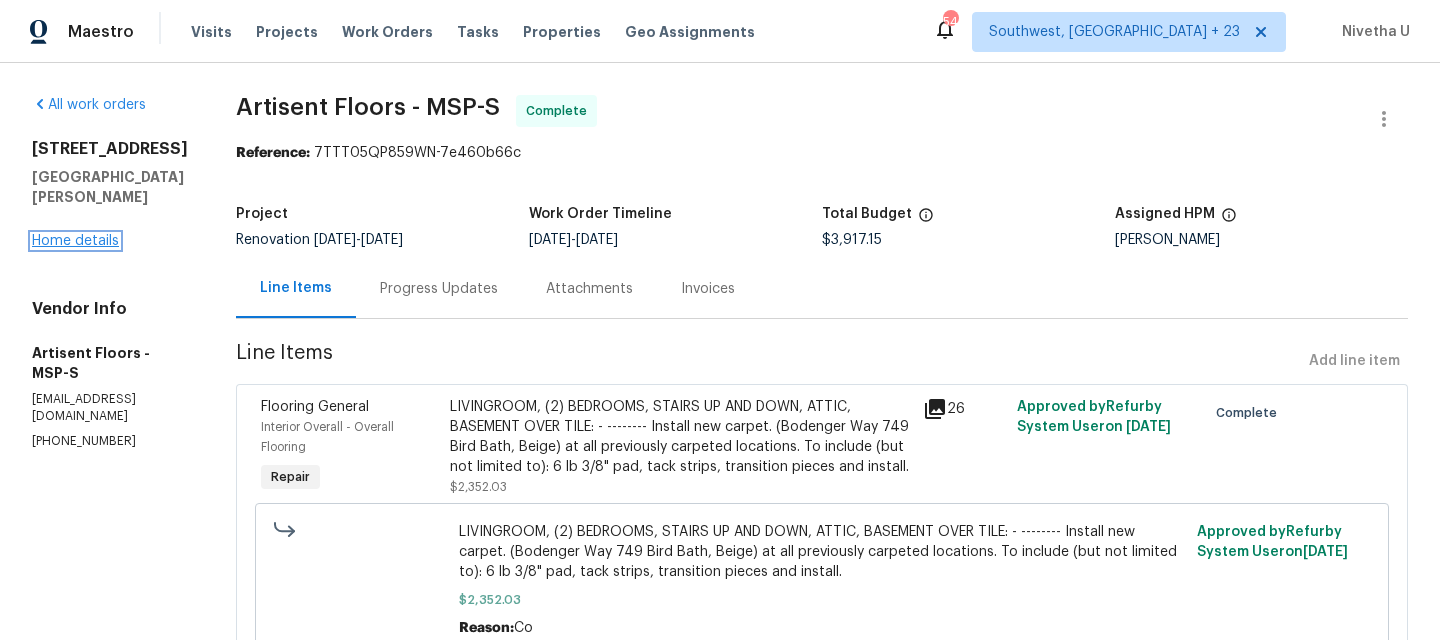 click on "Home details" at bounding box center (75, 241) 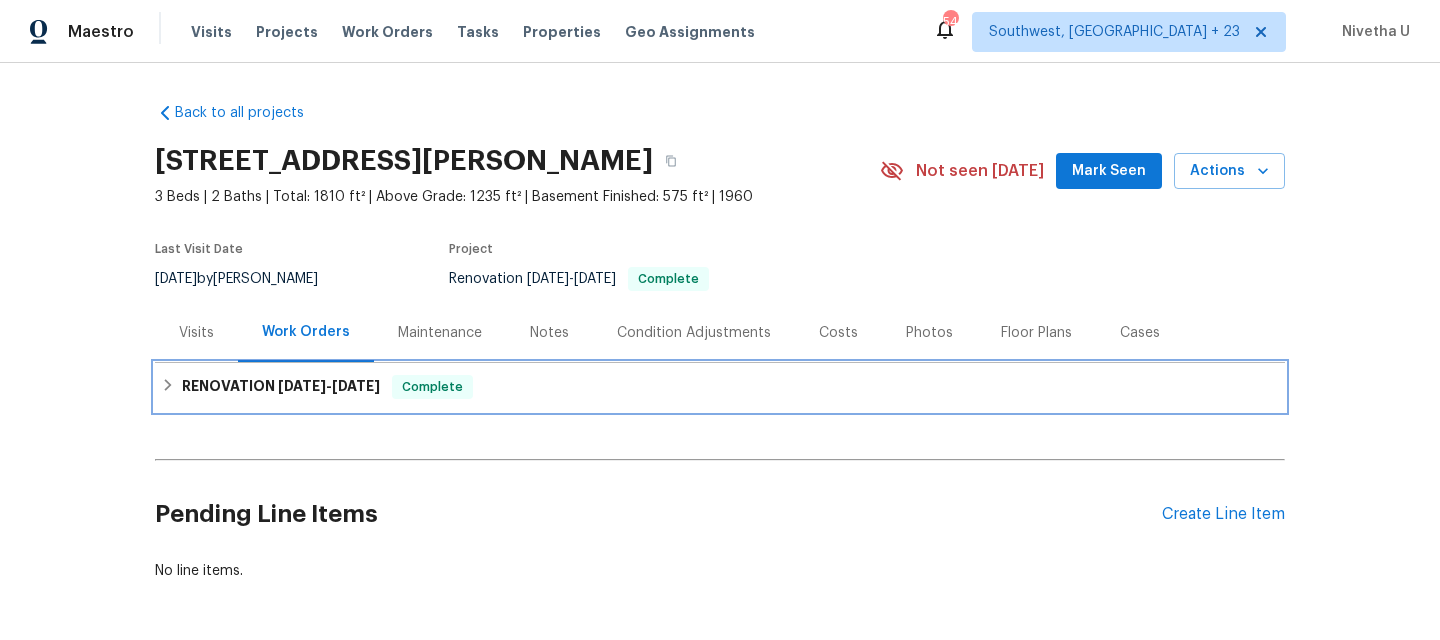 click on "RENOVATION   2/24/25  -  7/9/25 Complete" at bounding box center [720, 387] 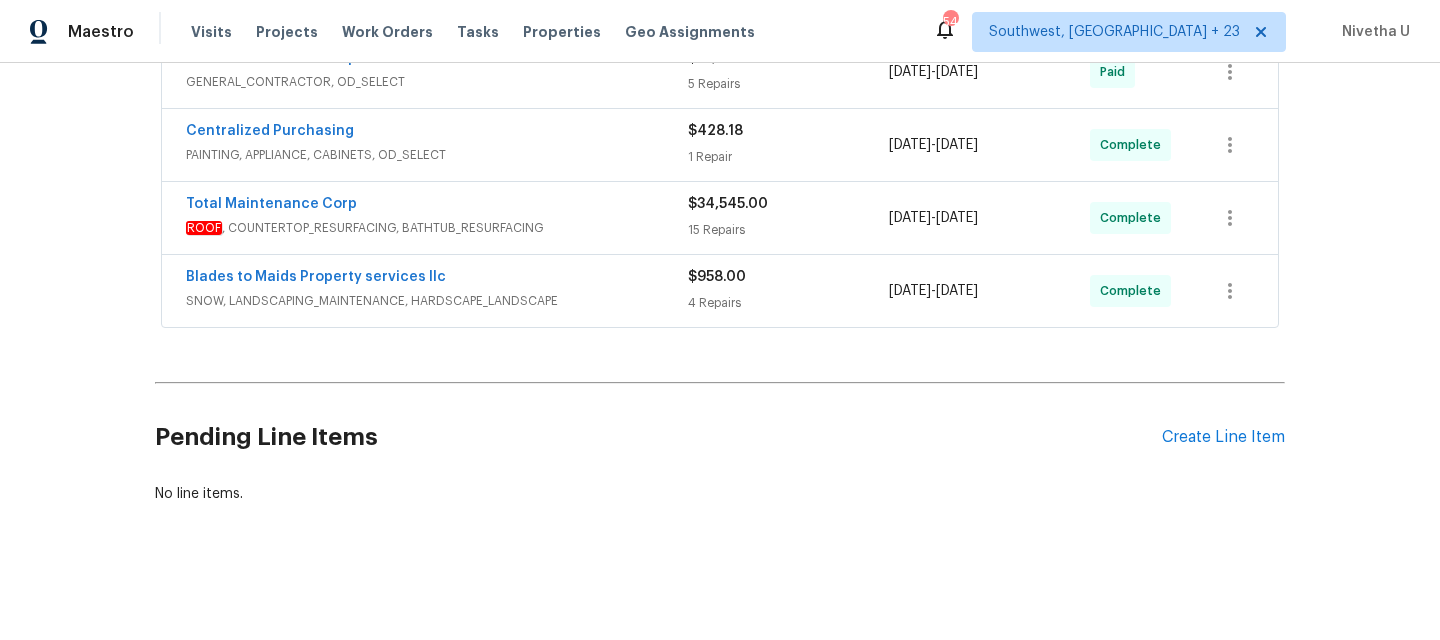 scroll, scrollTop: 0, scrollLeft: 0, axis: both 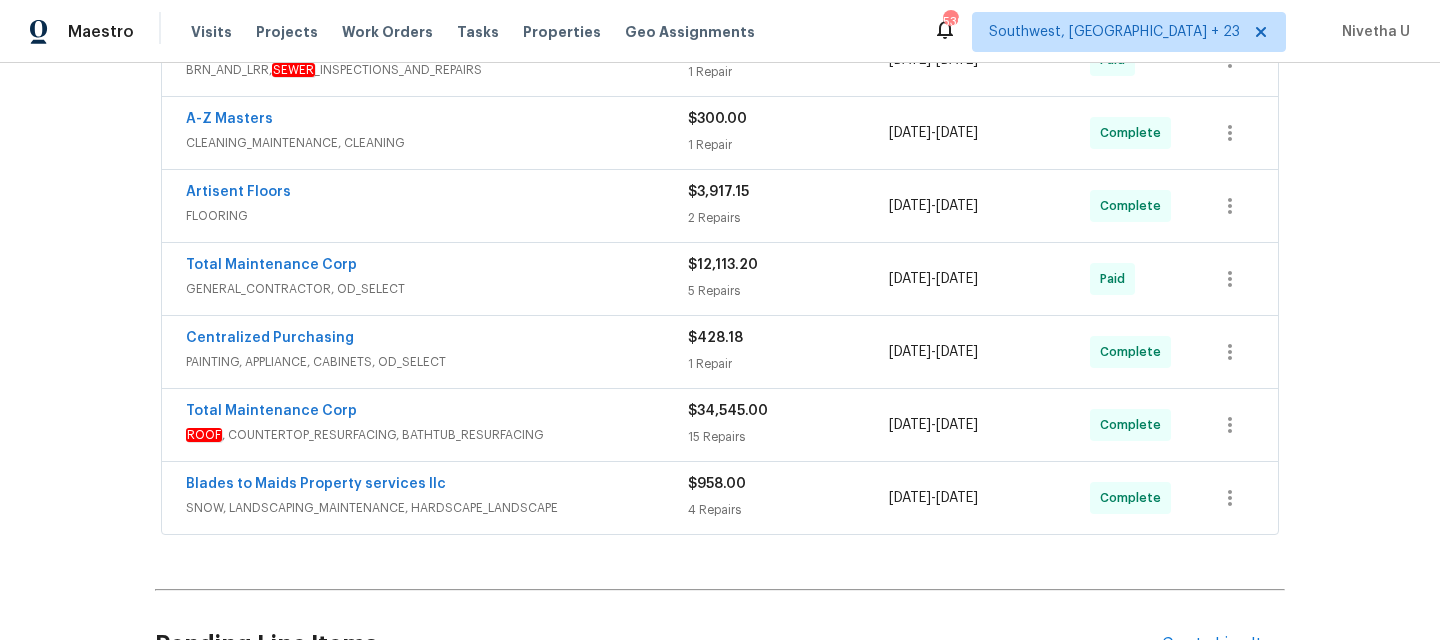 click on "Blades to Maids Property services llc" at bounding box center (437, 486) 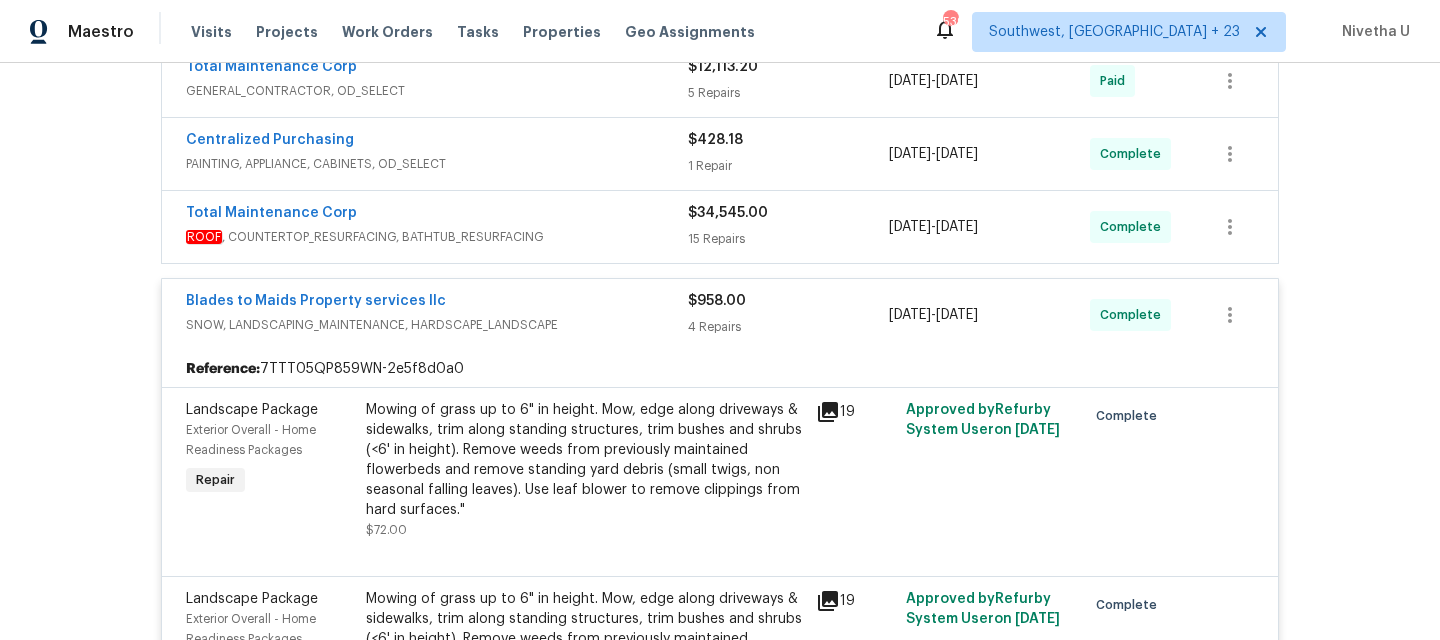 scroll, scrollTop: 618, scrollLeft: 0, axis: vertical 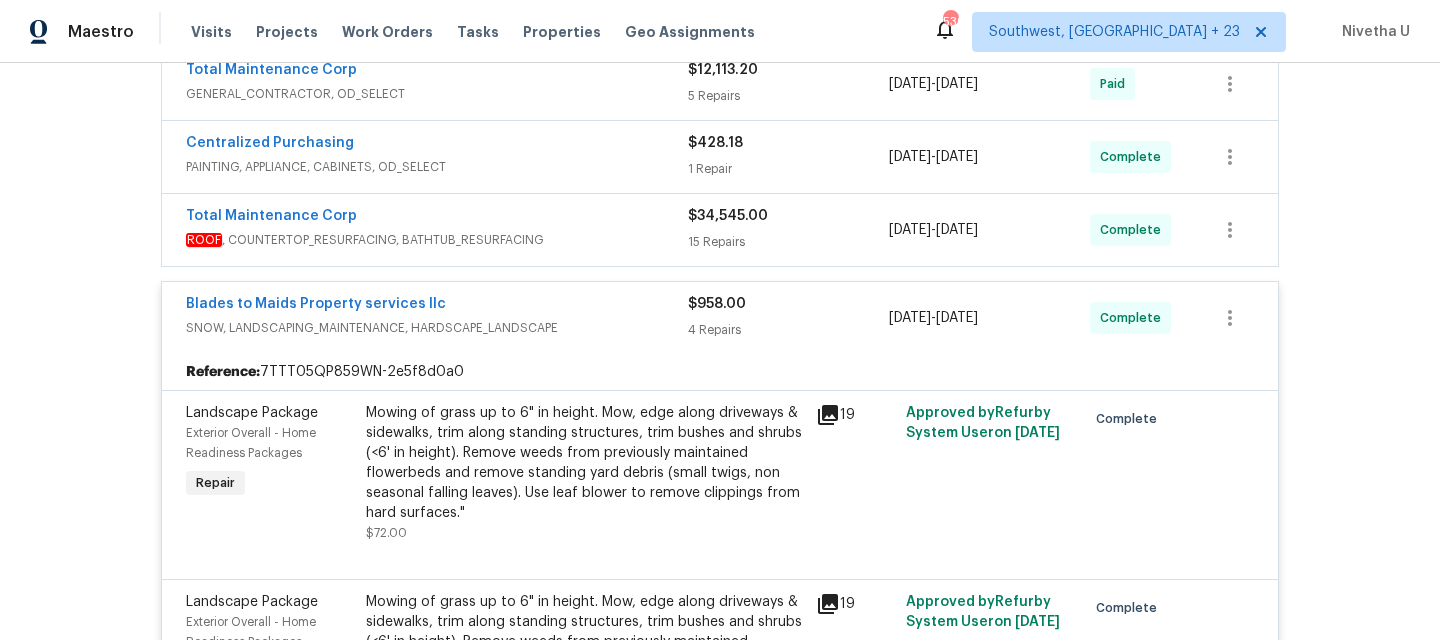 click on "SNOW, LANDSCAPING_MAINTENANCE, HARDSCAPE_LANDSCAPE" at bounding box center (437, 328) 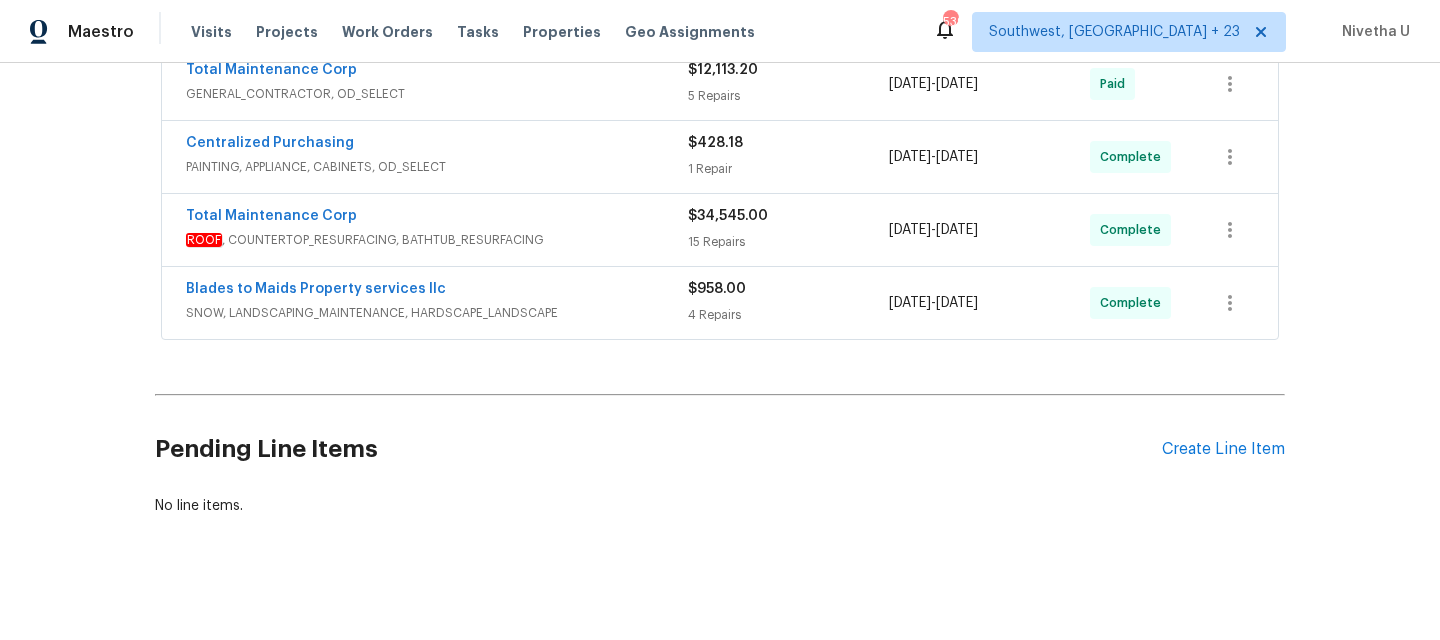 click on "ROOF , COUNTERTOP_RESURFACING, BATHTUB_RESURFACING" at bounding box center (437, 240) 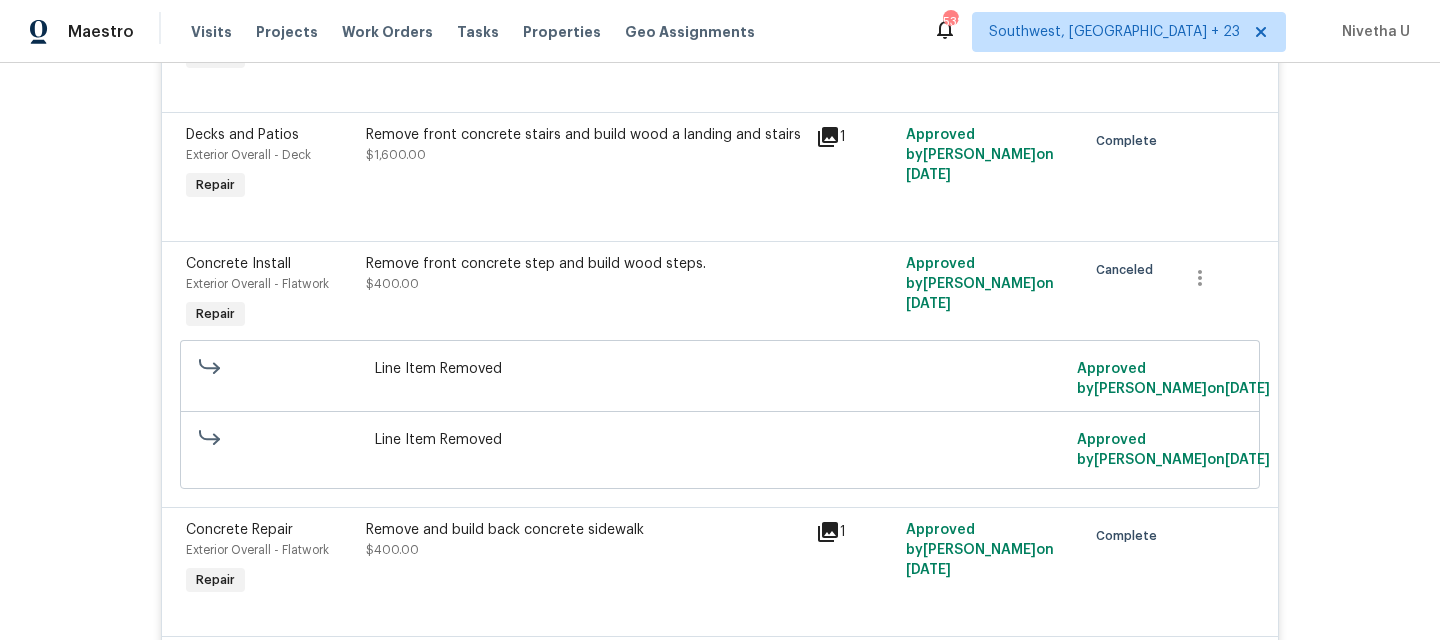 scroll, scrollTop: 1396, scrollLeft: 0, axis: vertical 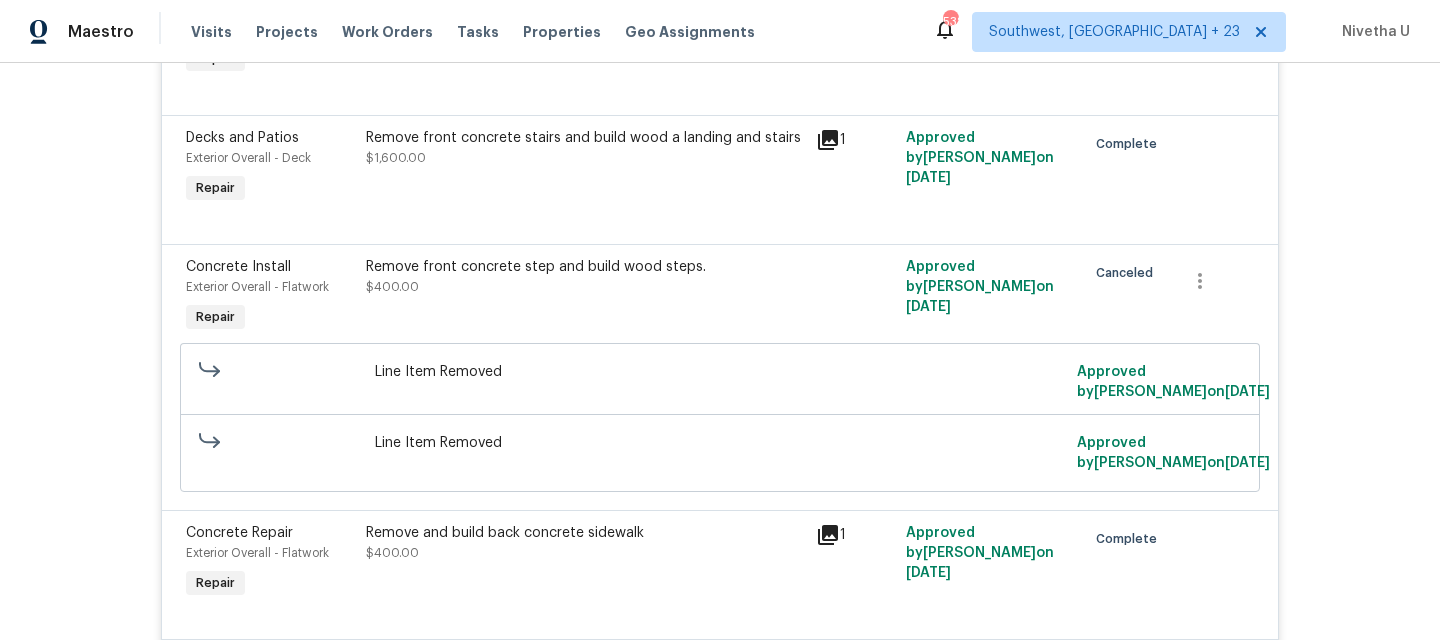 click on "Remove and build back concrete sidewalk" at bounding box center (585, 533) 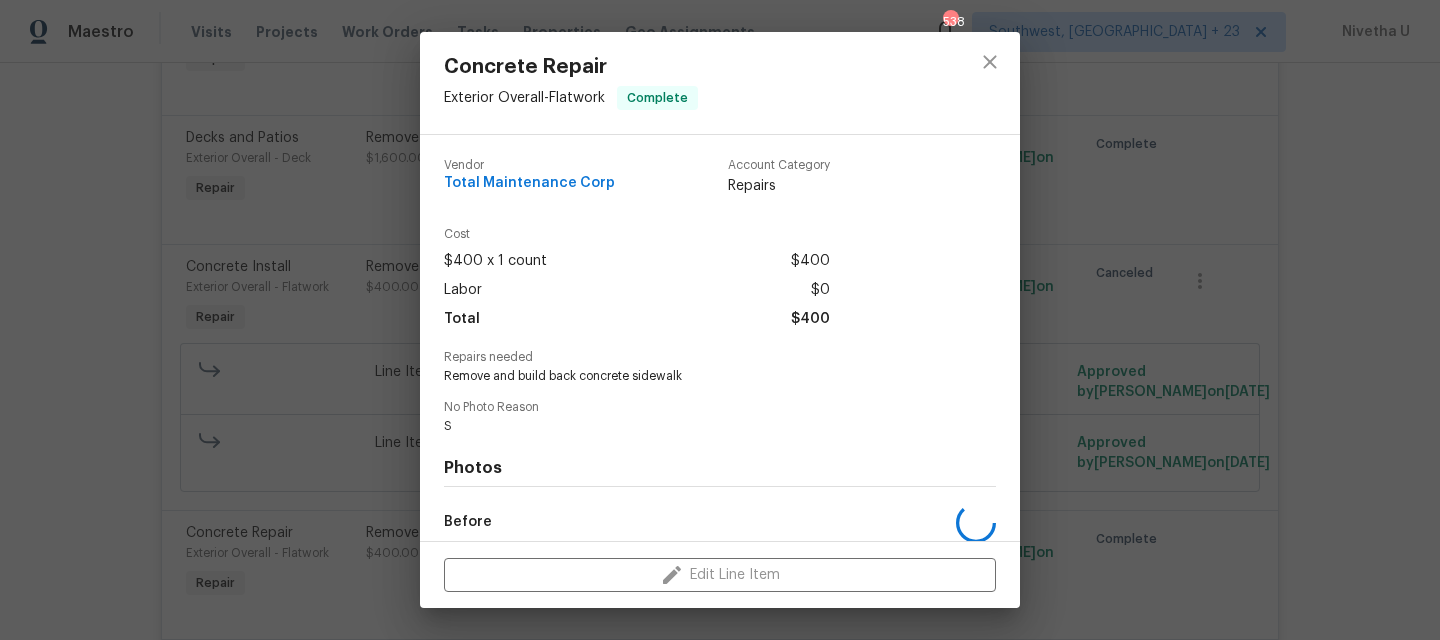 scroll, scrollTop: 230, scrollLeft: 0, axis: vertical 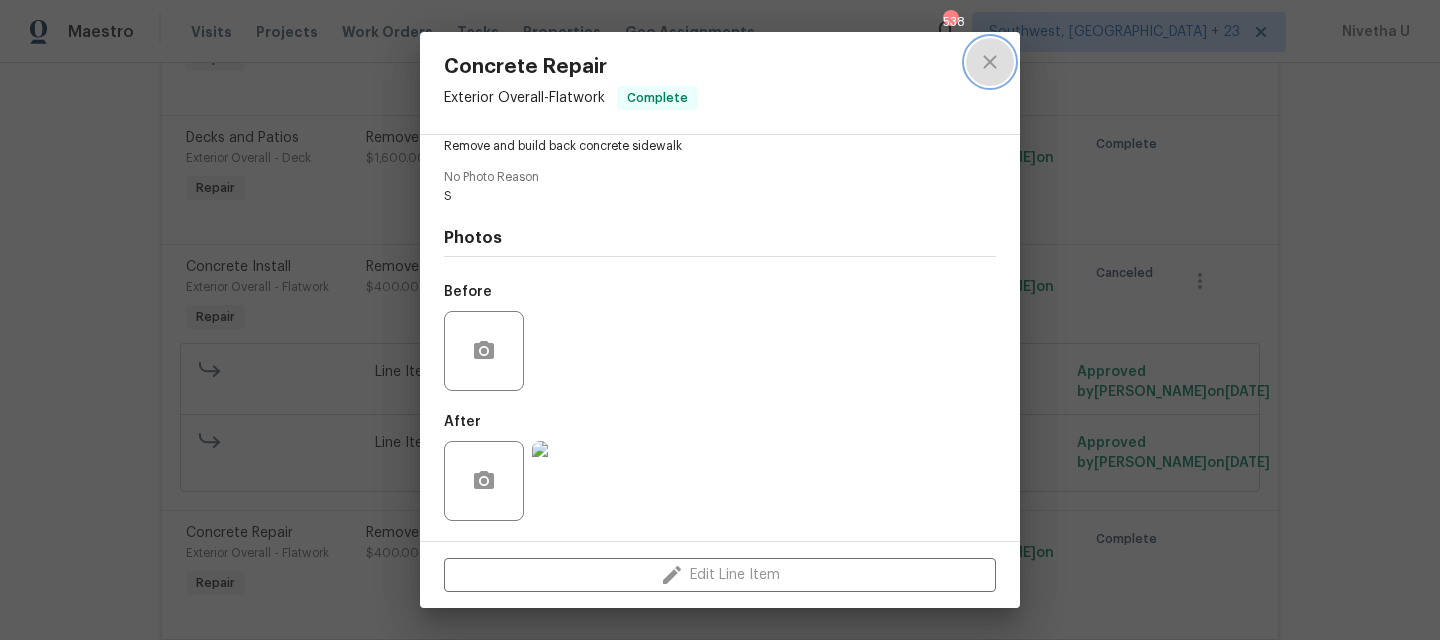 click 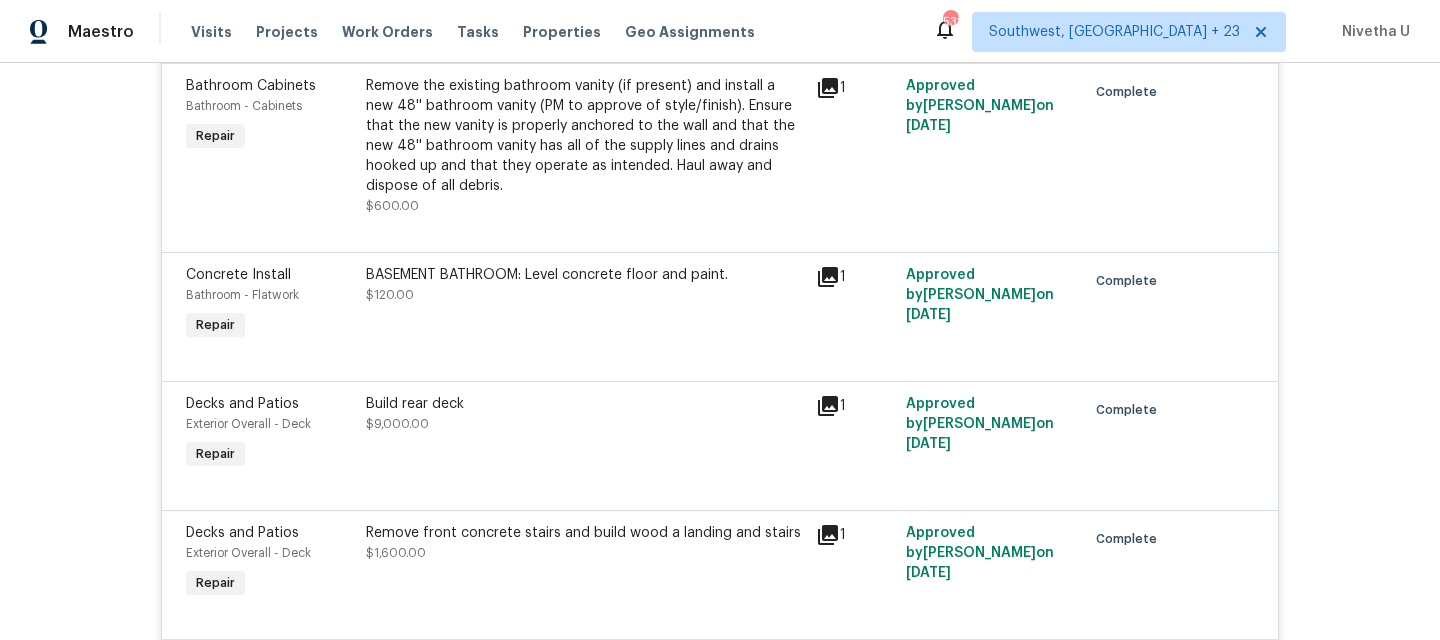 scroll, scrollTop: 996, scrollLeft: 0, axis: vertical 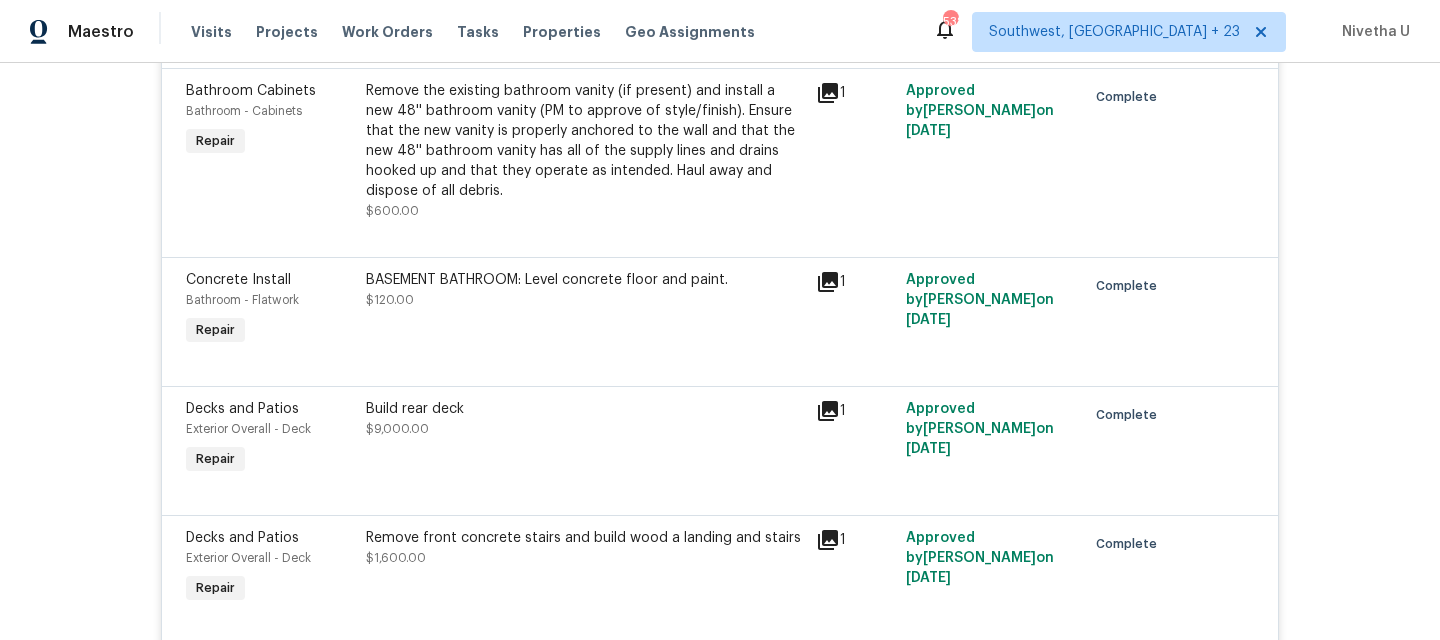 click on "Remove front concrete stairs and build wood a landing and stairs" at bounding box center [585, 538] 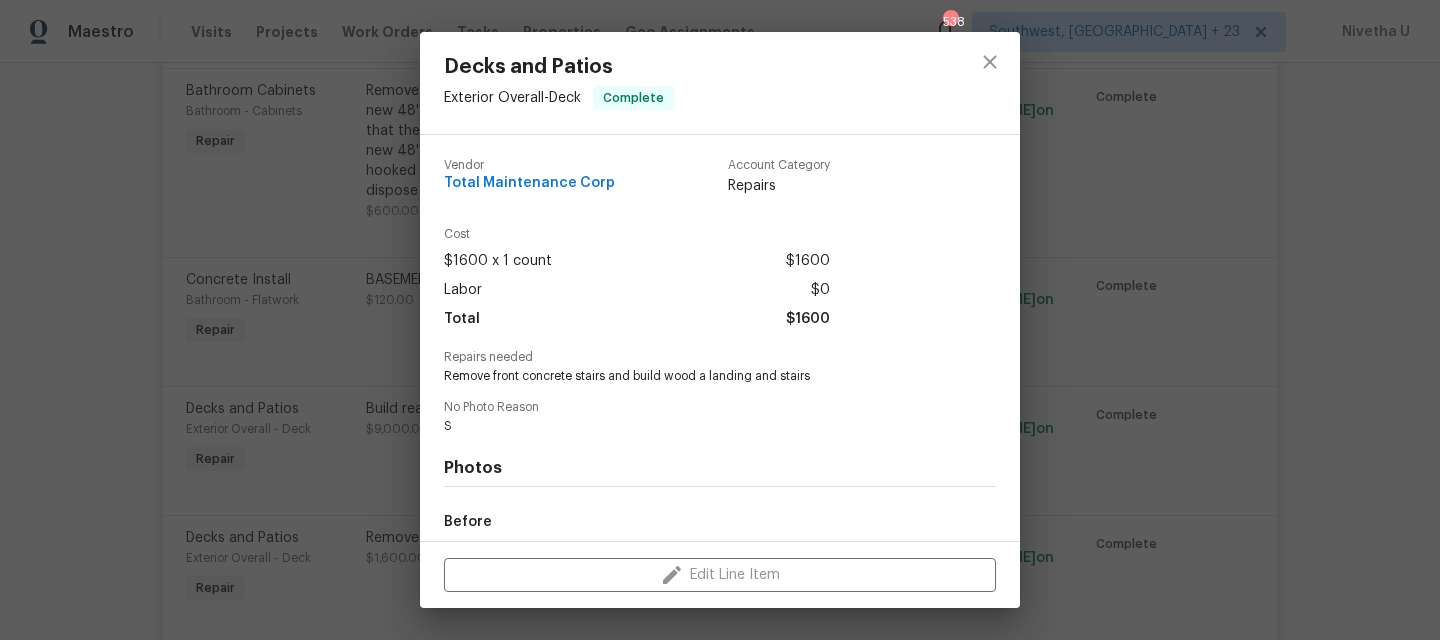 scroll, scrollTop: 230, scrollLeft: 0, axis: vertical 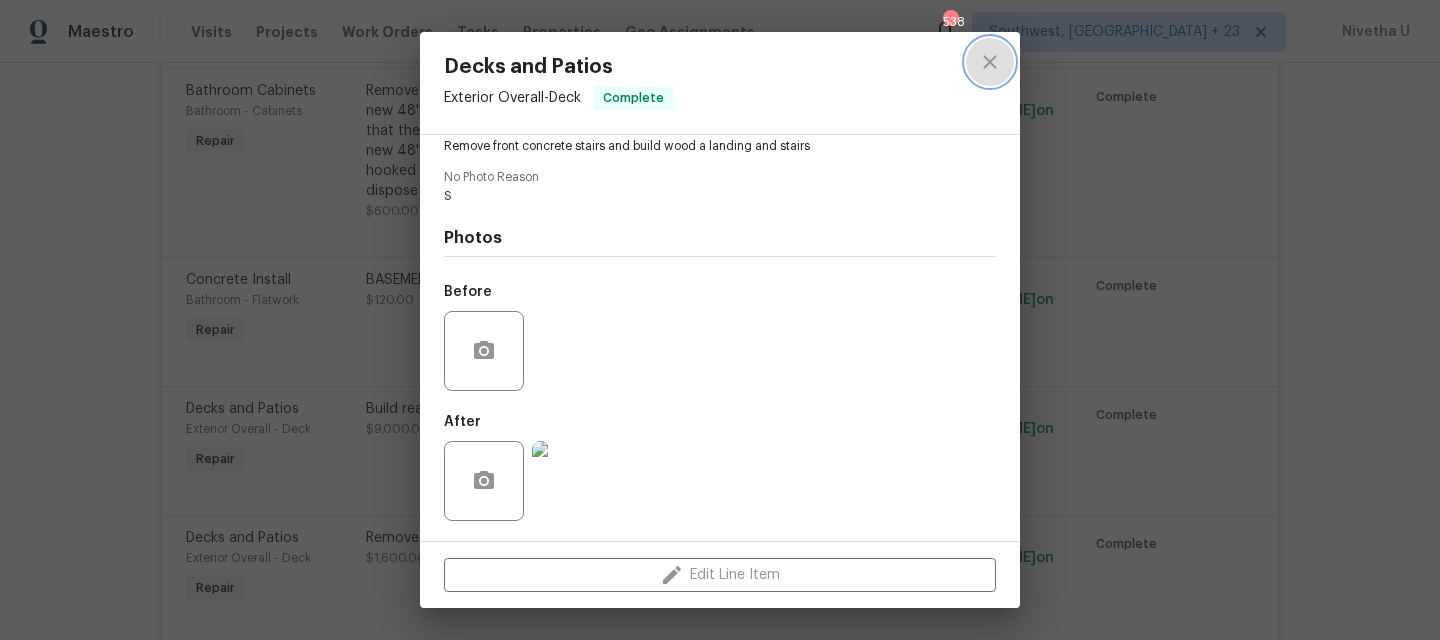 click at bounding box center [990, 62] 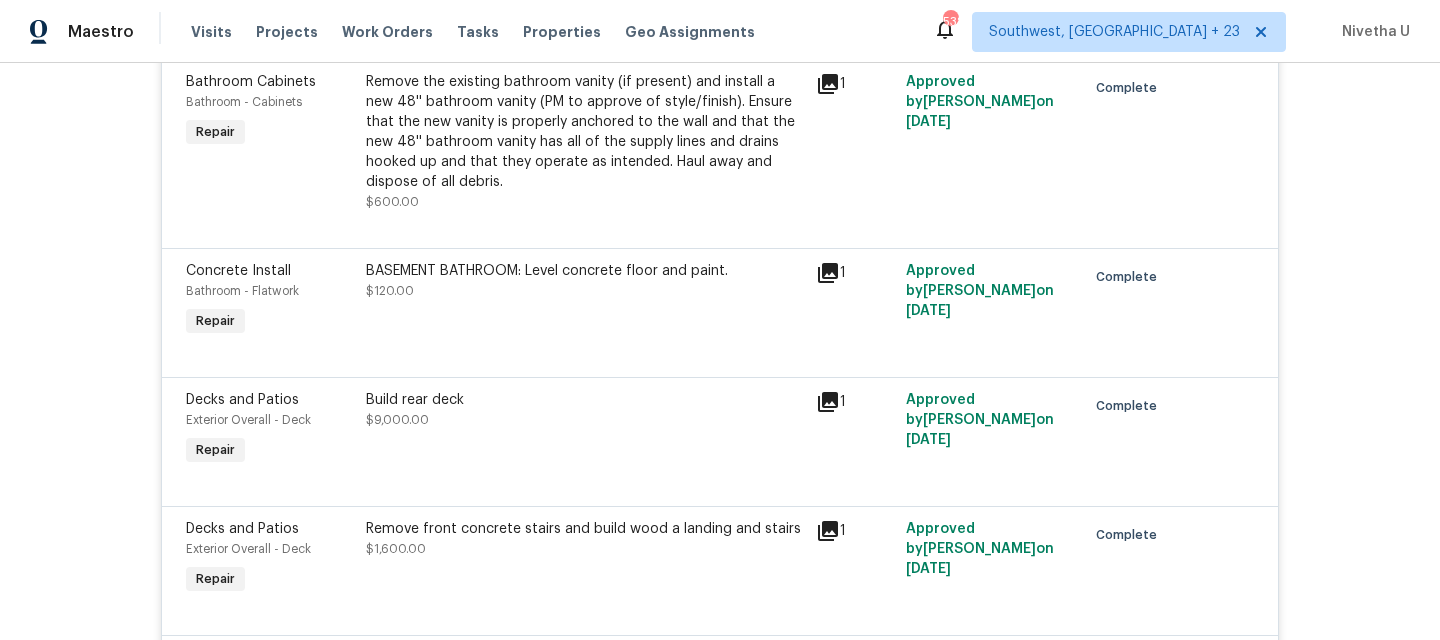 scroll, scrollTop: 1000, scrollLeft: 0, axis: vertical 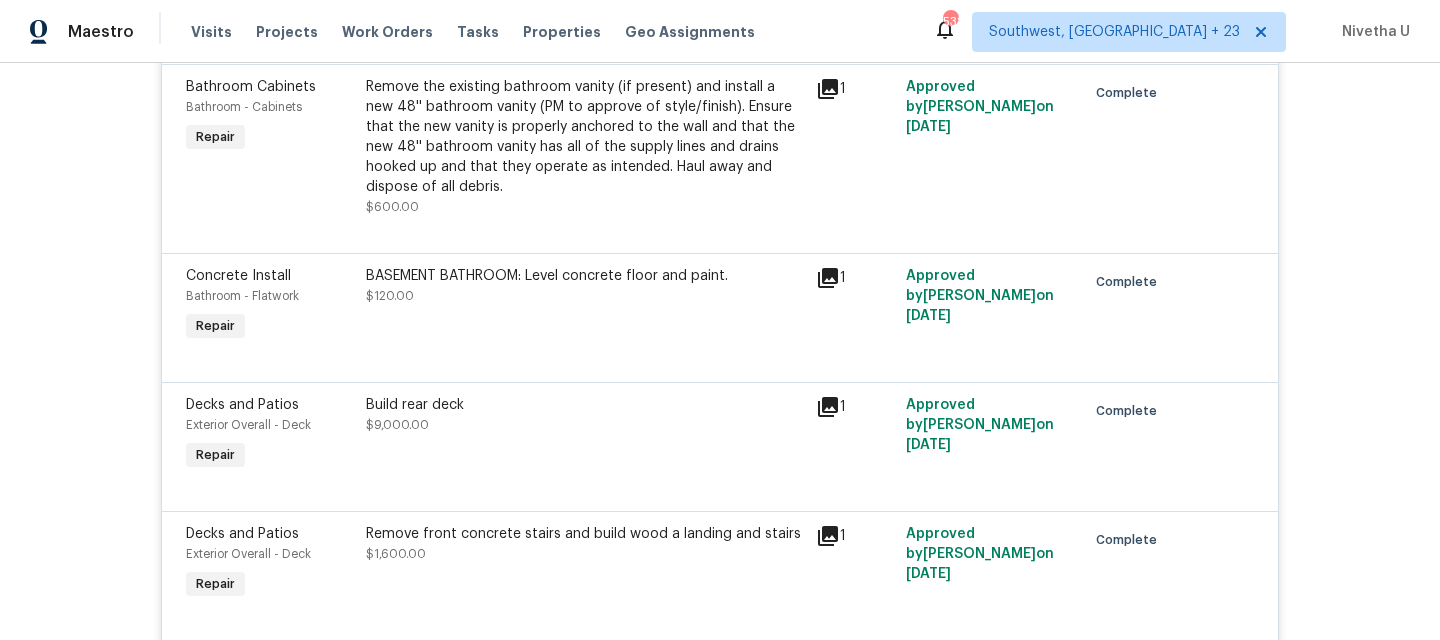 click on "Remove front concrete stairs and build wood a landing and stairs $1,600.00" at bounding box center [585, 564] 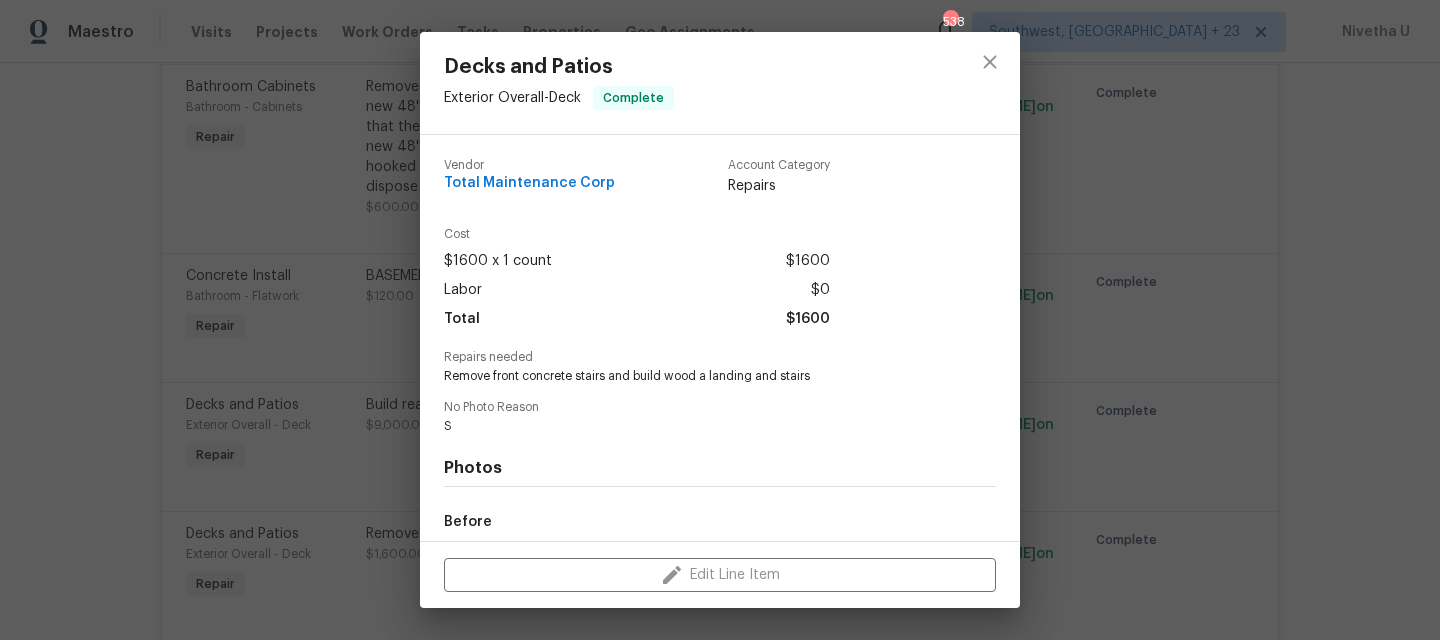 scroll, scrollTop: 230, scrollLeft: 0, axis: vertical 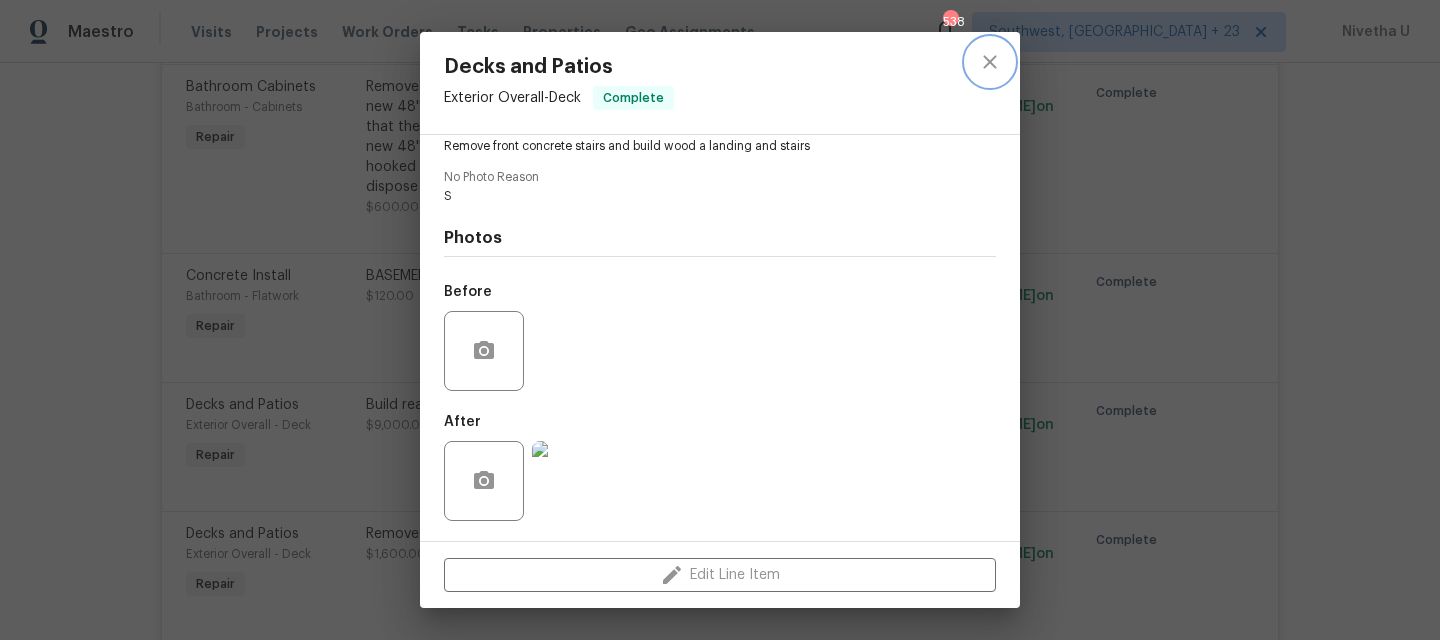 click 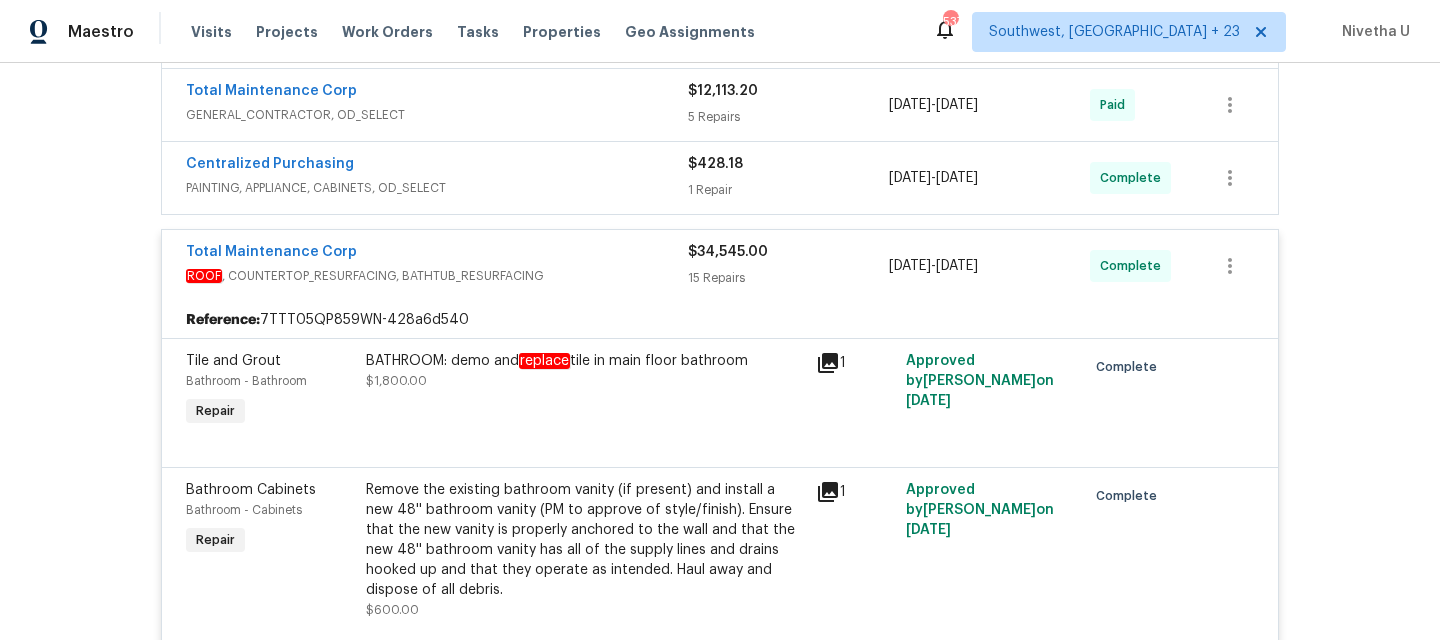 scroll, scrollTop: 595, scrollLeft: 0, axis: vertical 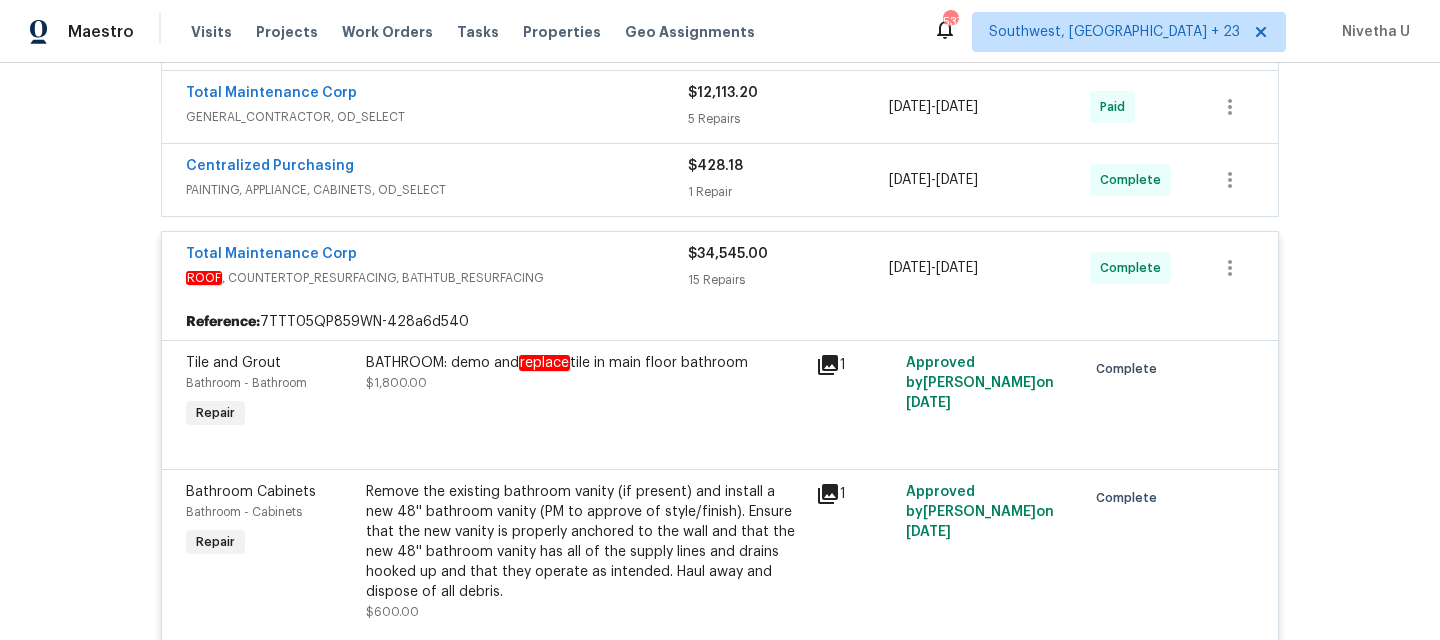 click at bounding box center (720, 445) 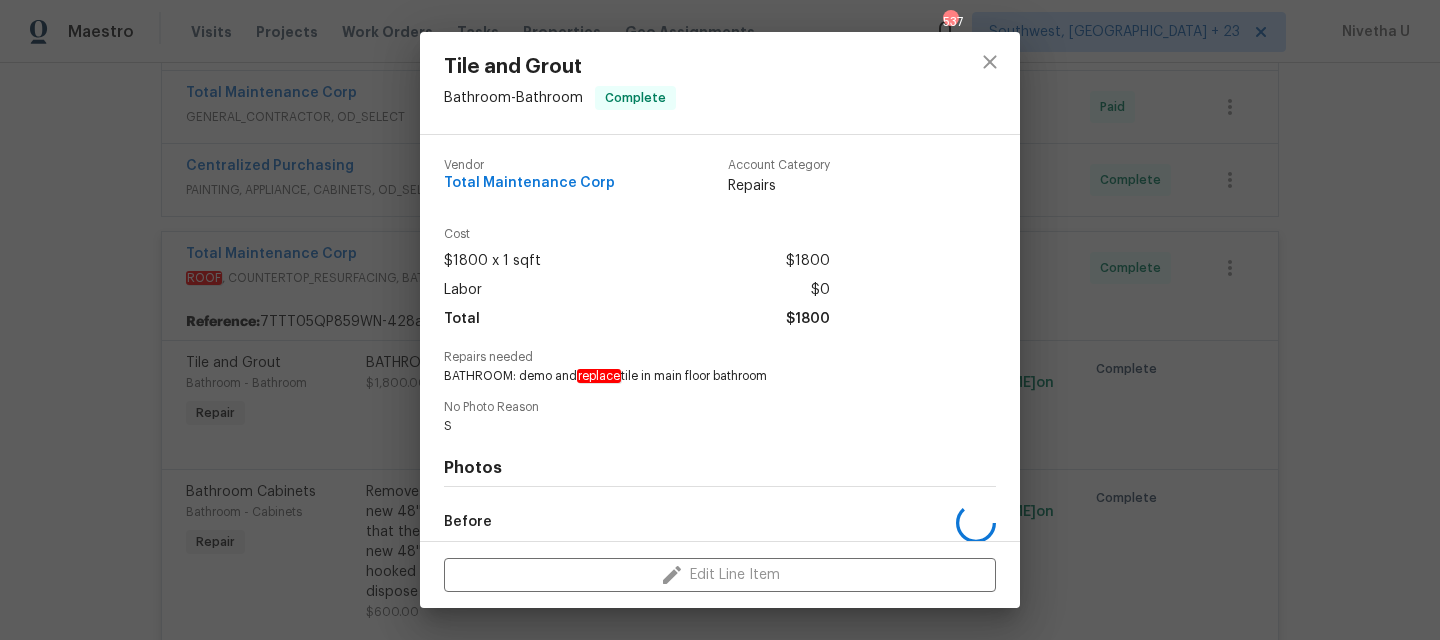 scroll, scrollTop: 230, scrollLeft: 0, axis: vertical 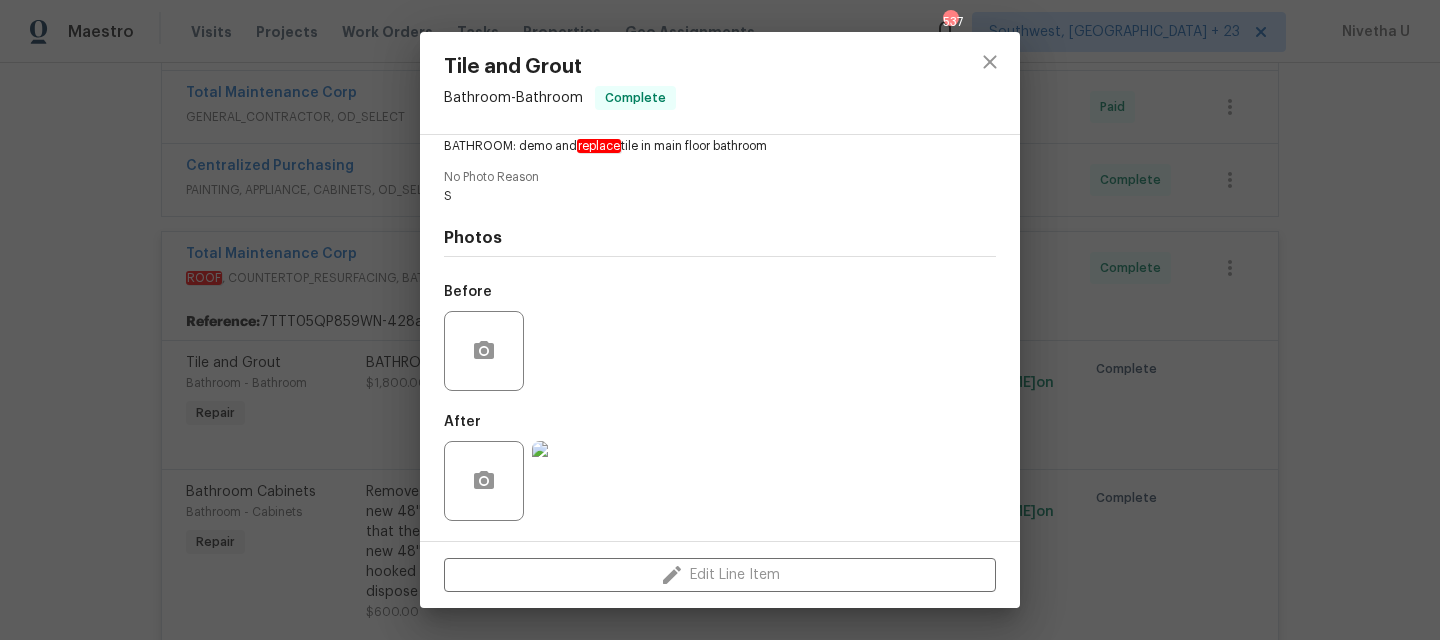 click at bounding box center [572, 481] 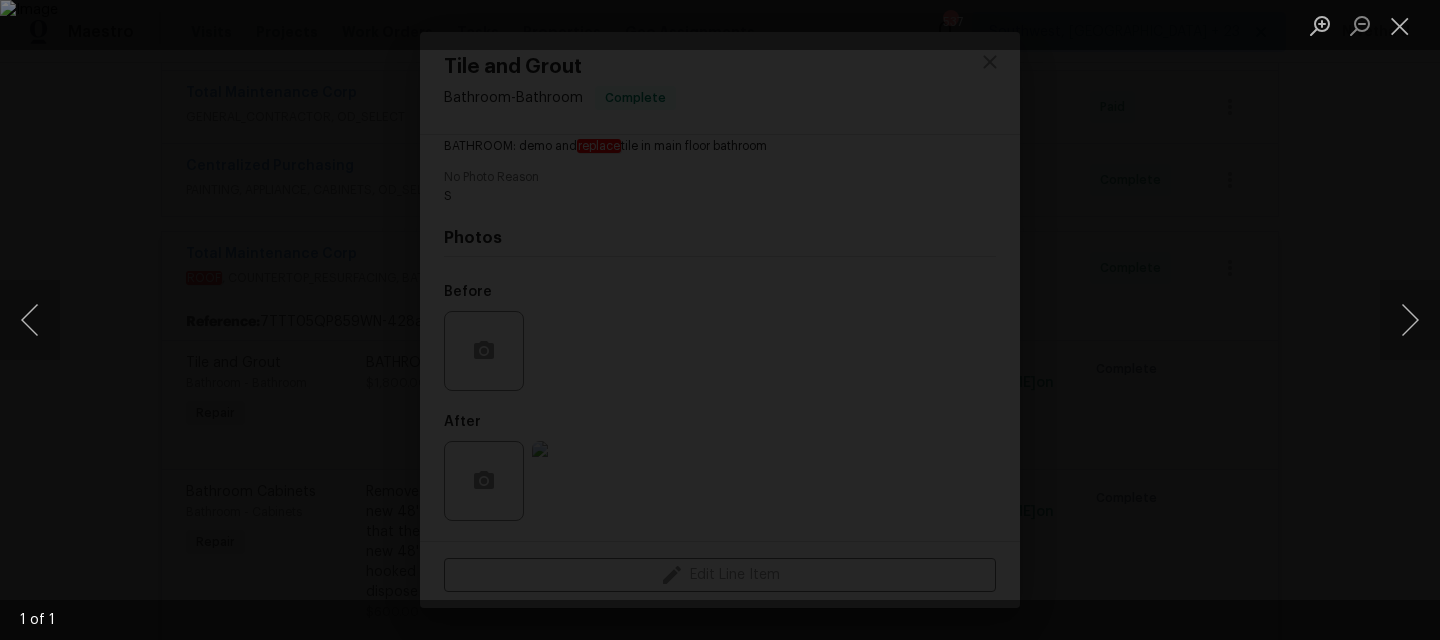 click at bounding box center [720, 320] 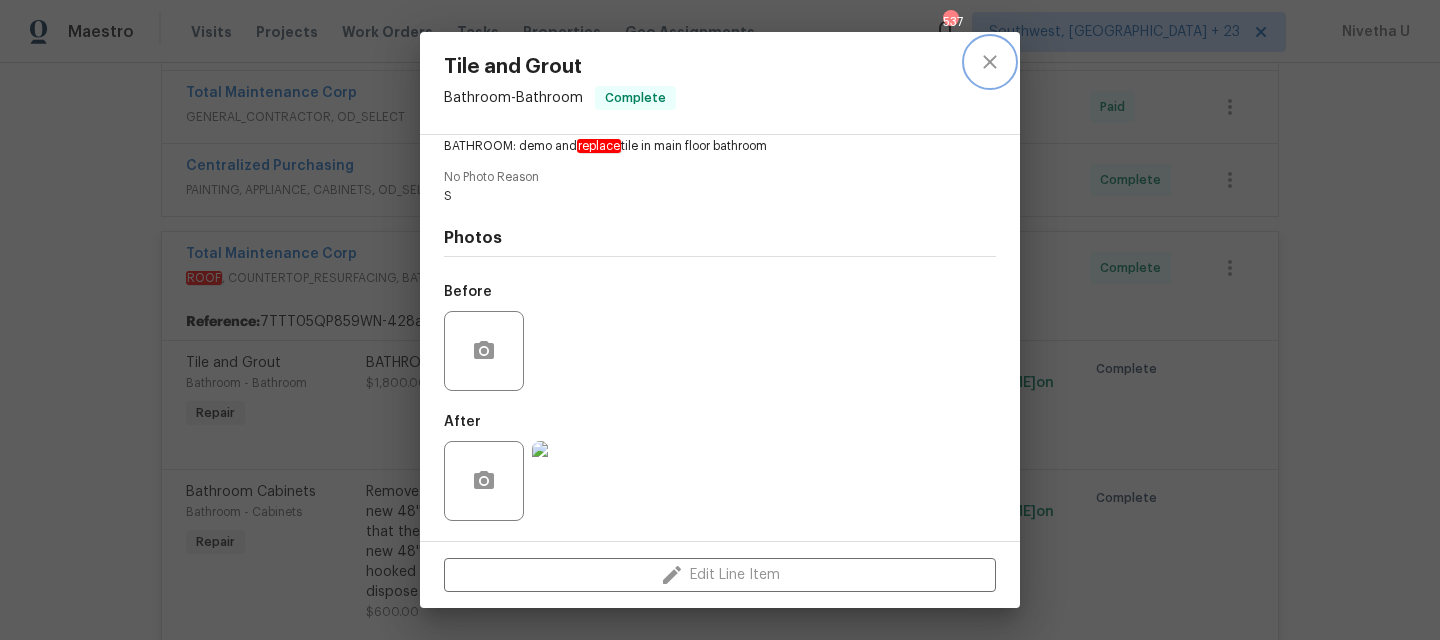 click at bounding box center (990, 62) 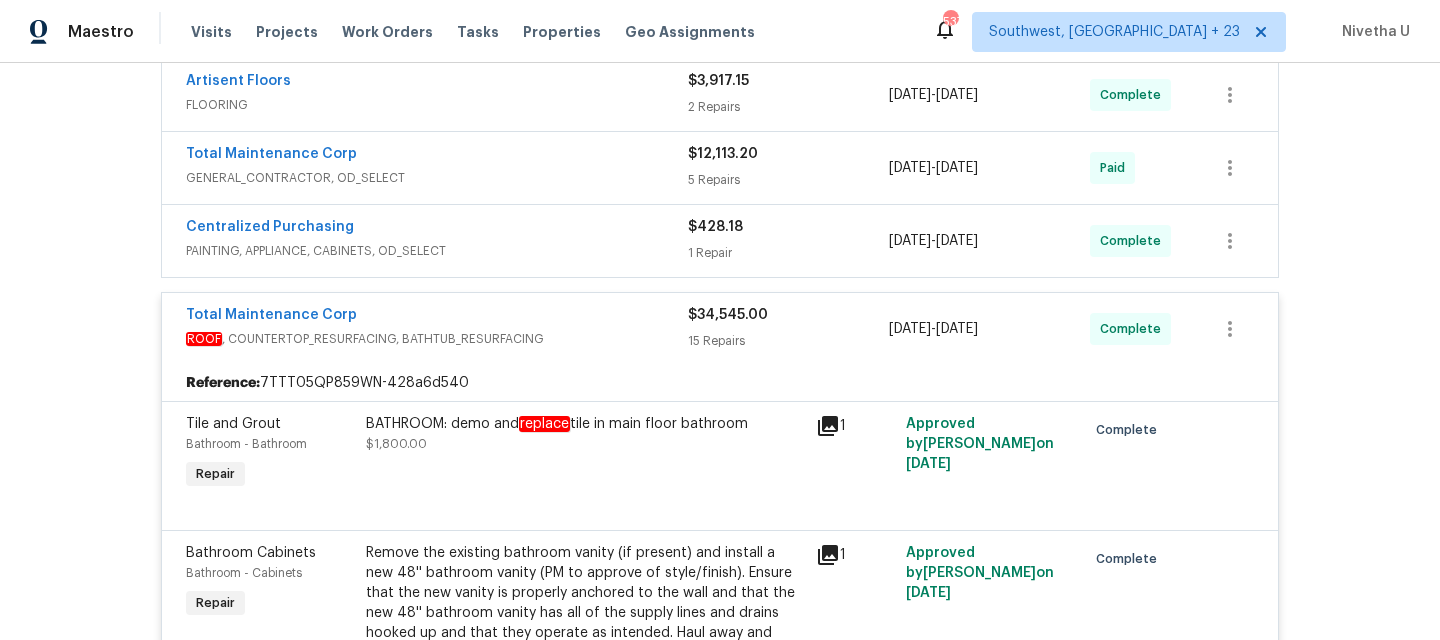 scroll, scrollTop: 533, scrollLeft: 0, axis: vertical 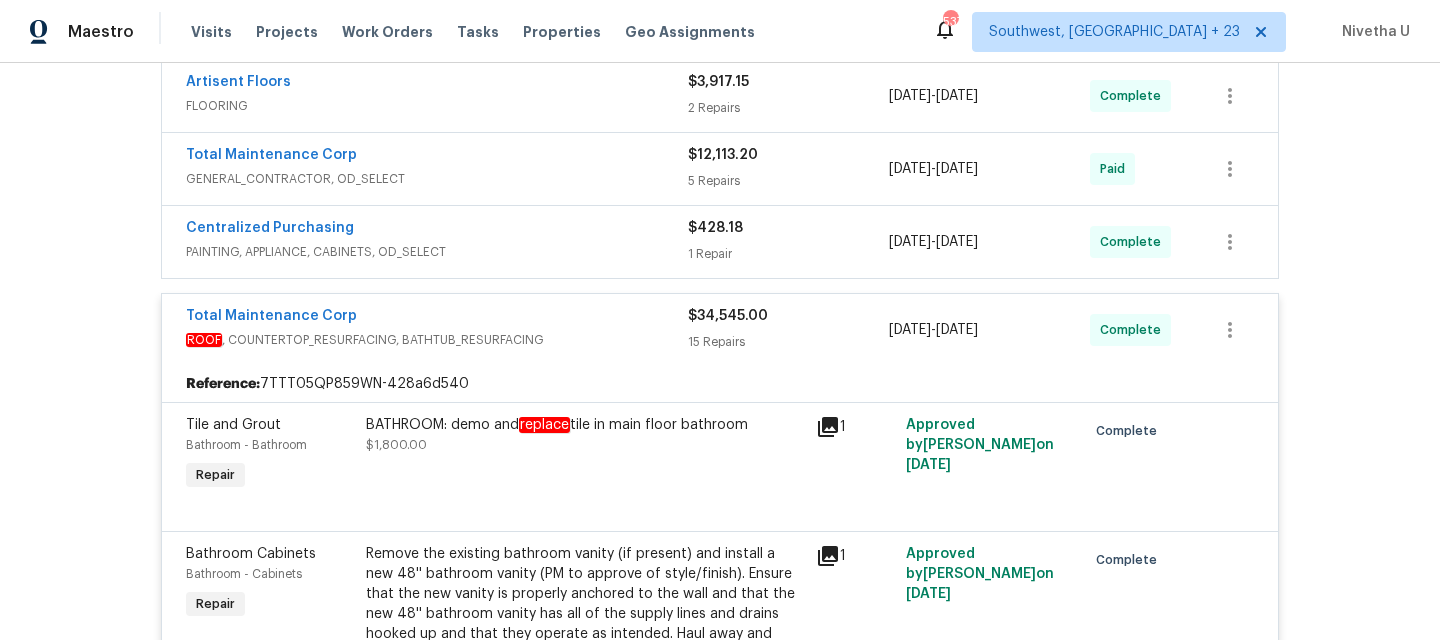 click on "ROOF , COUNTERTOP_RESURFACING, BATHTUB_RESURFACING" at bounding box center (437, 340) 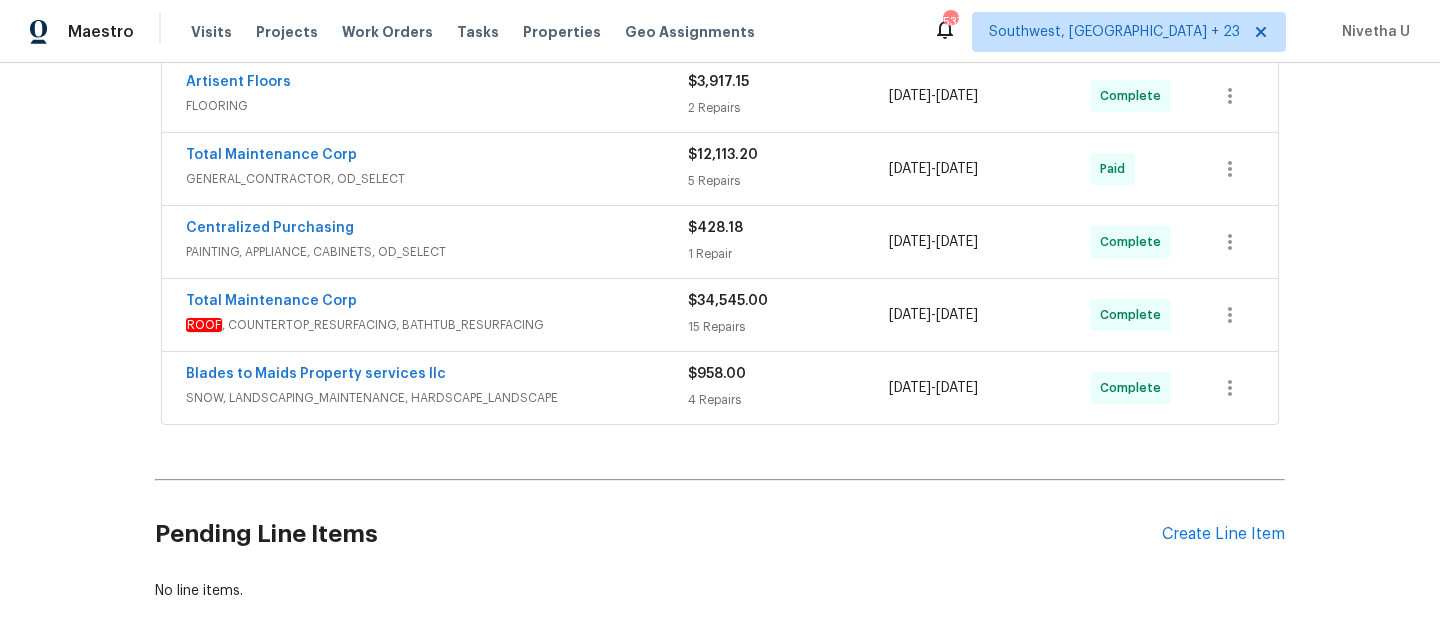 click on "PAINTING, APPLIANCE, CABINETS, OD_SELECT" at bounding box center [437, 252] 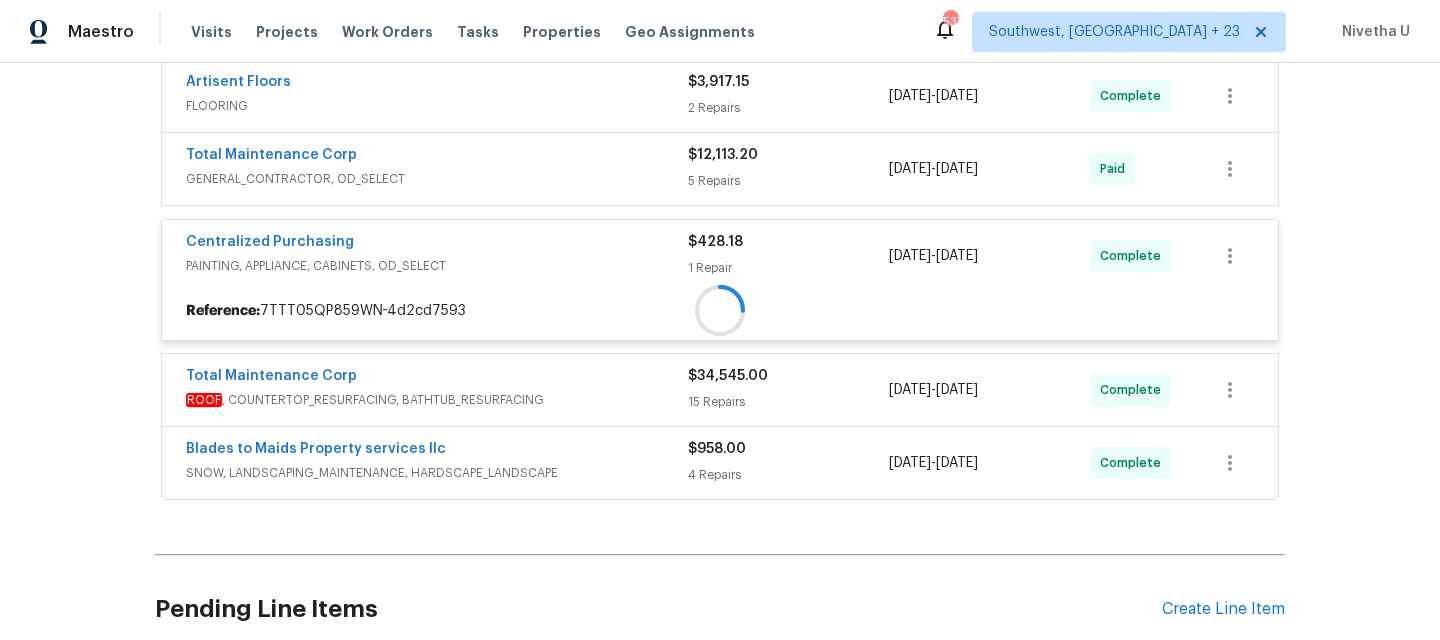 click on "Centralized Purchasing PAINTING, APPLIANCE, CABINETS, OD_SELECT" at bounding box center [437, 254] 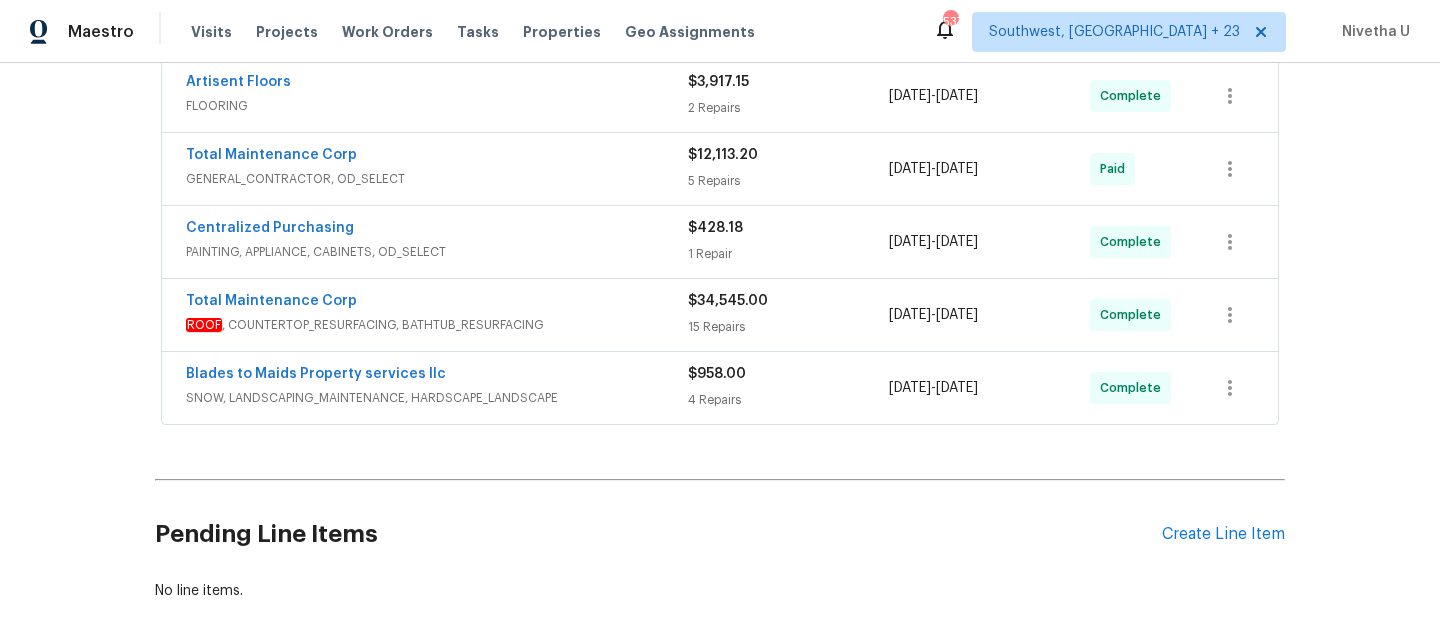 click on "PAINTING, APPLIANCE, CABINETS, OD_SELECT" at bounding box center [437, 252] 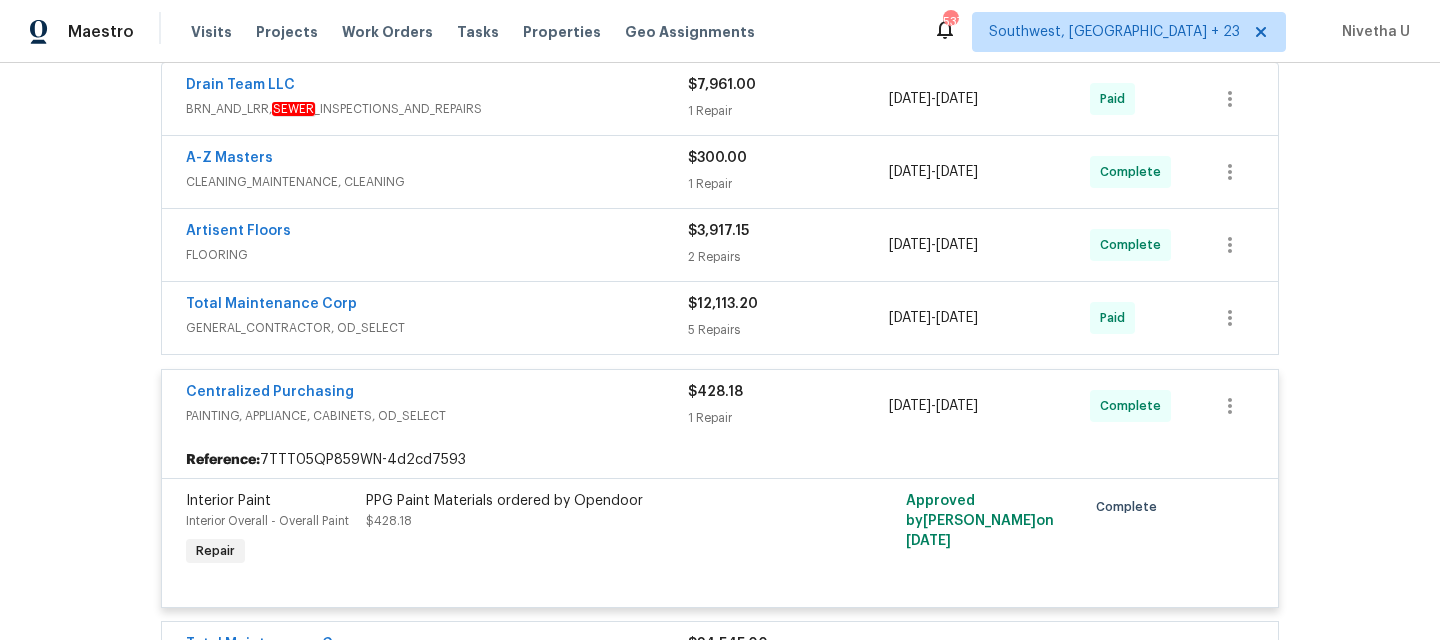 scroll, scrollTop: 381, scrollLeft: 0, axis: vertical 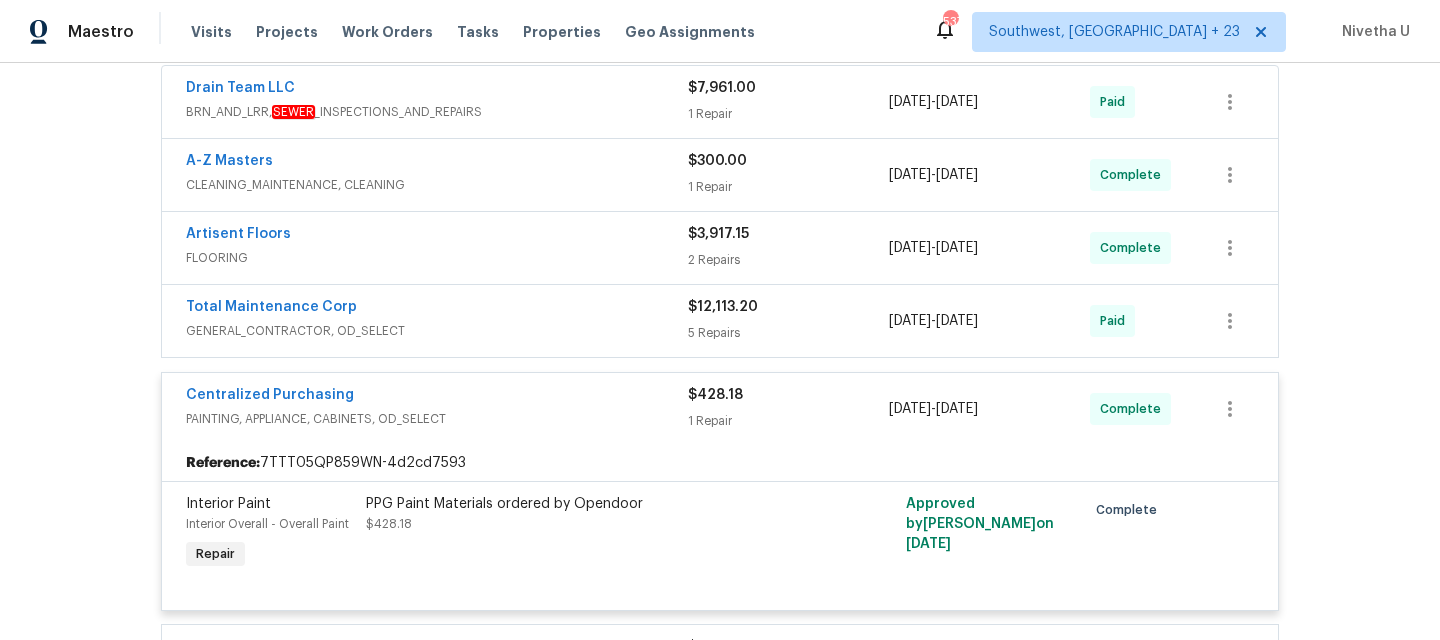 click on "Centralized Purchasing" at bounding box center [437, 397] 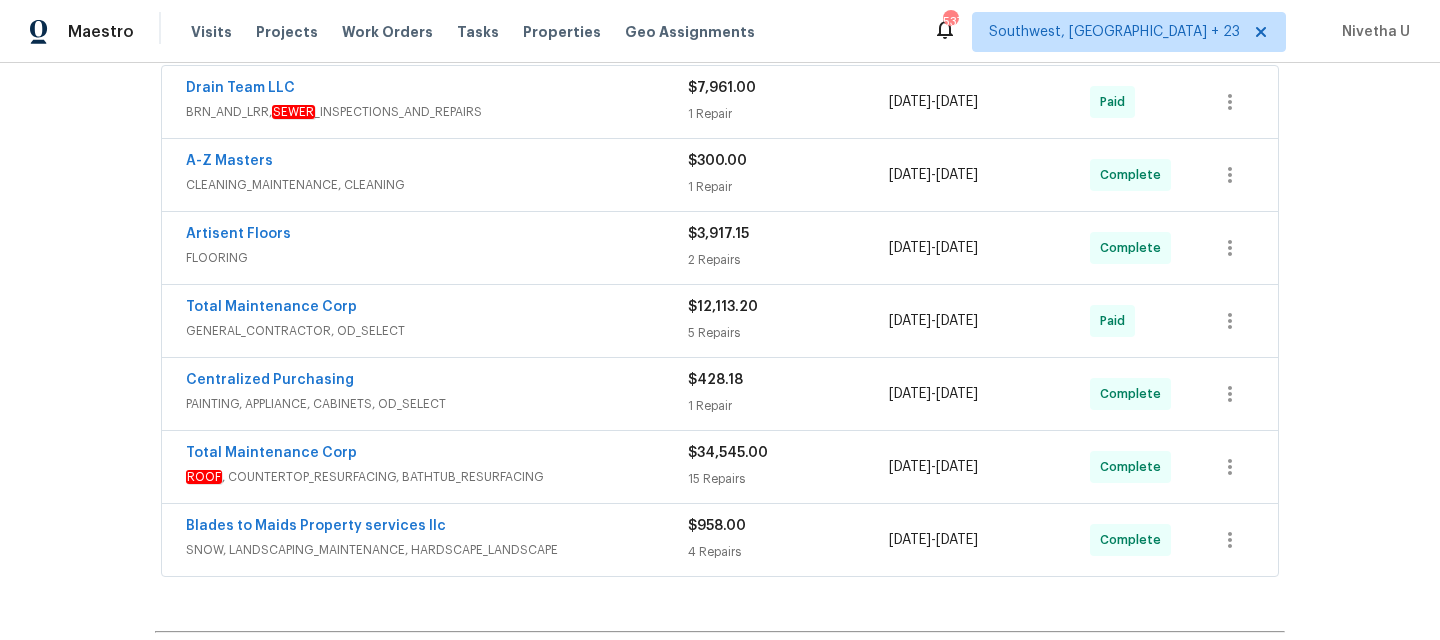 click on "Total Maintenance Corp" at bounding box center (437, 309) 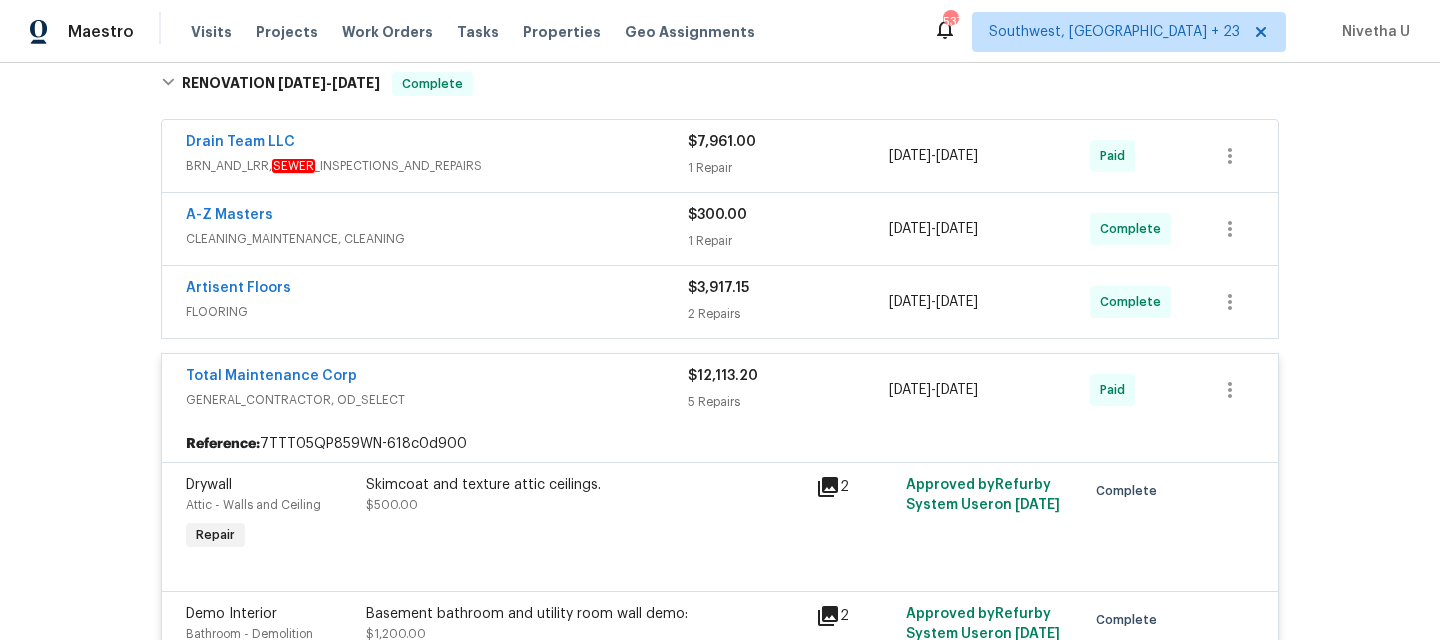 scroll, scrollTop: 322, scrollLeft: 0, axis: vertical 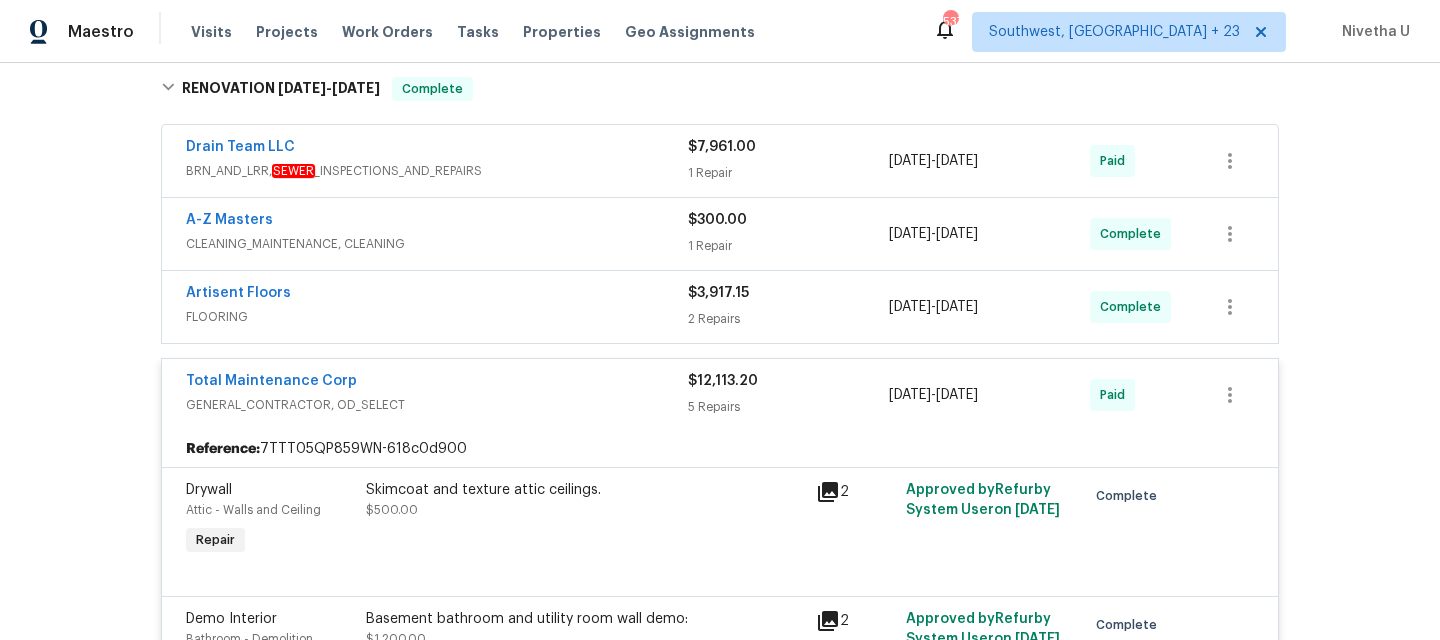 click on "GENERAL_CONTRACTOR, OD_SELECT" at bounding box center [437, 405] 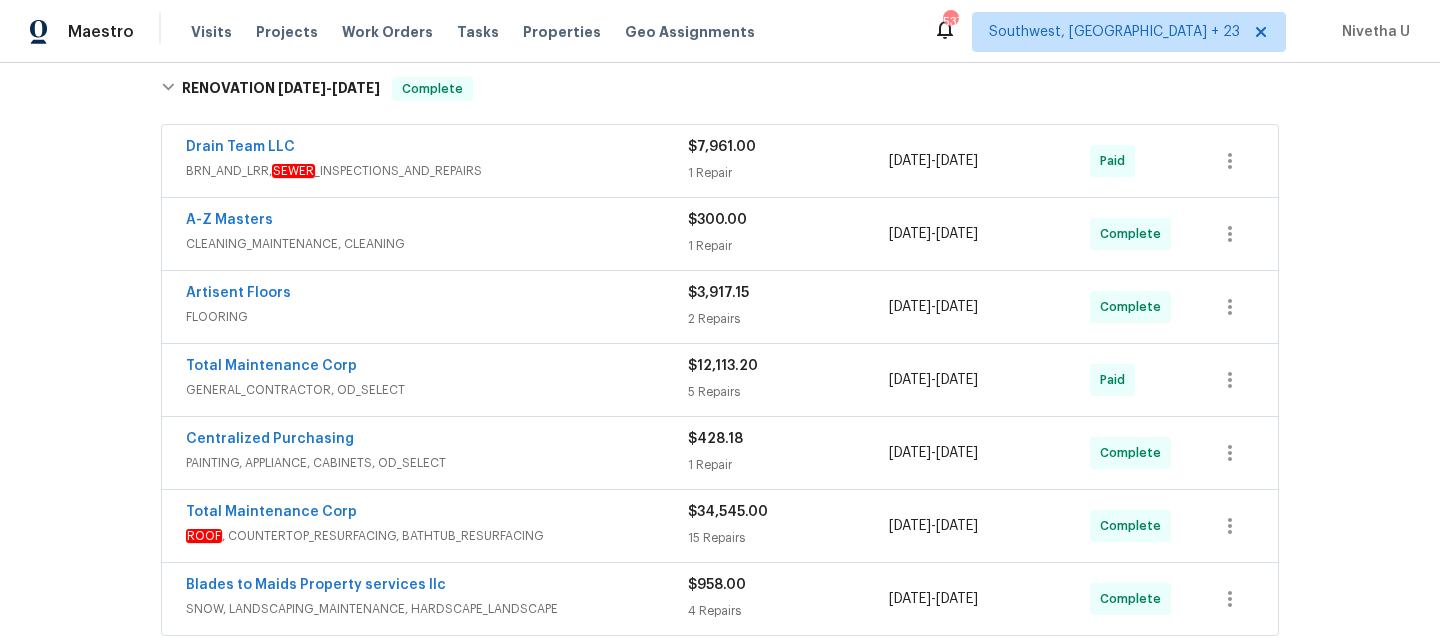 click on "Artisent Floors" at bounding box center [437, 295] 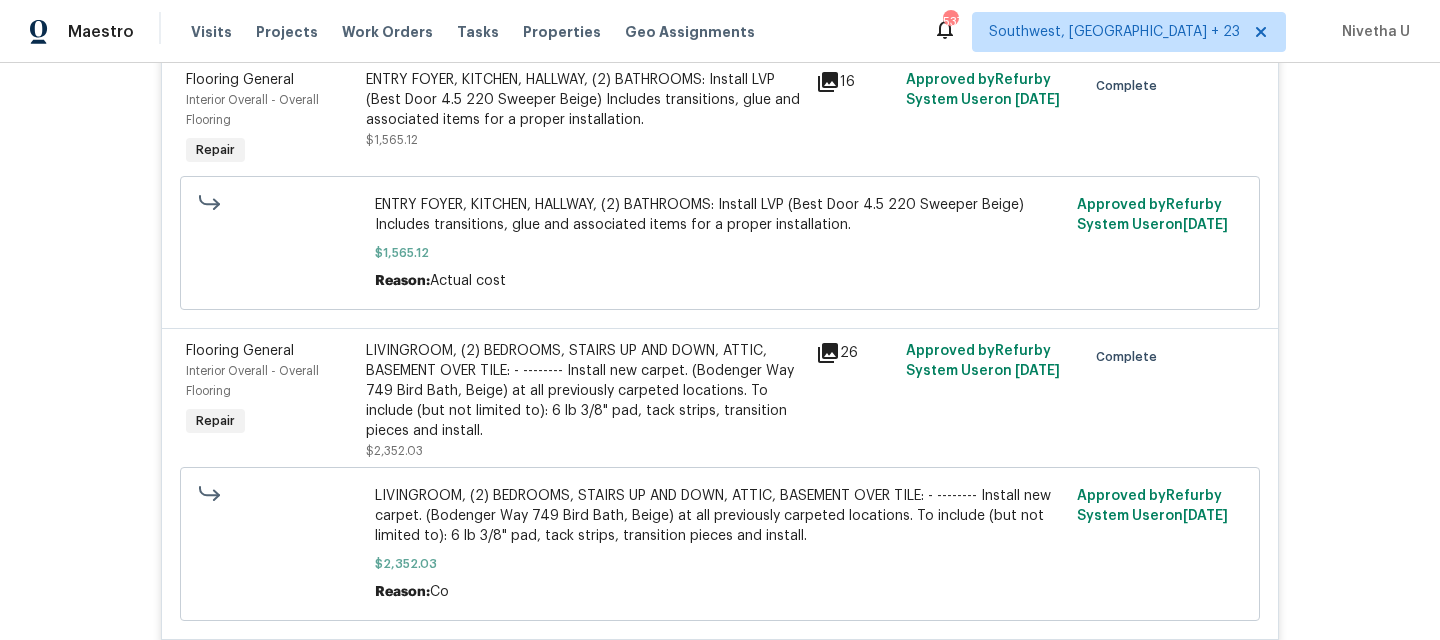 scroll, scrollTop: 657, scrollLeft: 0, axis: vertical 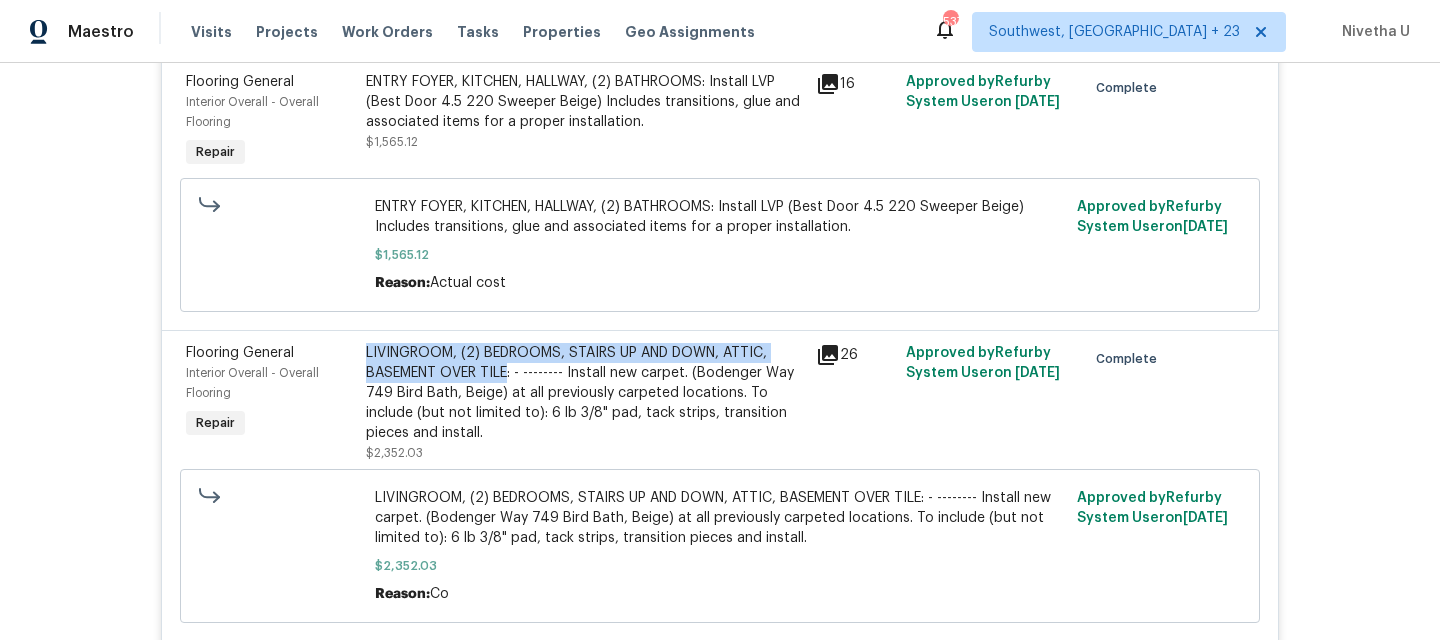 drag, startPoint x: 355, startPoint y: 355, endPoint x: 501, endPoint y: 374, distance: 147.23111 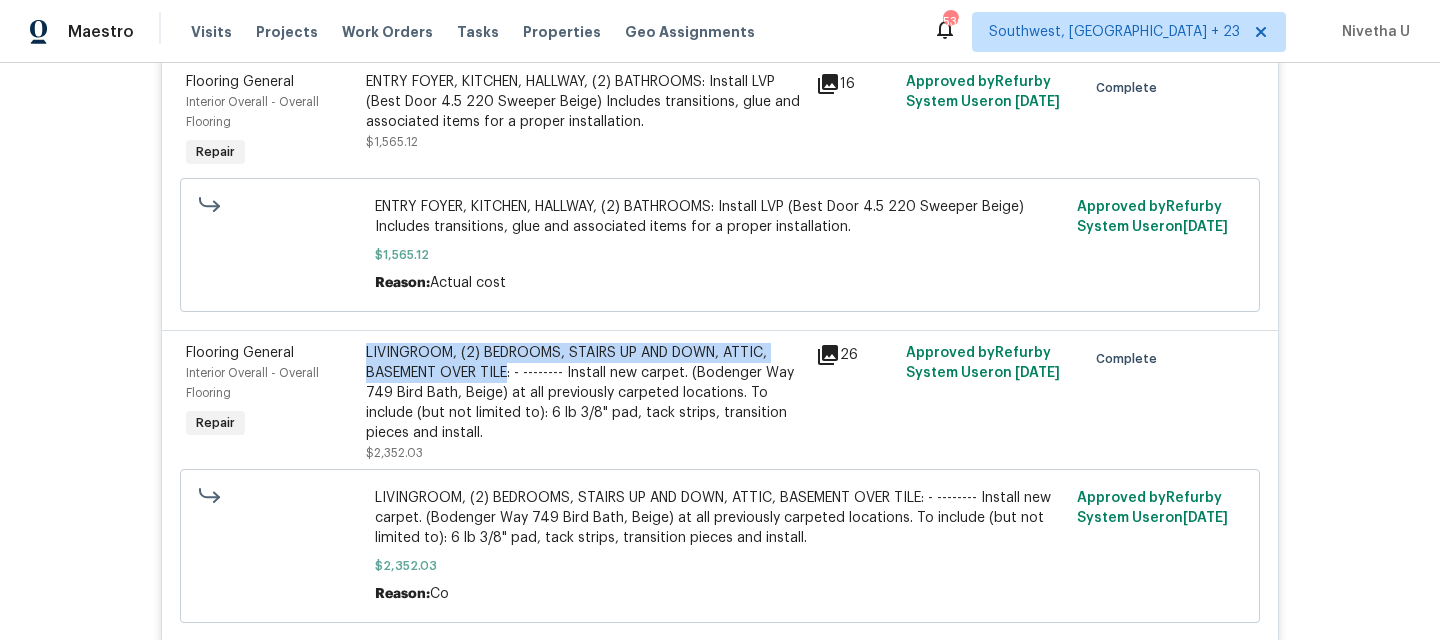 copy on "LIVINGROOM, (2) BEDROOMS, STAIRS UP AND DOWN, ATTIC, BASEMENT OVER TILE" 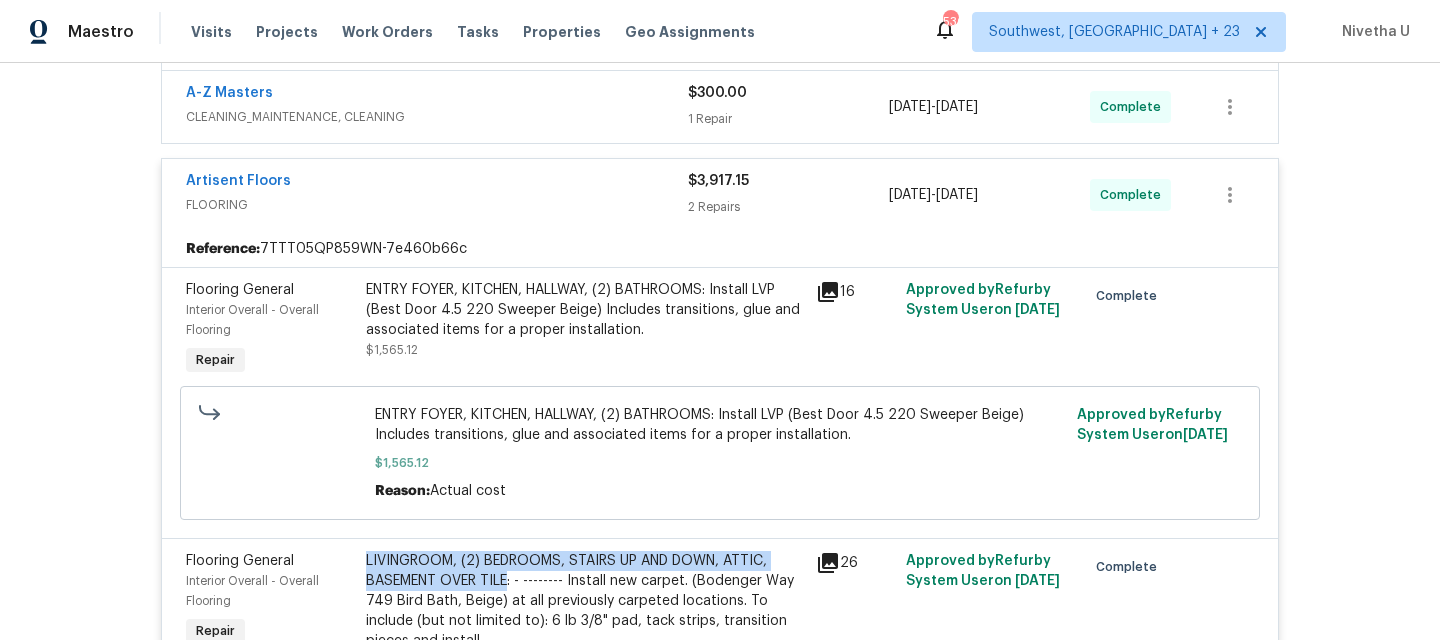 scroll, scrollTop: 444, scrollLeft: 0, axis: vertical 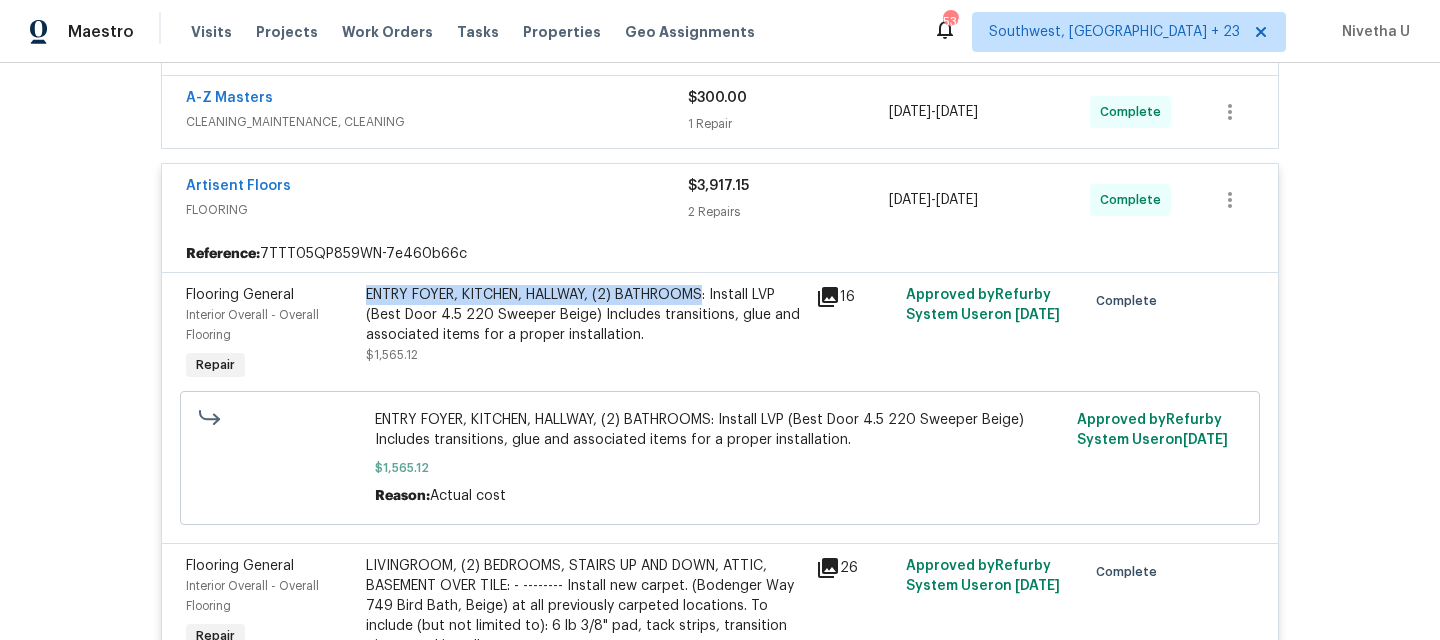 drag, startPoint x: 358, startPoint y: 293, endPoint x: 700, endPoint y: 295, distance: 342.00586 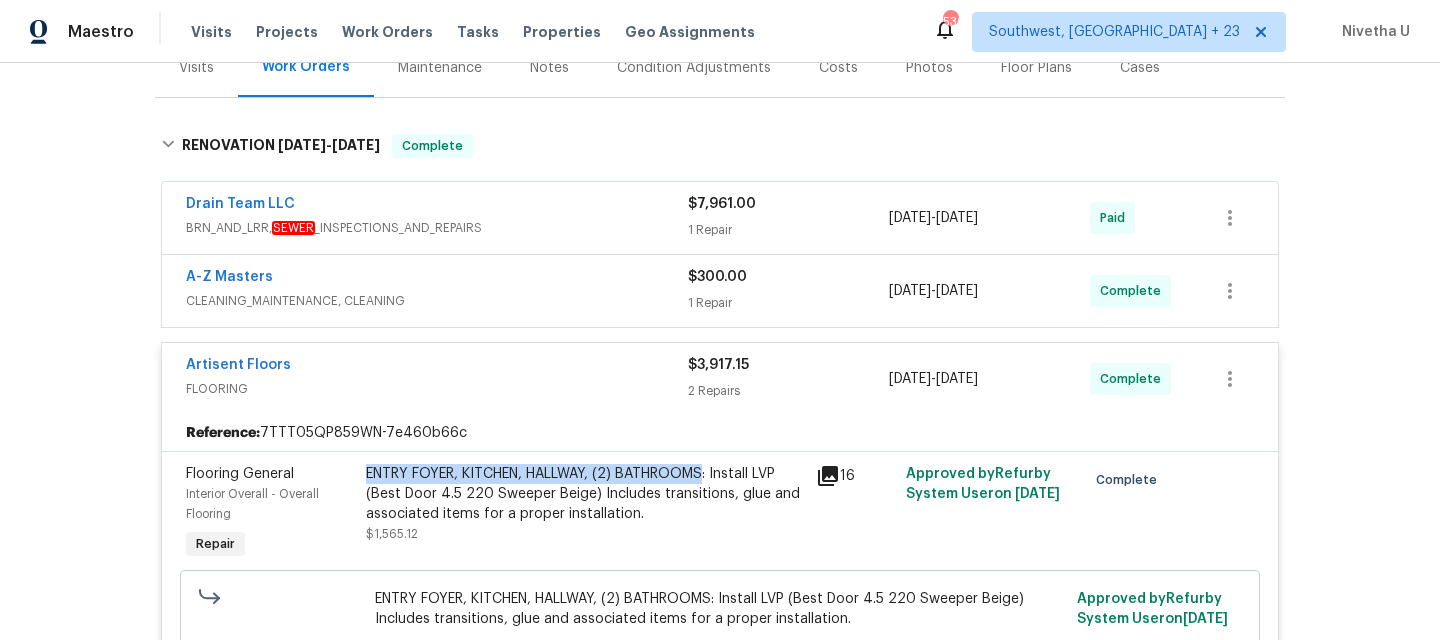 scroll, scrollTop: 266, scrollLeft: 0, axis: vertical 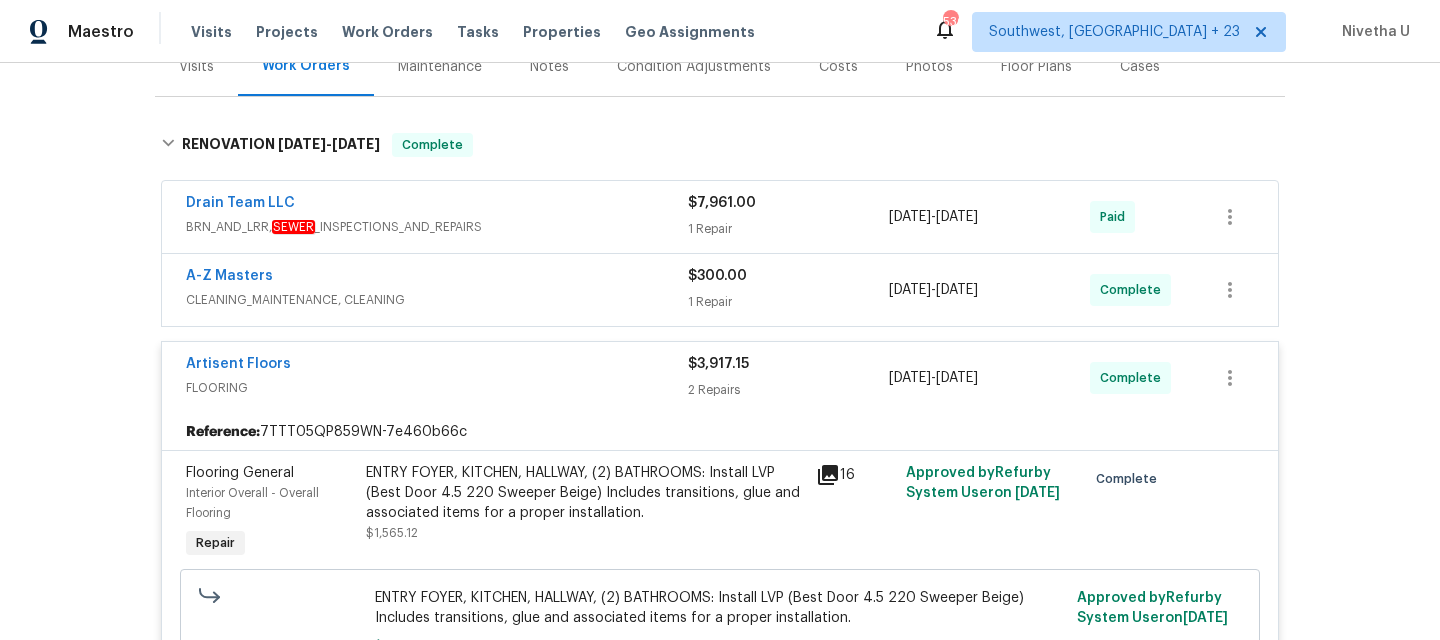 click on "FLOORING" at bounding box center (437, 388) 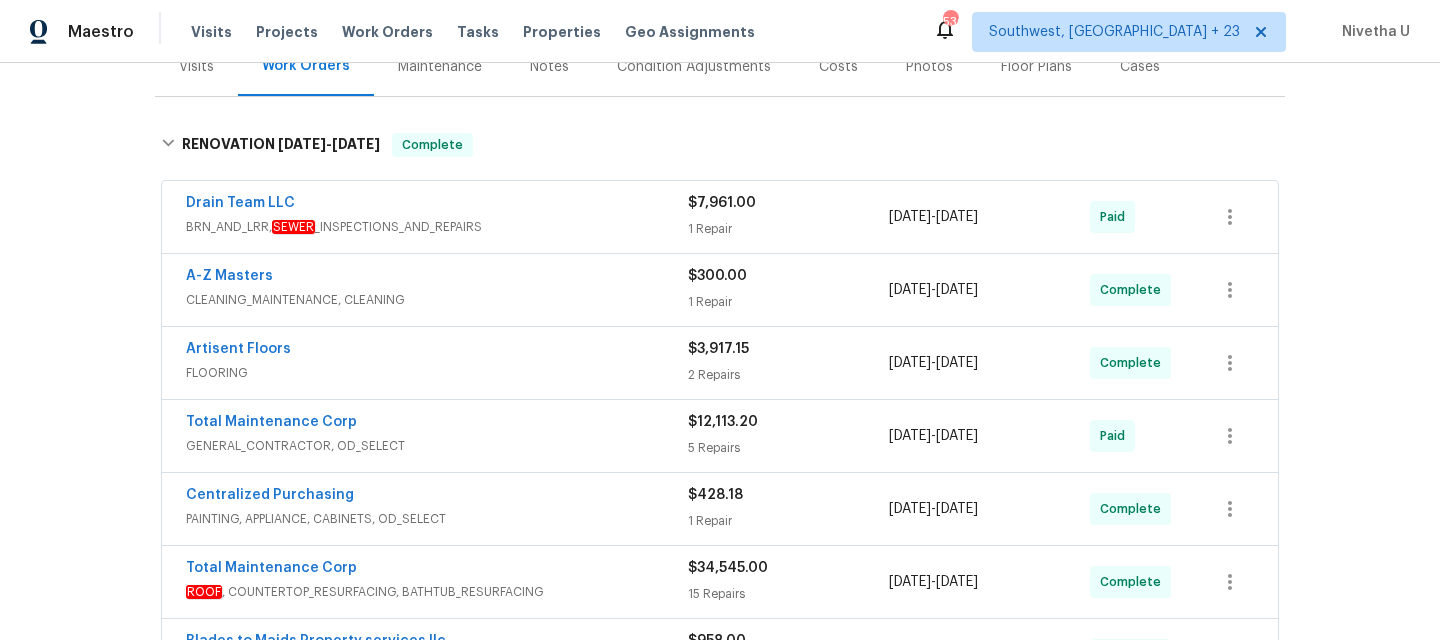click on "CLEANING_MAINTENANCE, CLEANING" at bounding box center (437, 300) 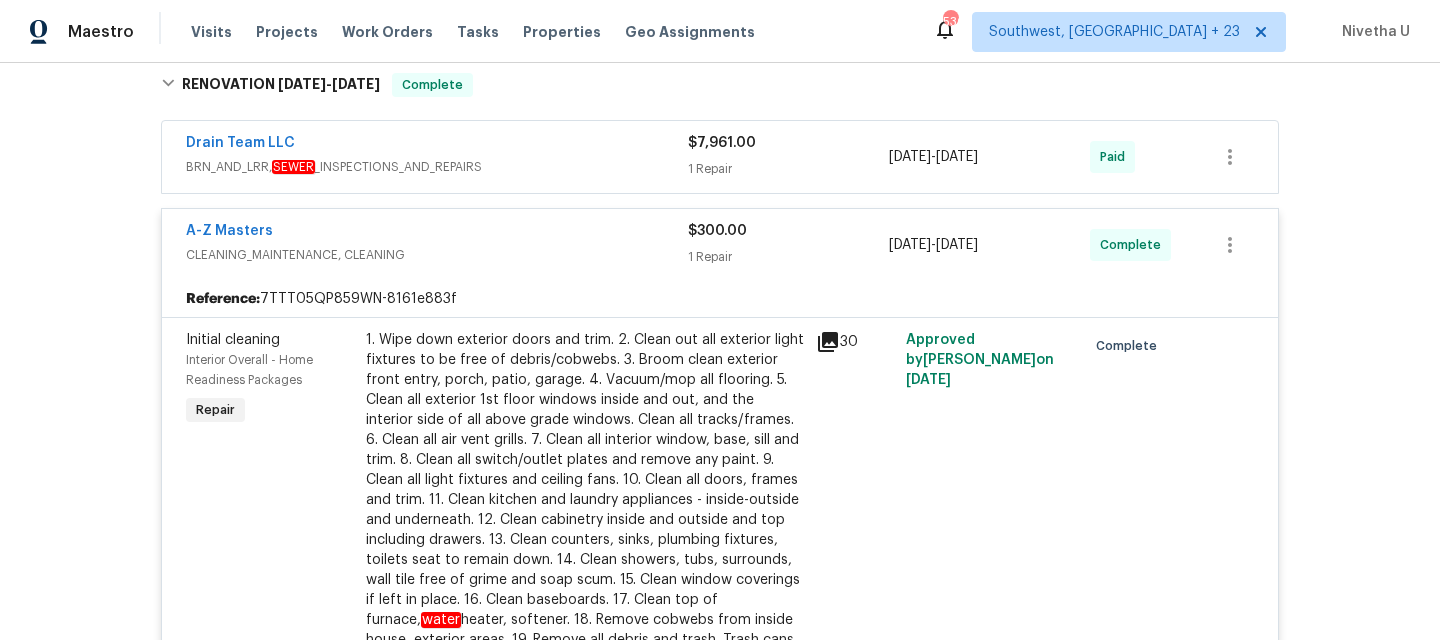 scroll, scrollTop: 330, scrollLeft: 0, axis: vertical 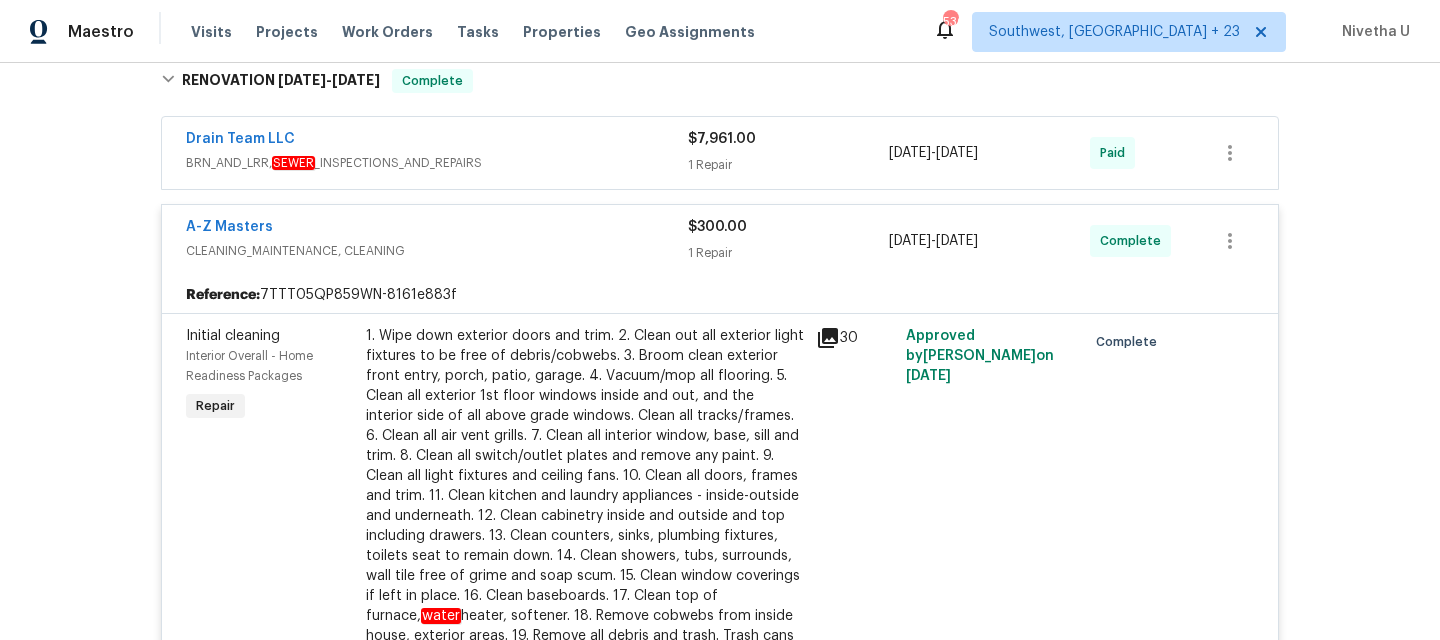 click on "A-Z Masters CLEANING_MAINTENANCE, CLEANING $300.00 1 Repair 3/26/2025  -  7/9/2025 Complete" at bounding box center [720, 241] 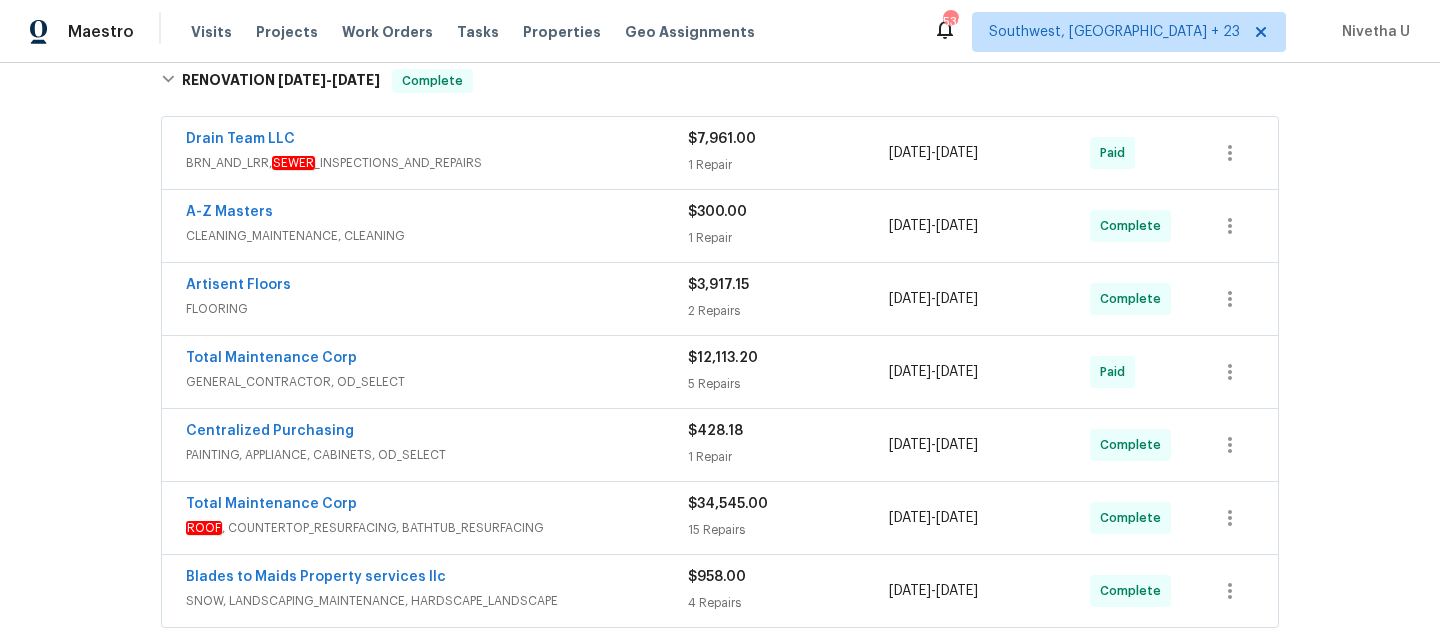 click on "BRN_AND_LRR,  SEWER _INSPECTIONS_AND_REPAIRS" at bounding box center (437, 163) 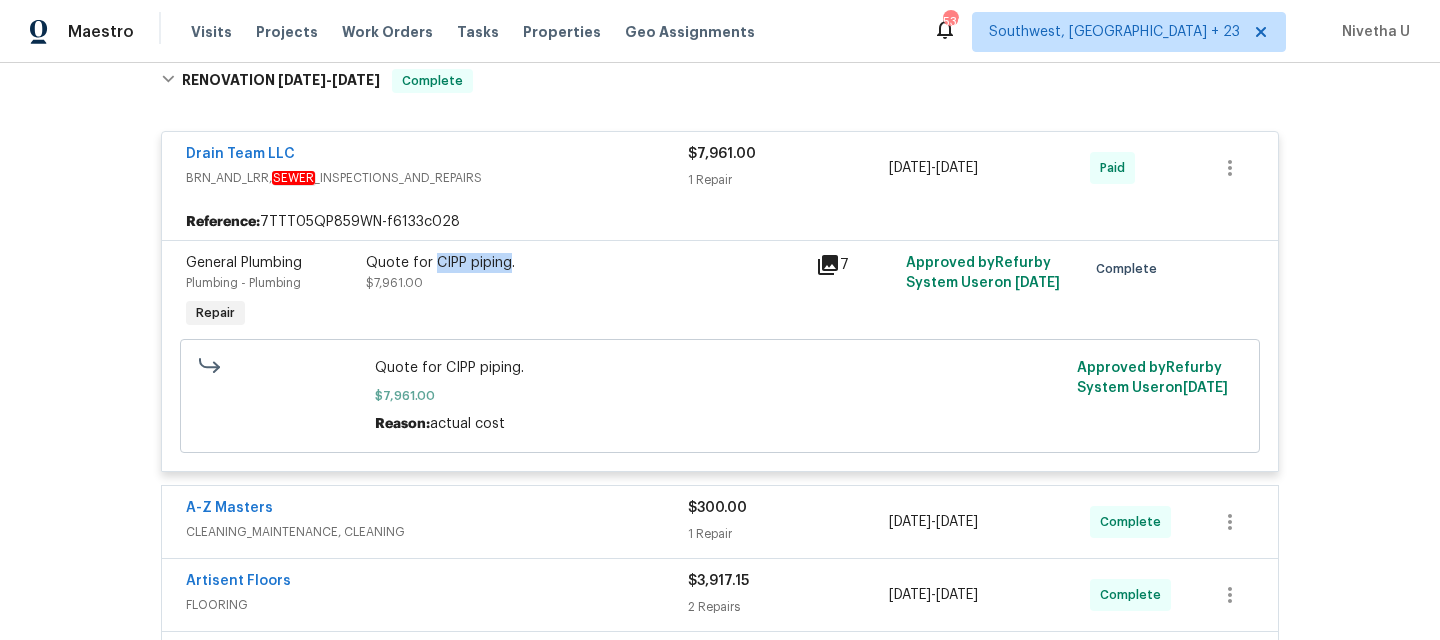 drag, startPoint x: 424, startPoint y: 266, endPoint x: 500, endPoint y: 267, distance: 76.00658 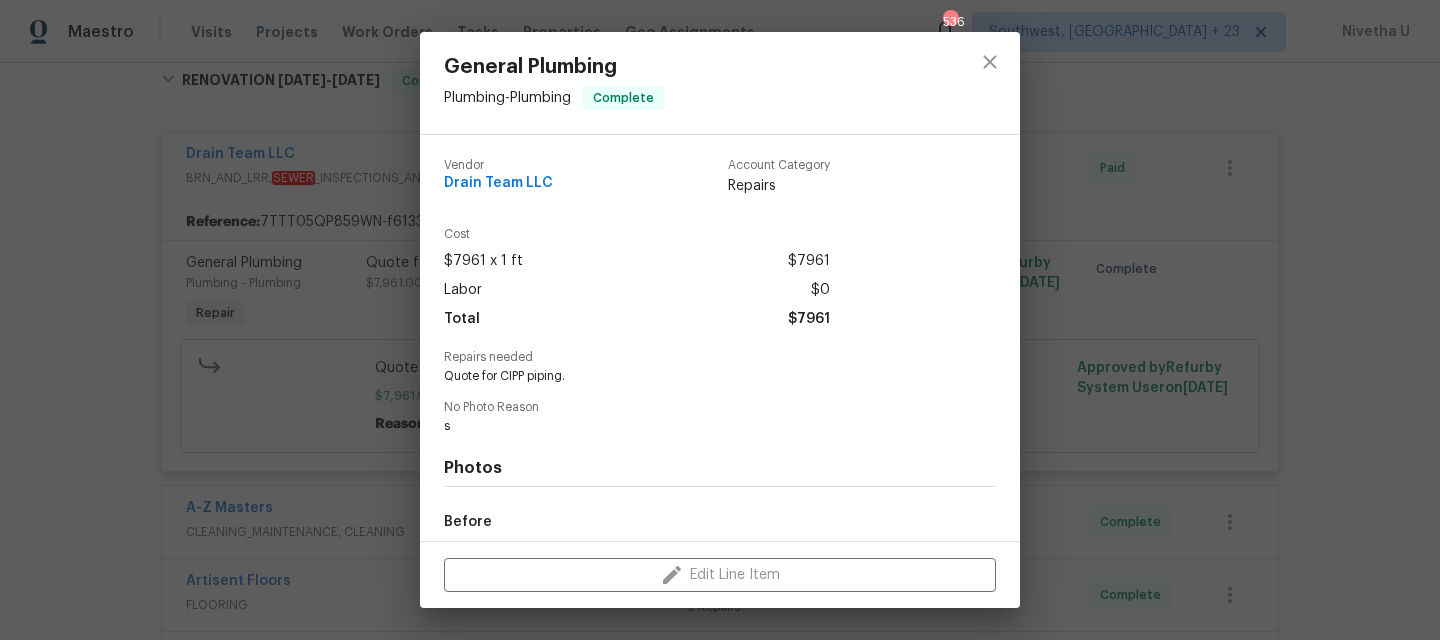 click on "General Plumbing Plumbing  -  Plumbing Complete Vendor Drain Team LLC Account Category Repairs Cost $7961 x 1 ft $7961 Labor $0 Total $7961 Repairs needed Quote for CIPP piping. No Photo Reason s Photos Before After  Edit Line Item" at bounding box center [720, 320] 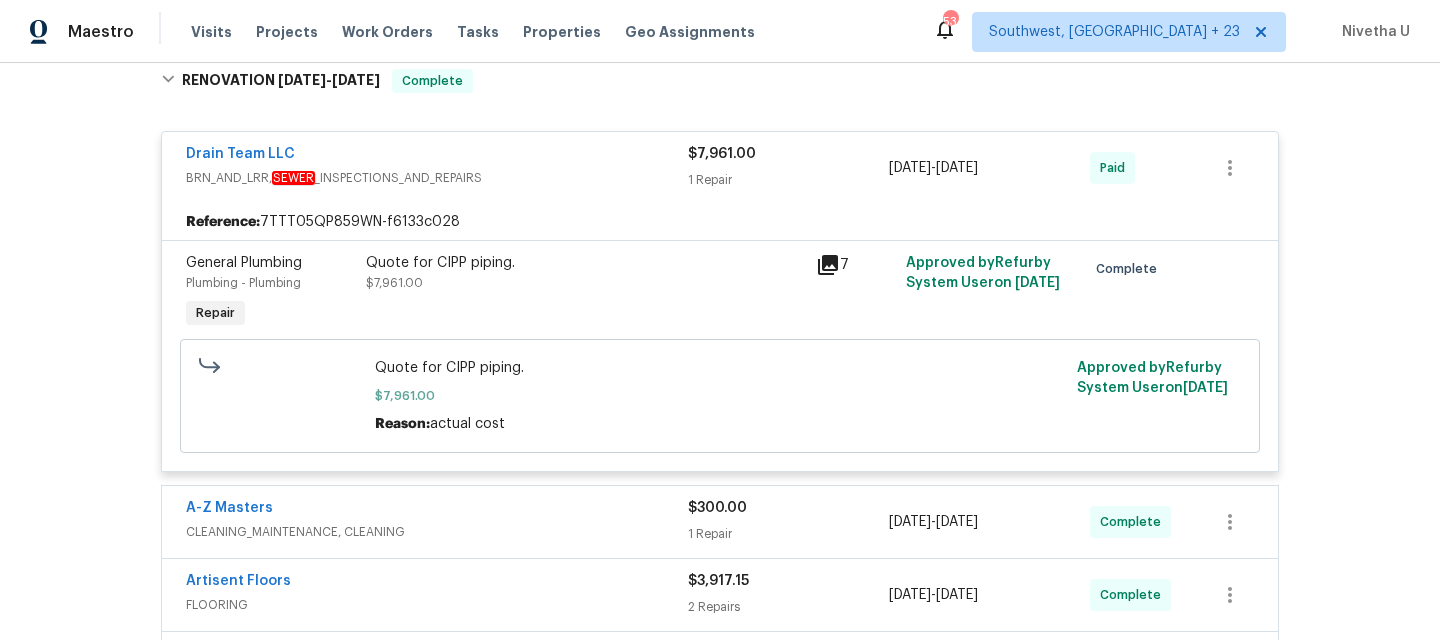 click on "Drain Team LLC" at bounding box center (437, 156) 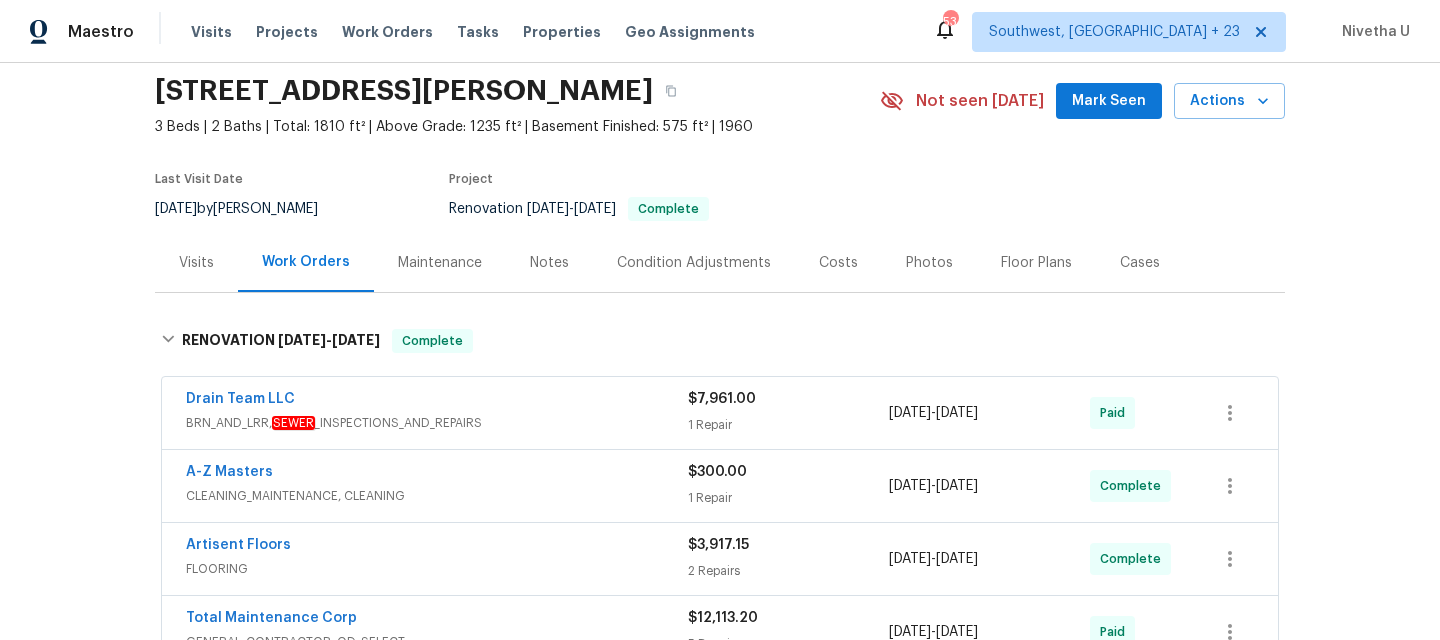 scroll, scrollTop: 67, scrollLeft: 0, axis: vertical 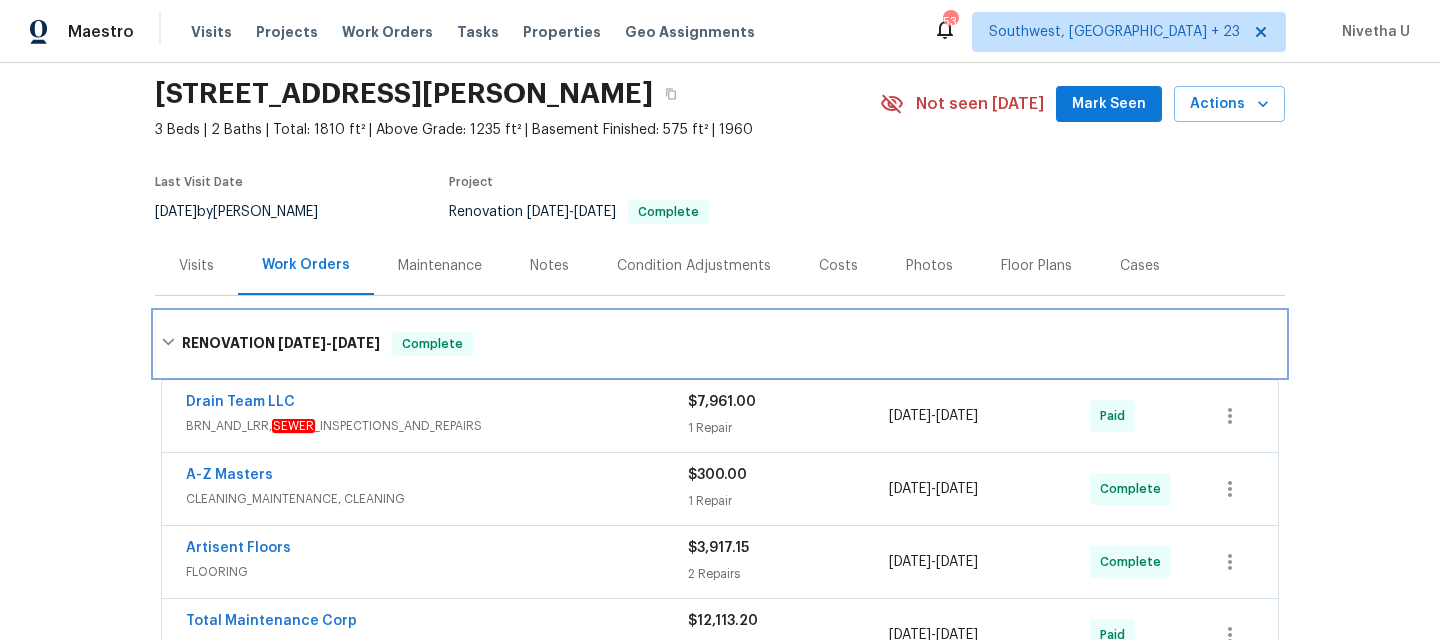 click on "RENOVATION   2/24/25  -  7/9/25 Complete" at bounding box center [720, 344] 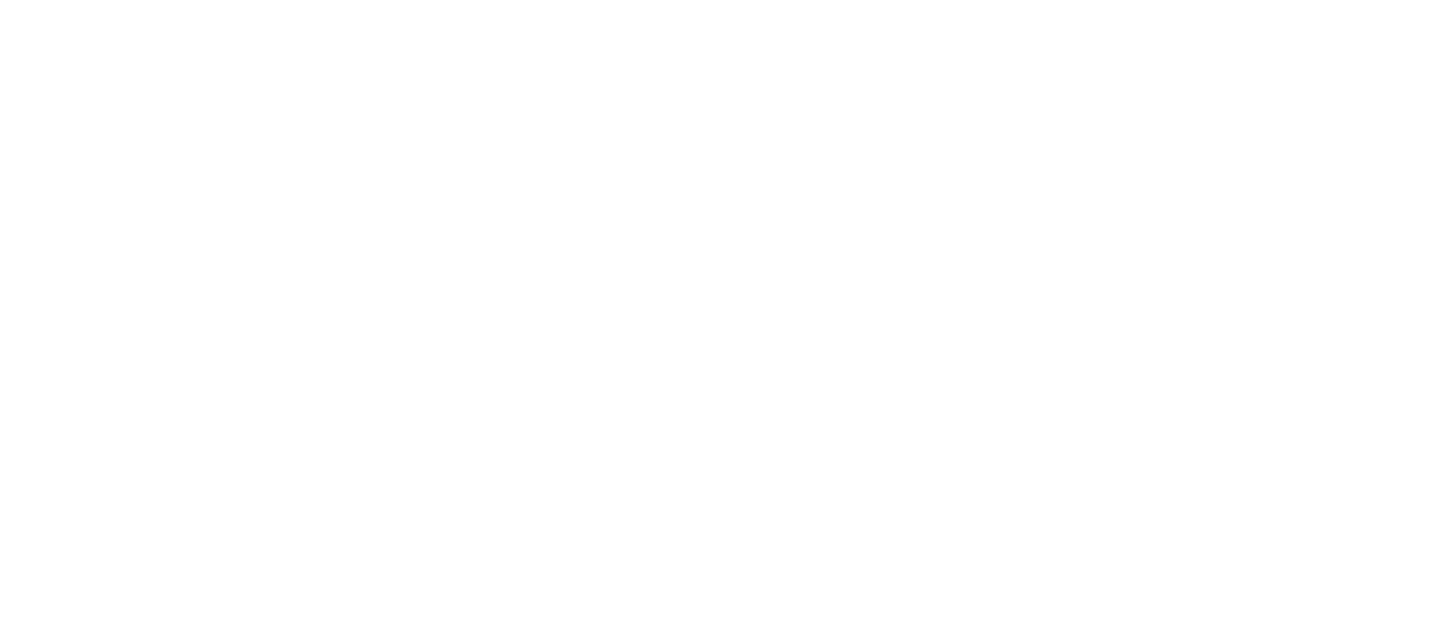 scroll, scrollTop: 0, scrollLeft: 0, axis: both 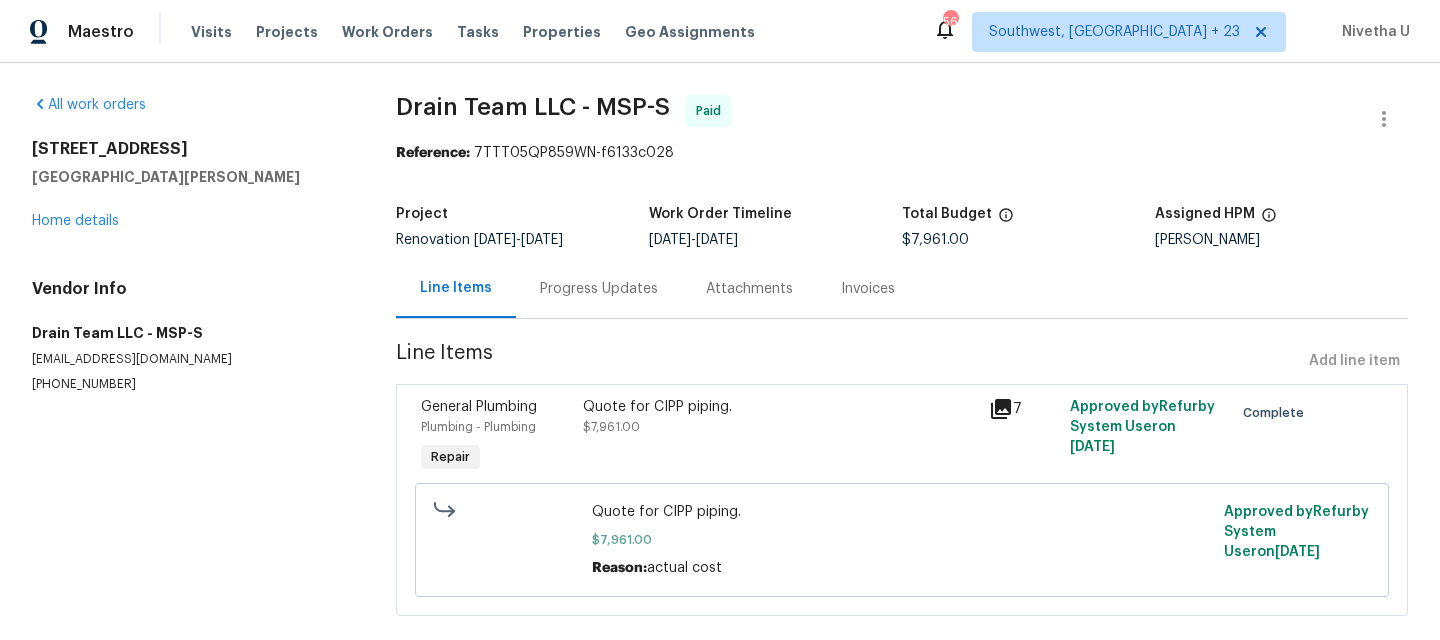 click on "Progress Updates" at bounding box center (599, 289) 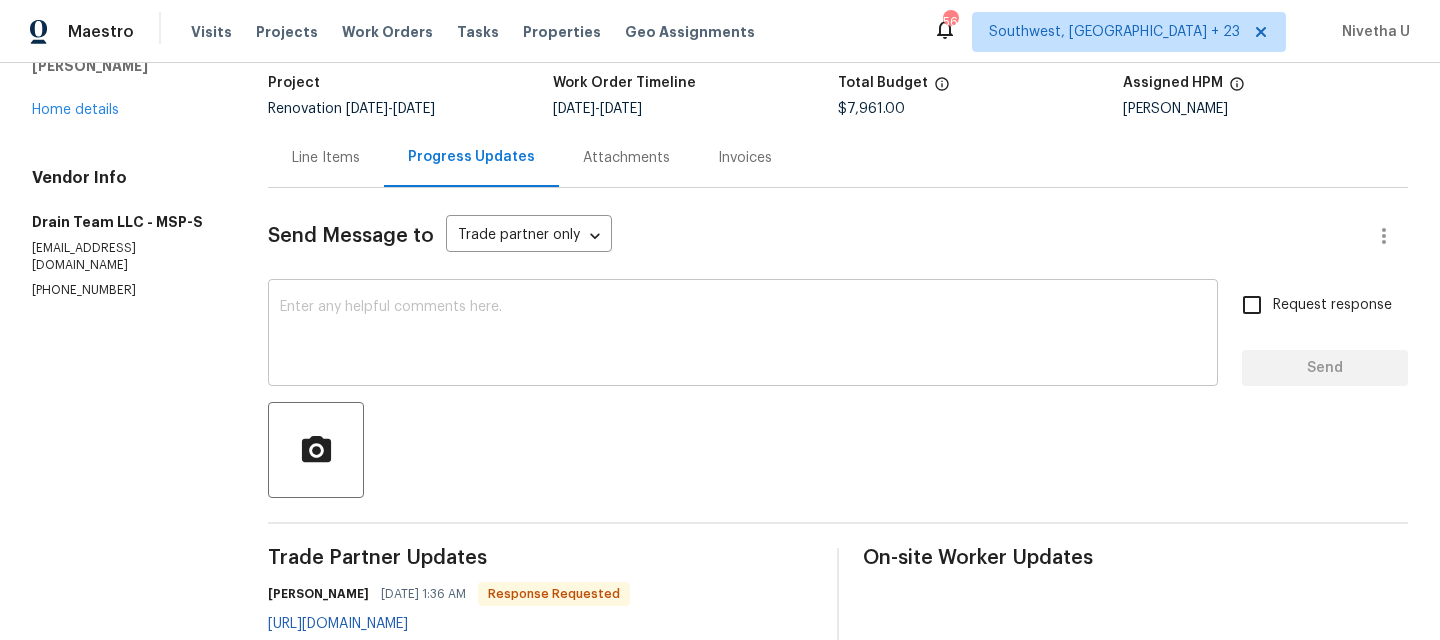 scroll, scrollTop: 102, scrollLeft: 0, axis: vertical 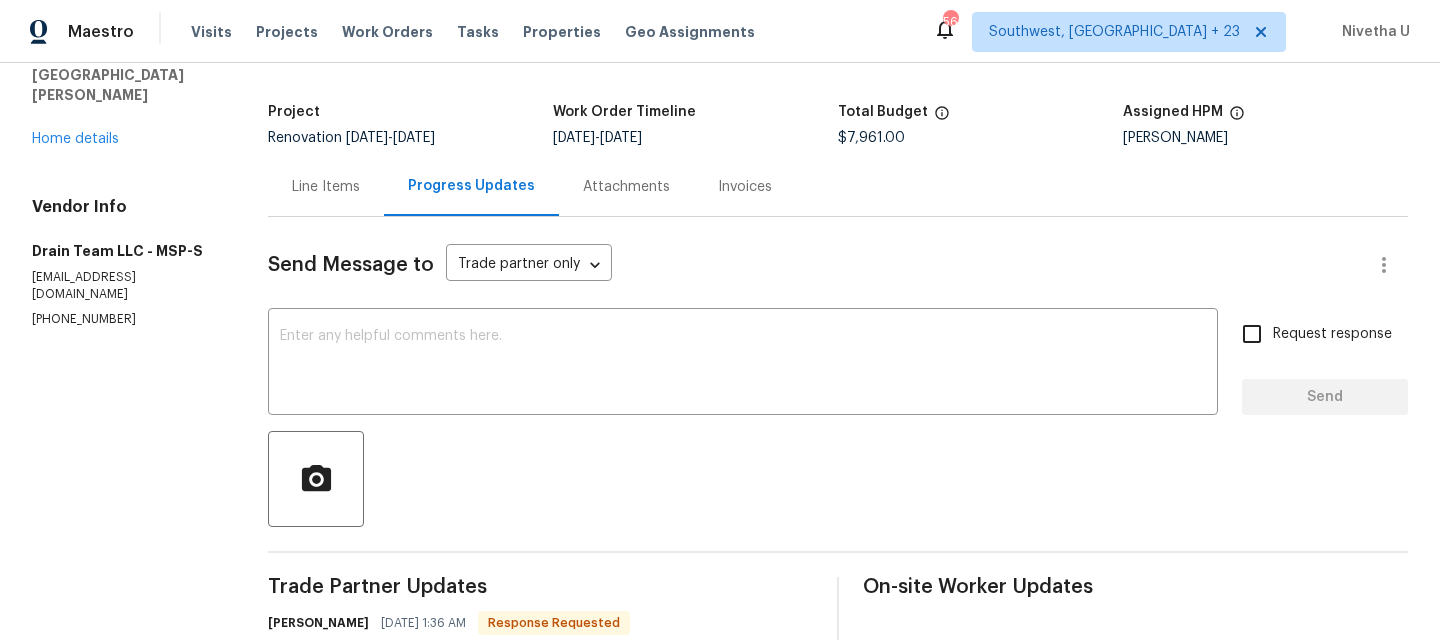 click on "Invoices" at bounding box center [745, 187] 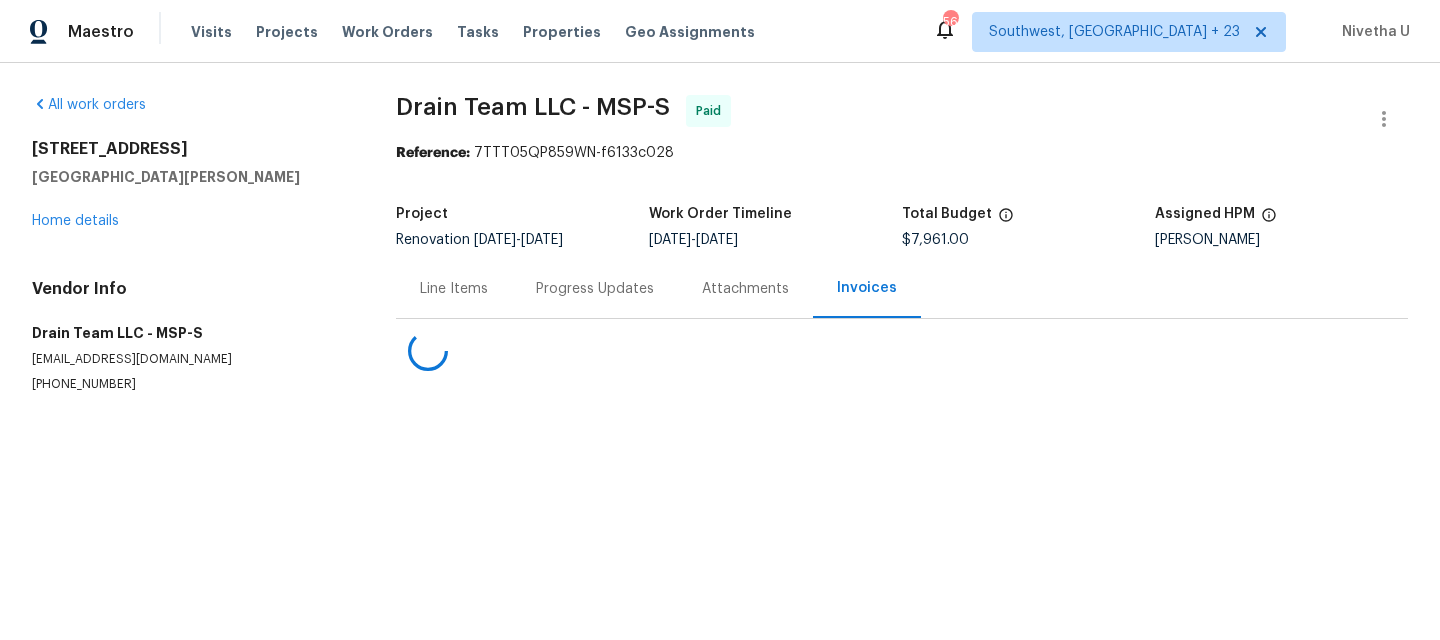 scroll, scrollTop: 0, scrollLeft: 0, axis: both 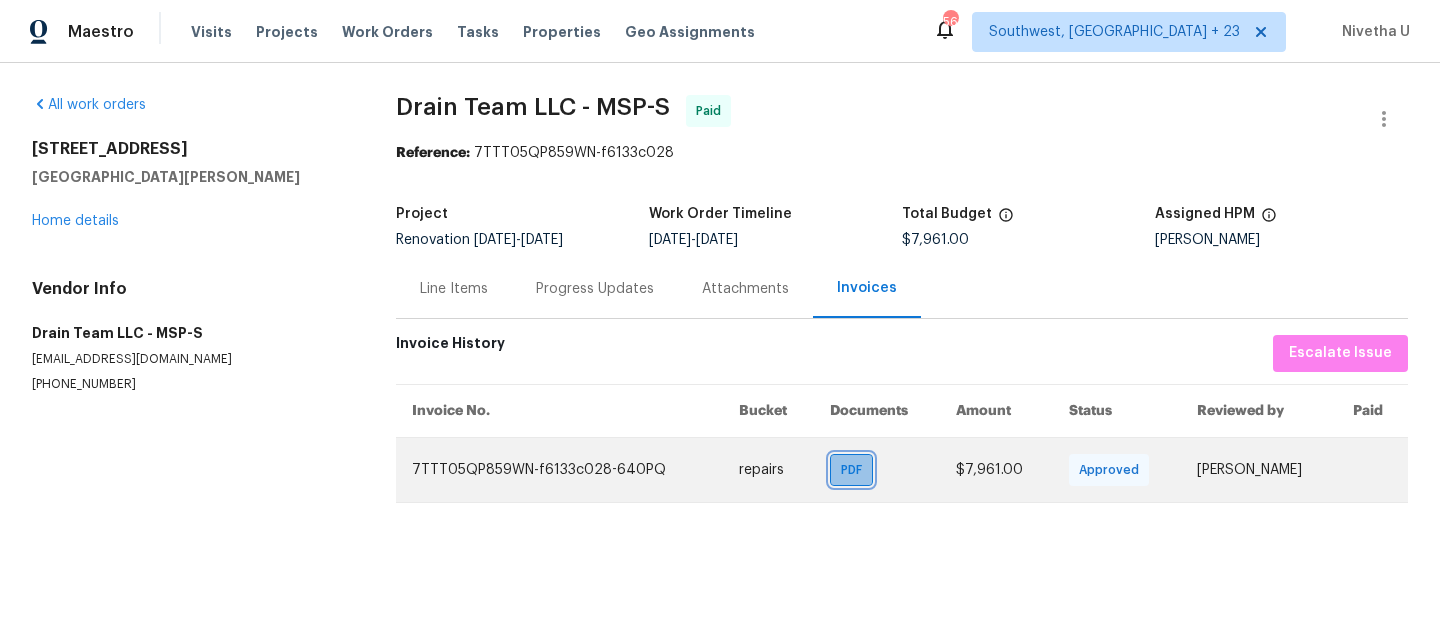 click on "PDF" at bounding box center (855, 470) 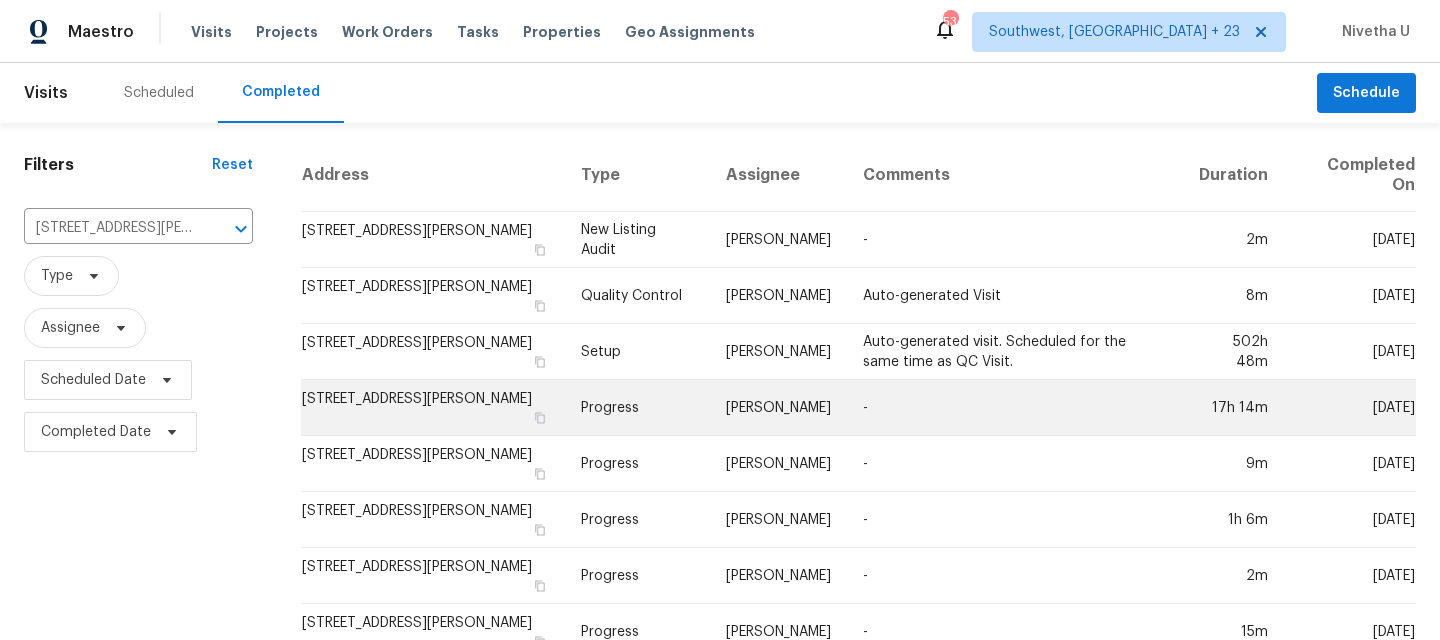 scroll, scrollTop: 0, scrollLeft: 0, axis: both 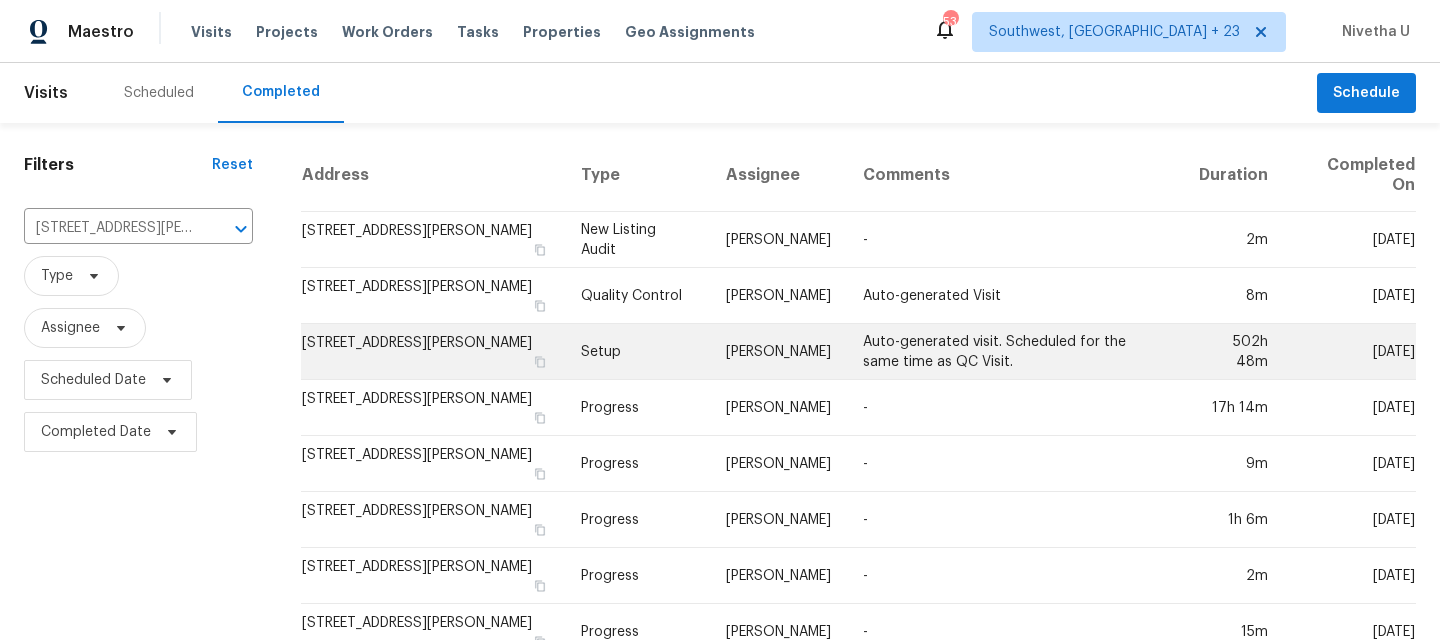 click on "Setup" at bounding box center [637, 352] 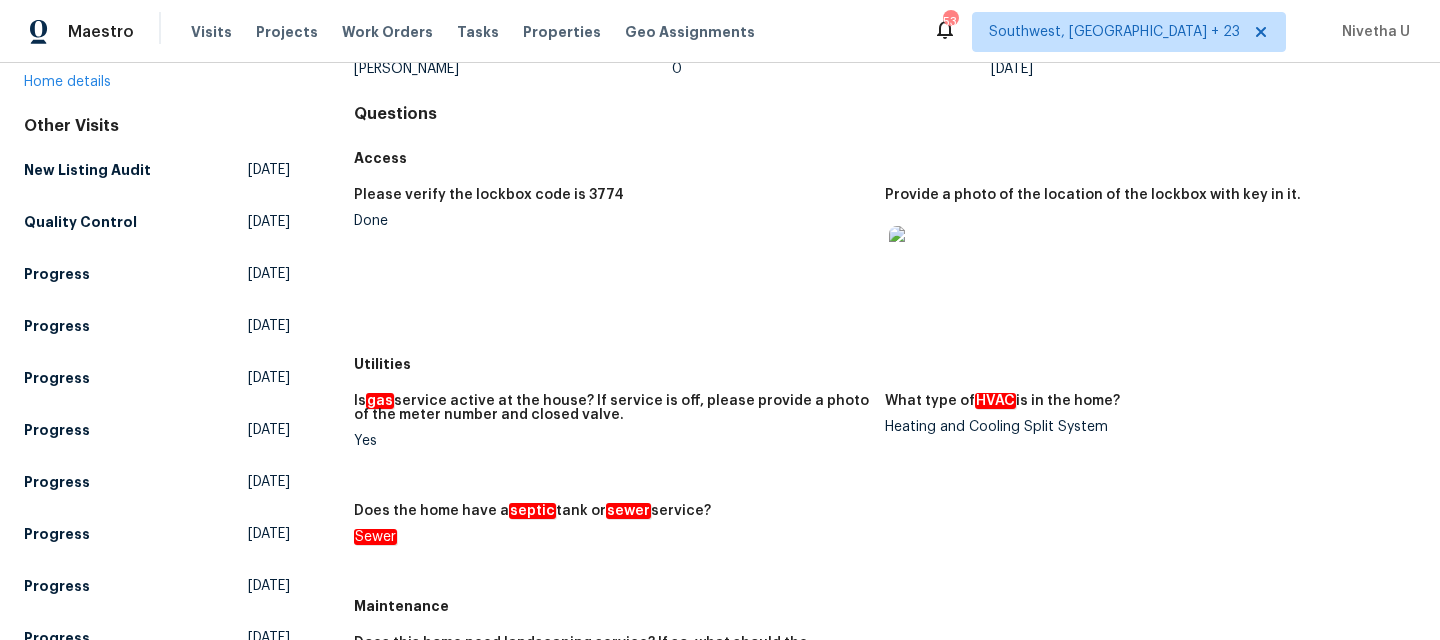 scroll, scrollTop: 170, scrollLeft: 0, axis: vertical 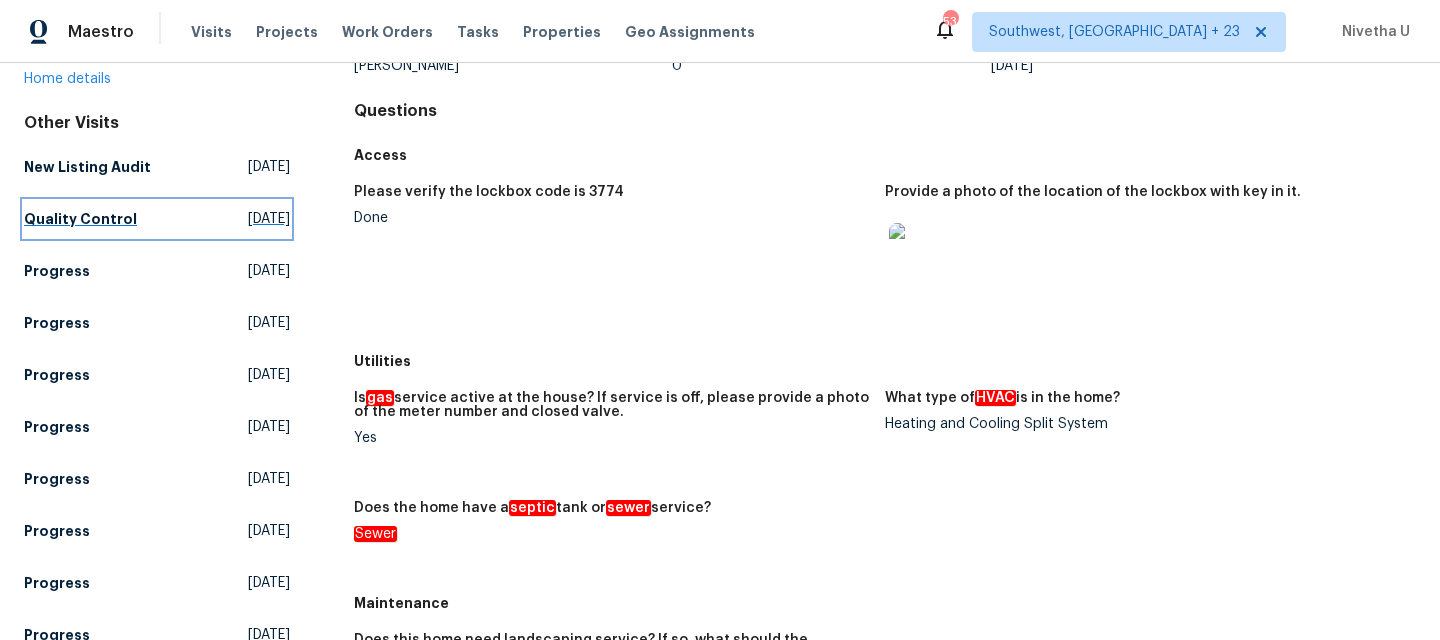 click on "Quality Control Thu, Jul 10 2025" at bounding box center (157, 219) 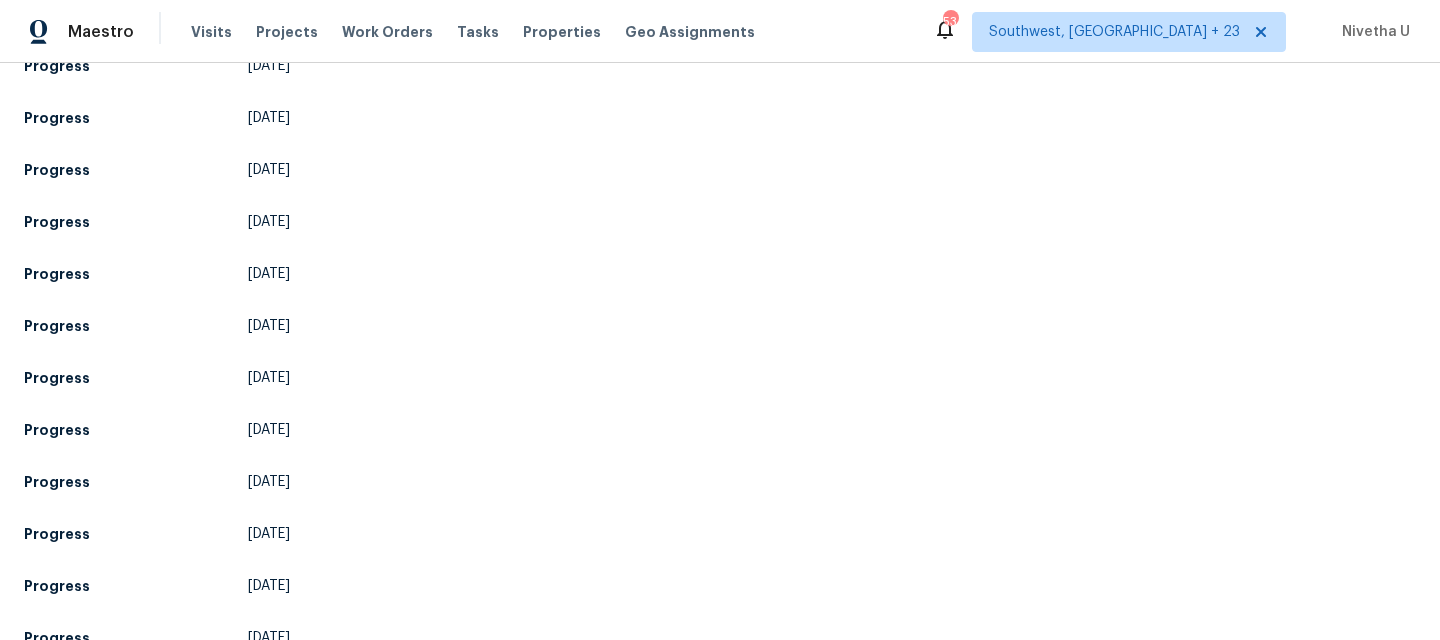 scroll, scrollTop: 1306, scrollLeft: 0, axis: vertical 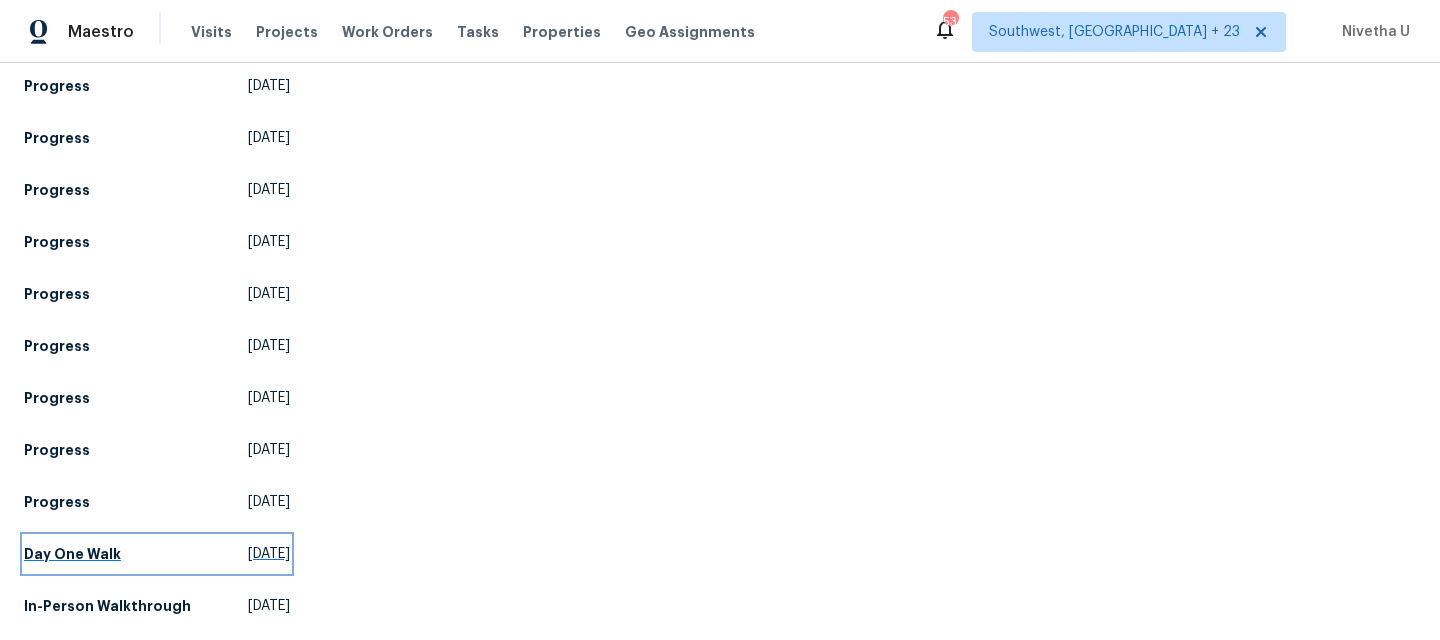 click on "Day One Walk" at bounding box center (72, 554) 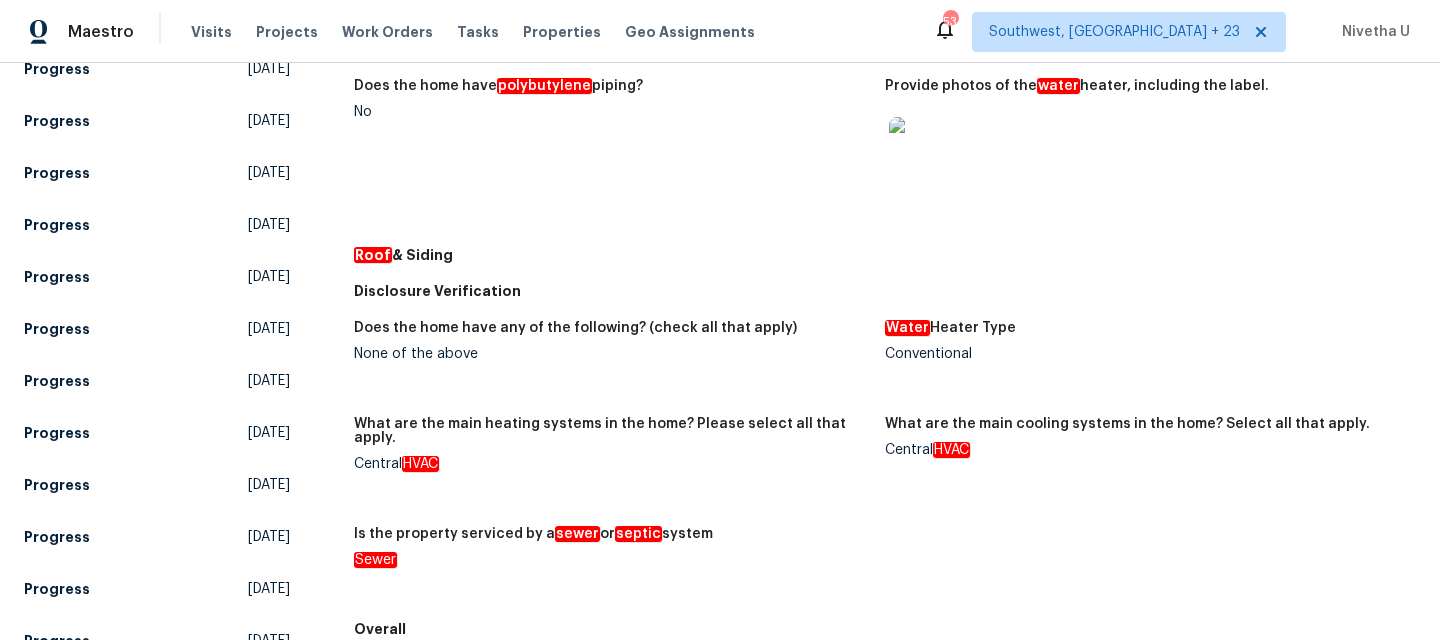 scroll, scrollTop: 1306, scrollLeft: 0, axis: vertical 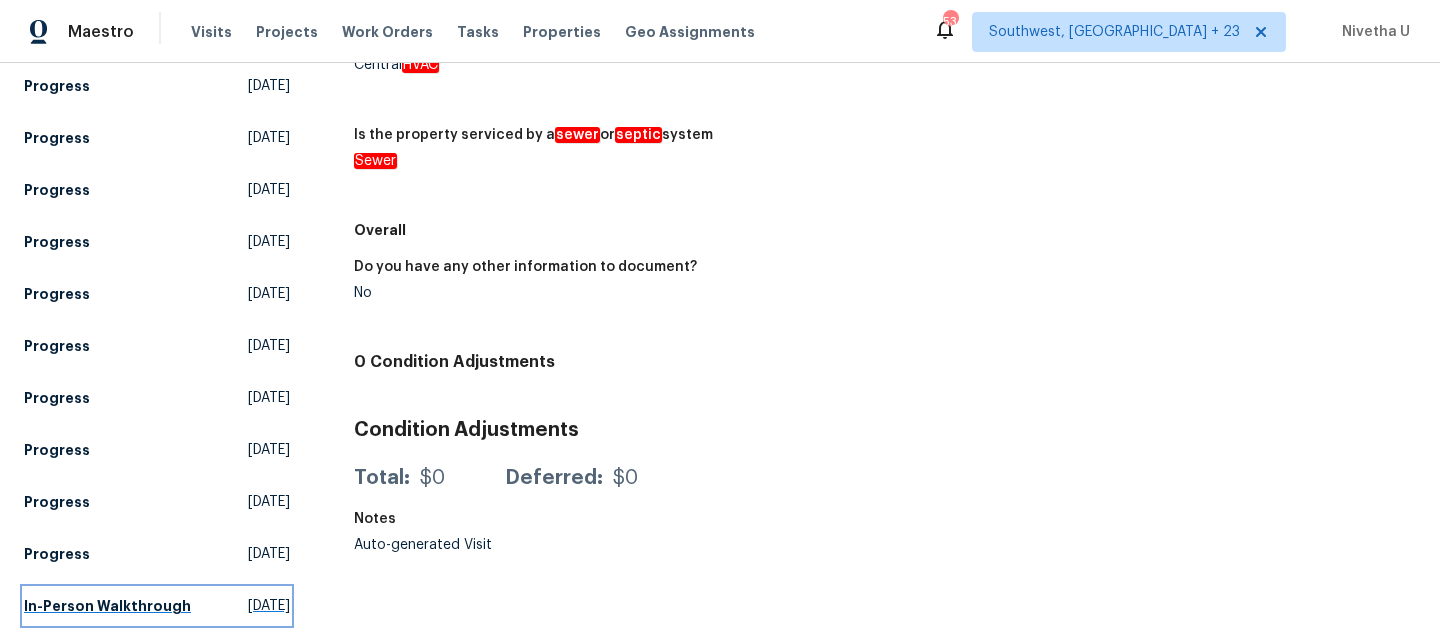 click on "In-Person Walkthrough" at bounding box center (107, 606) 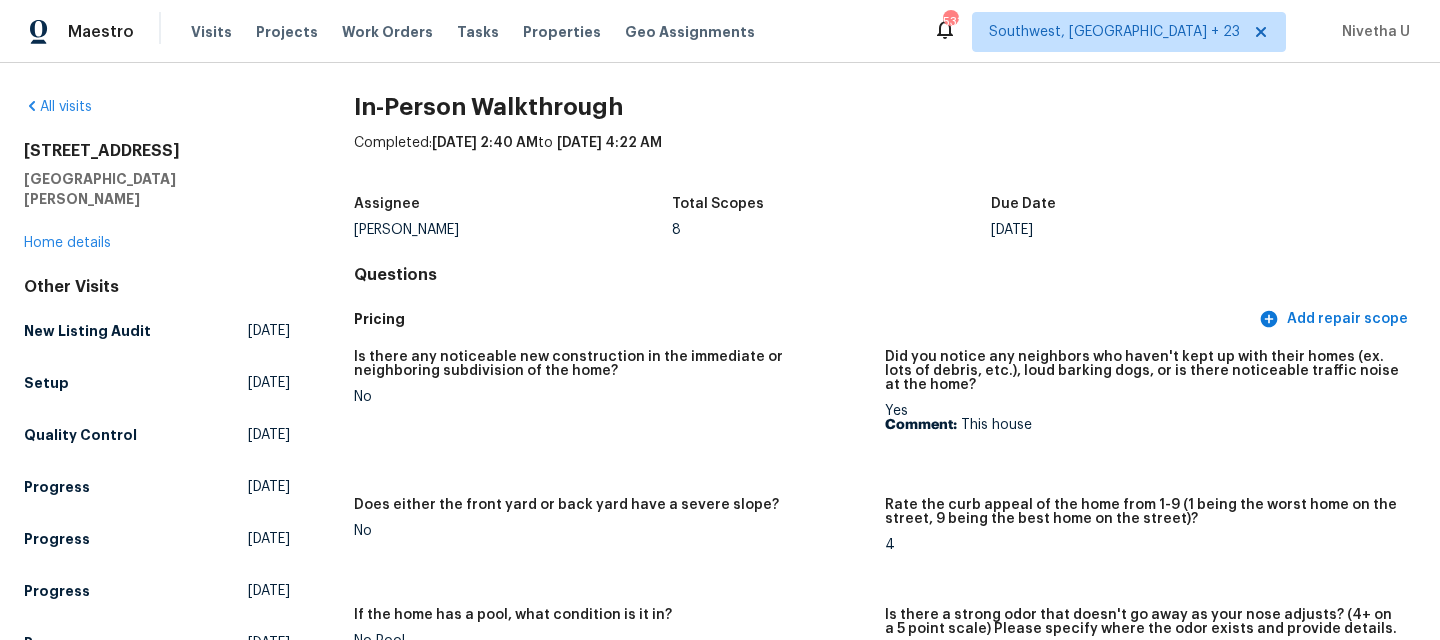scroll, scrollTop: 0, scrollLeft: 0, axis: both 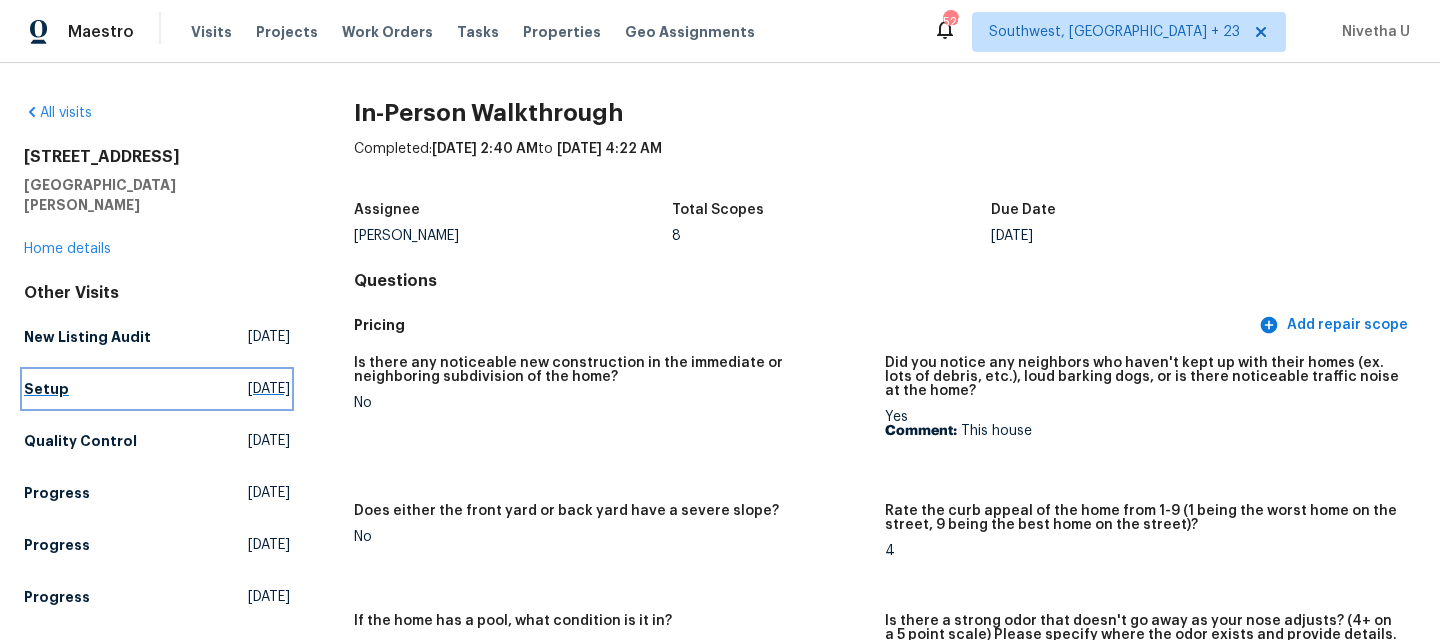 click on "Setup Fri, Jul 04 2025" at bounding box center (157, 389) 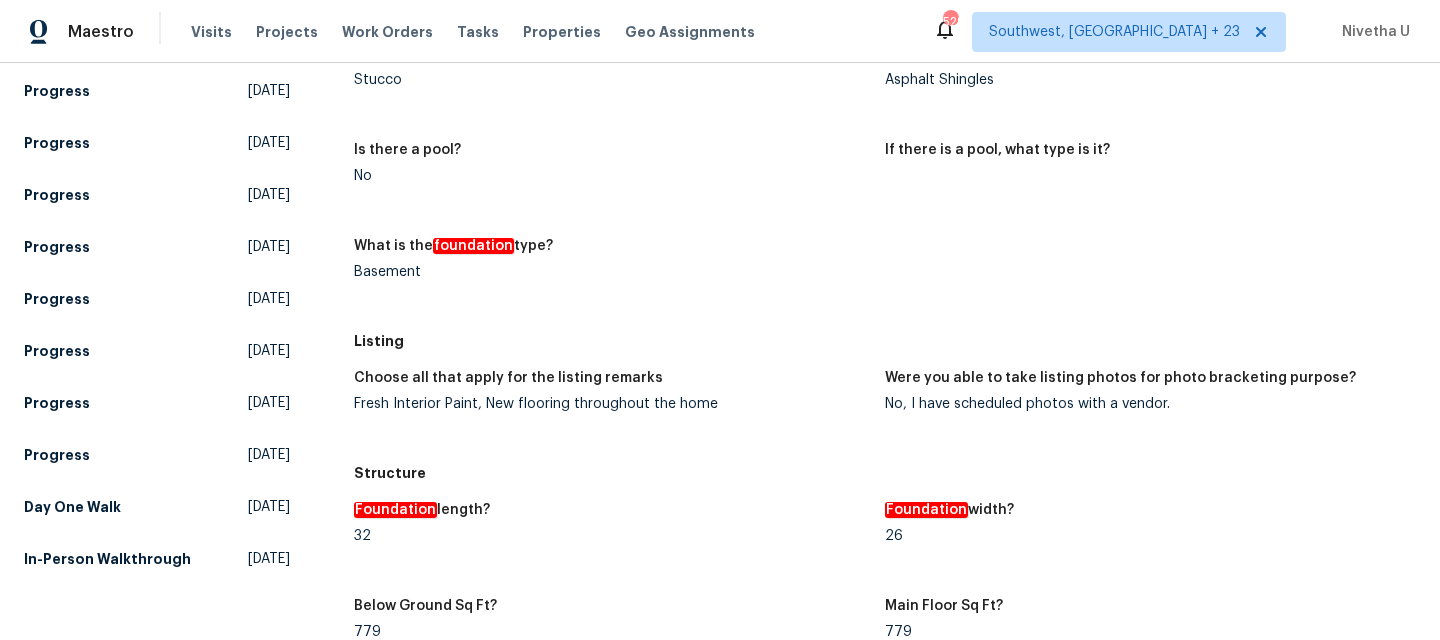 scroll, scrollTop: 1339, scrollLeft: 0, axis: vertical 